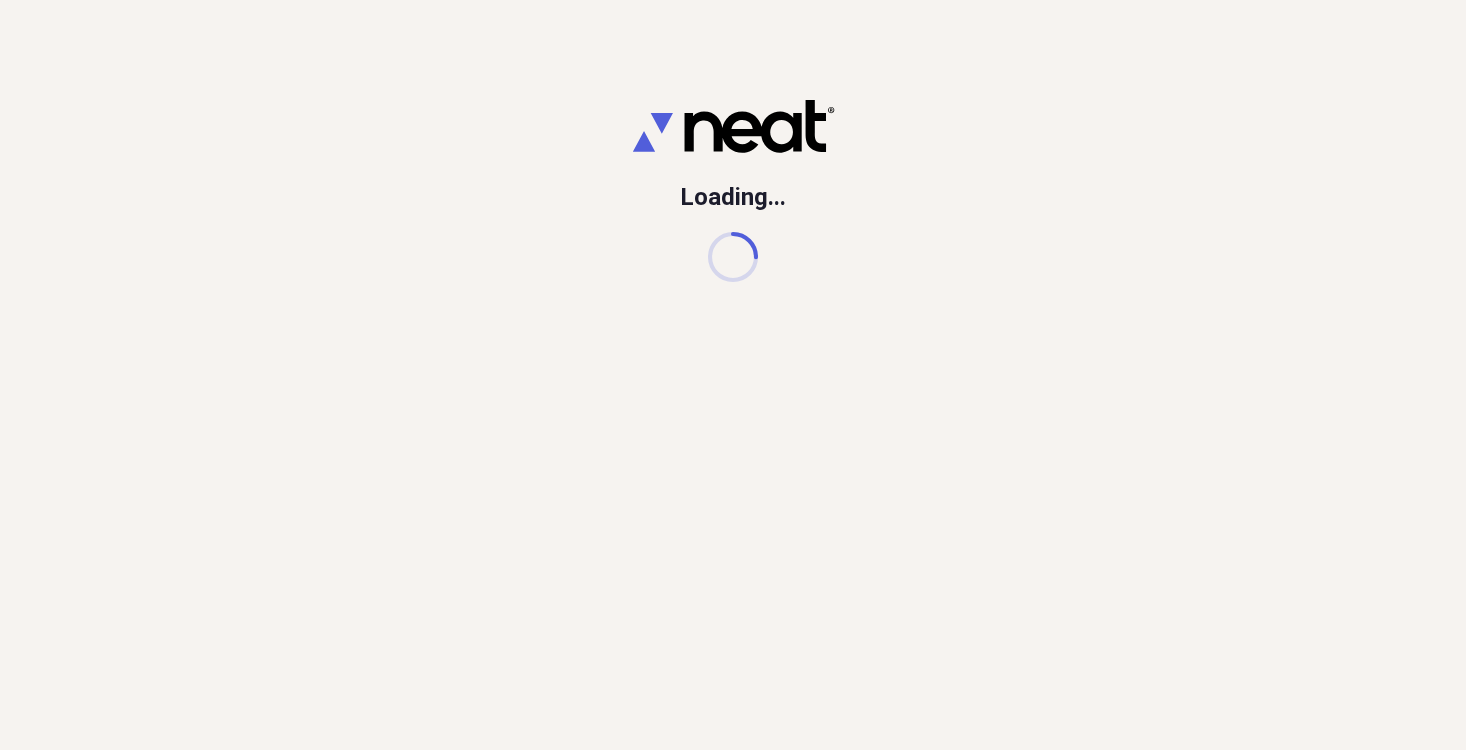 scroll, scrollTop: 0, scrollLeft: 0, axis: both 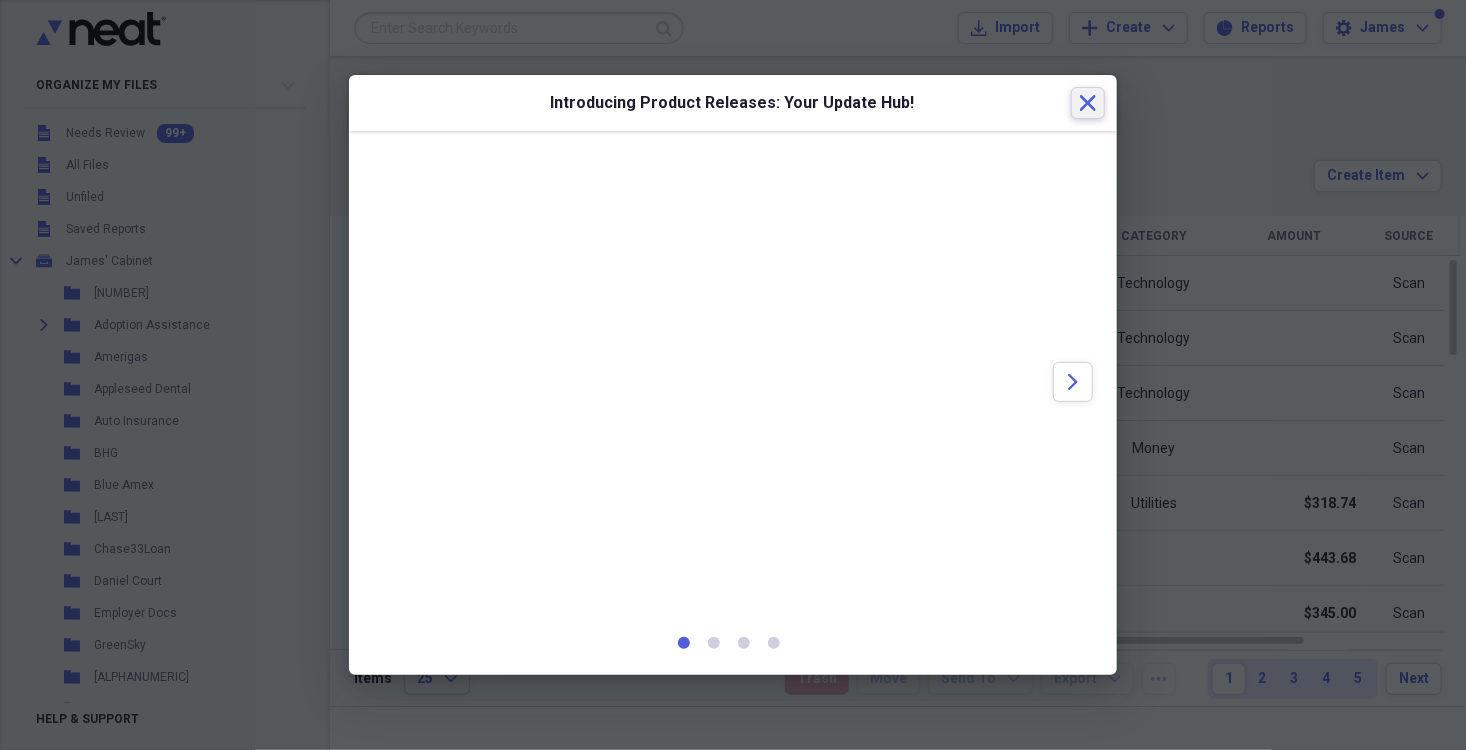 click on "Close" 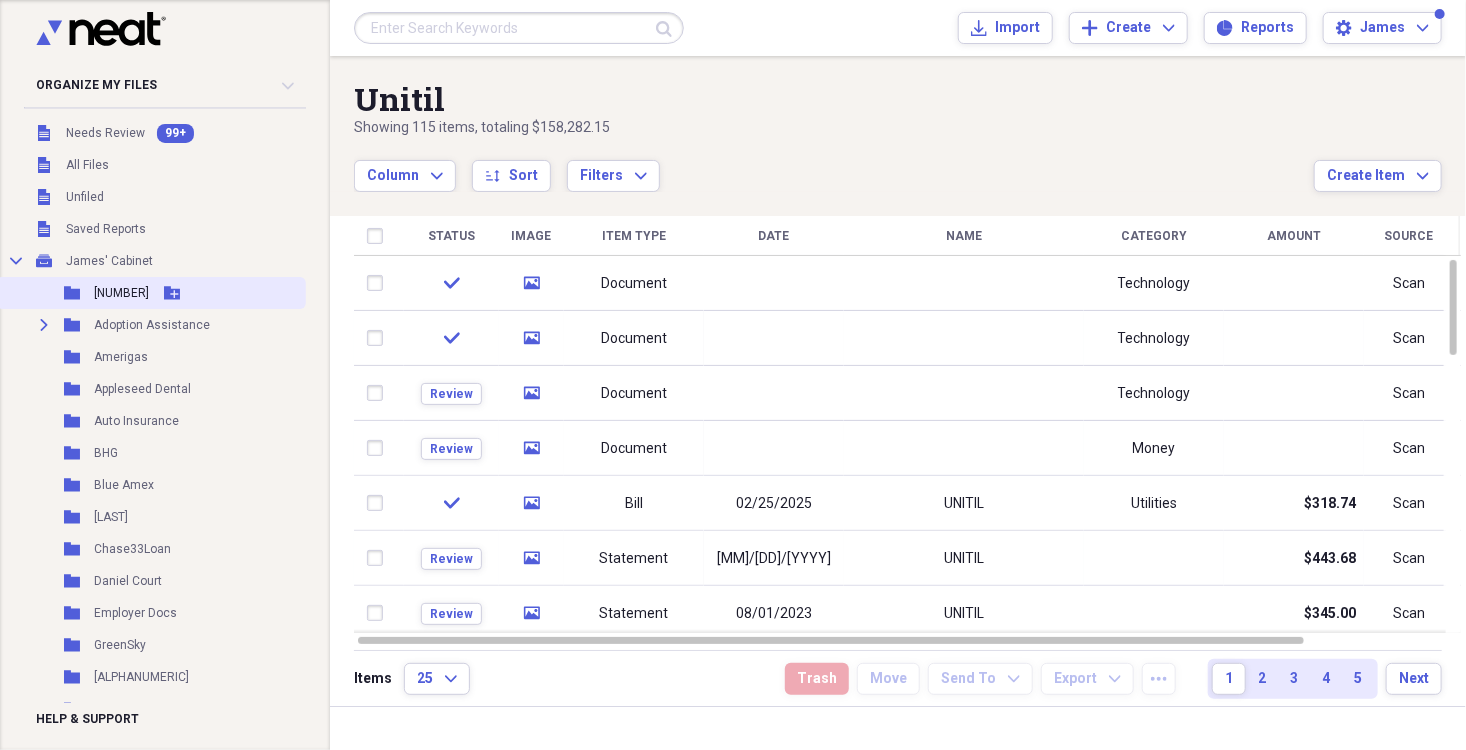 click on "[NUMBER]" at bounding box center [121, 293] 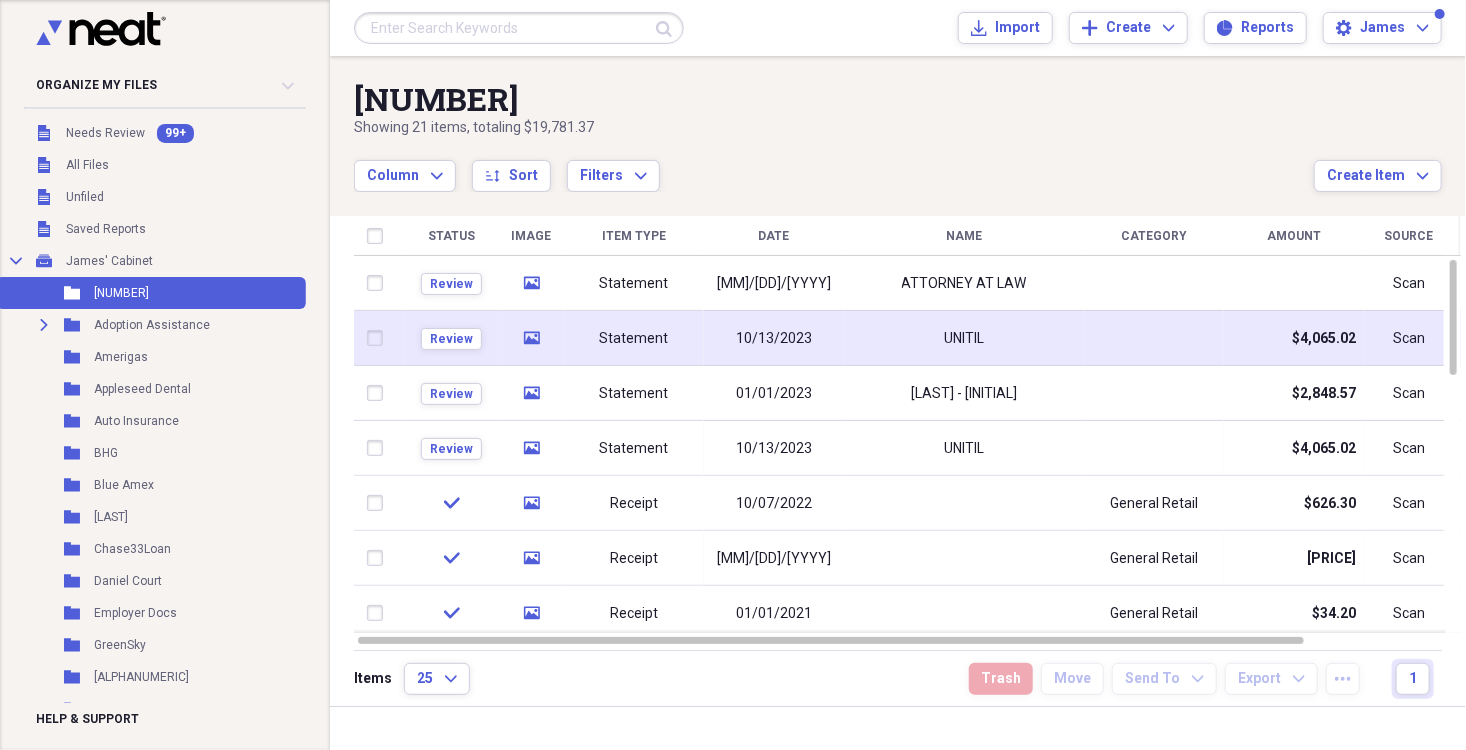 click 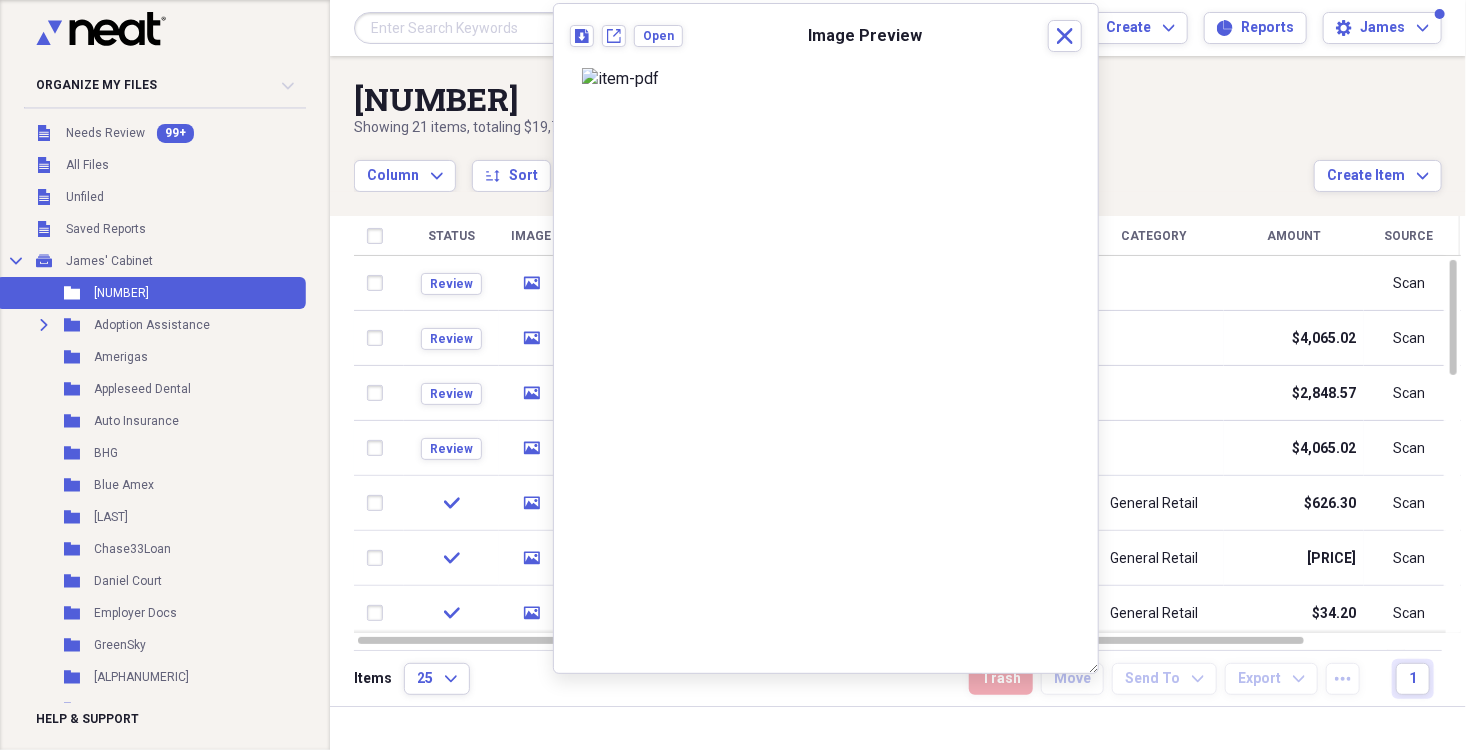 scroll, scrollTop: 176, scrollLeft: 0, axis: vertical 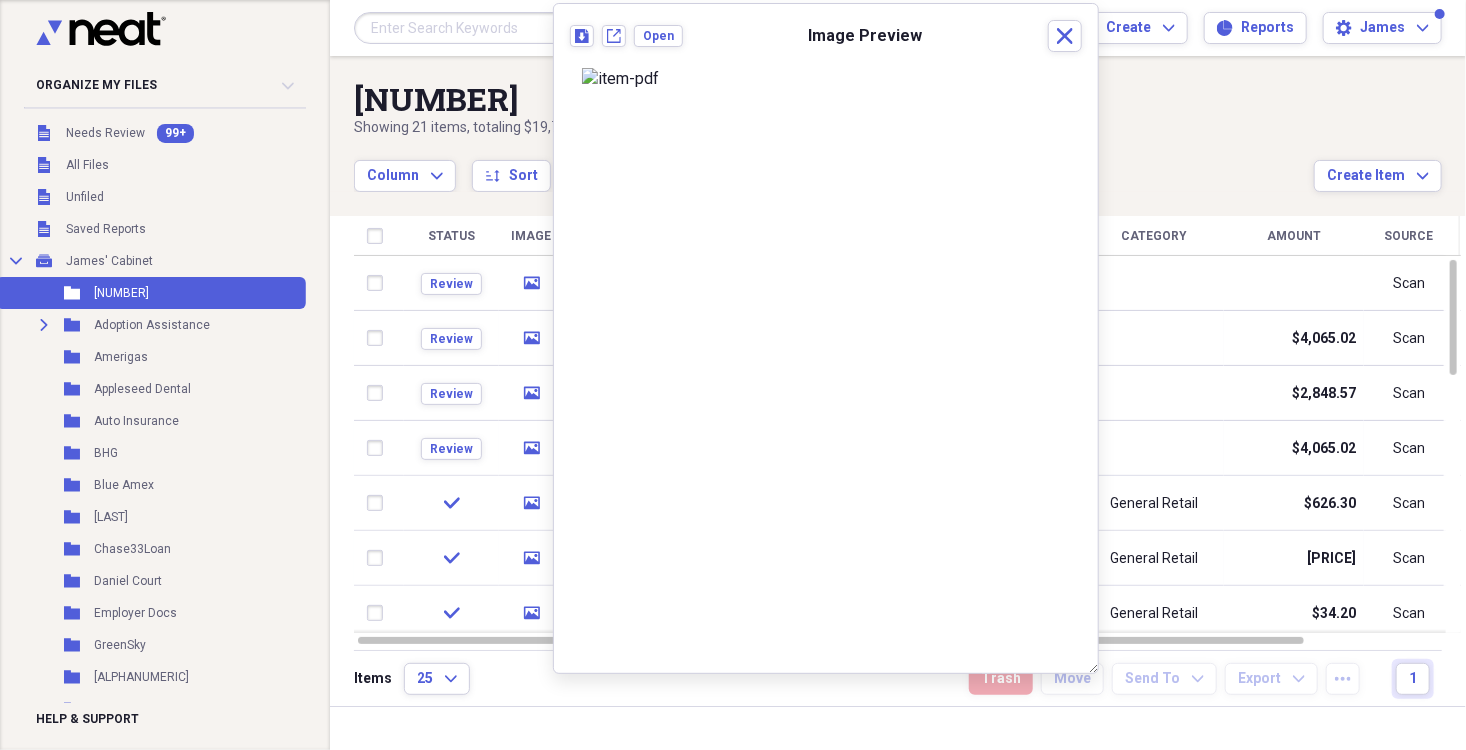 click on "Column Expand sort Sort Filters  Expand" at bounding box center [834, 165] 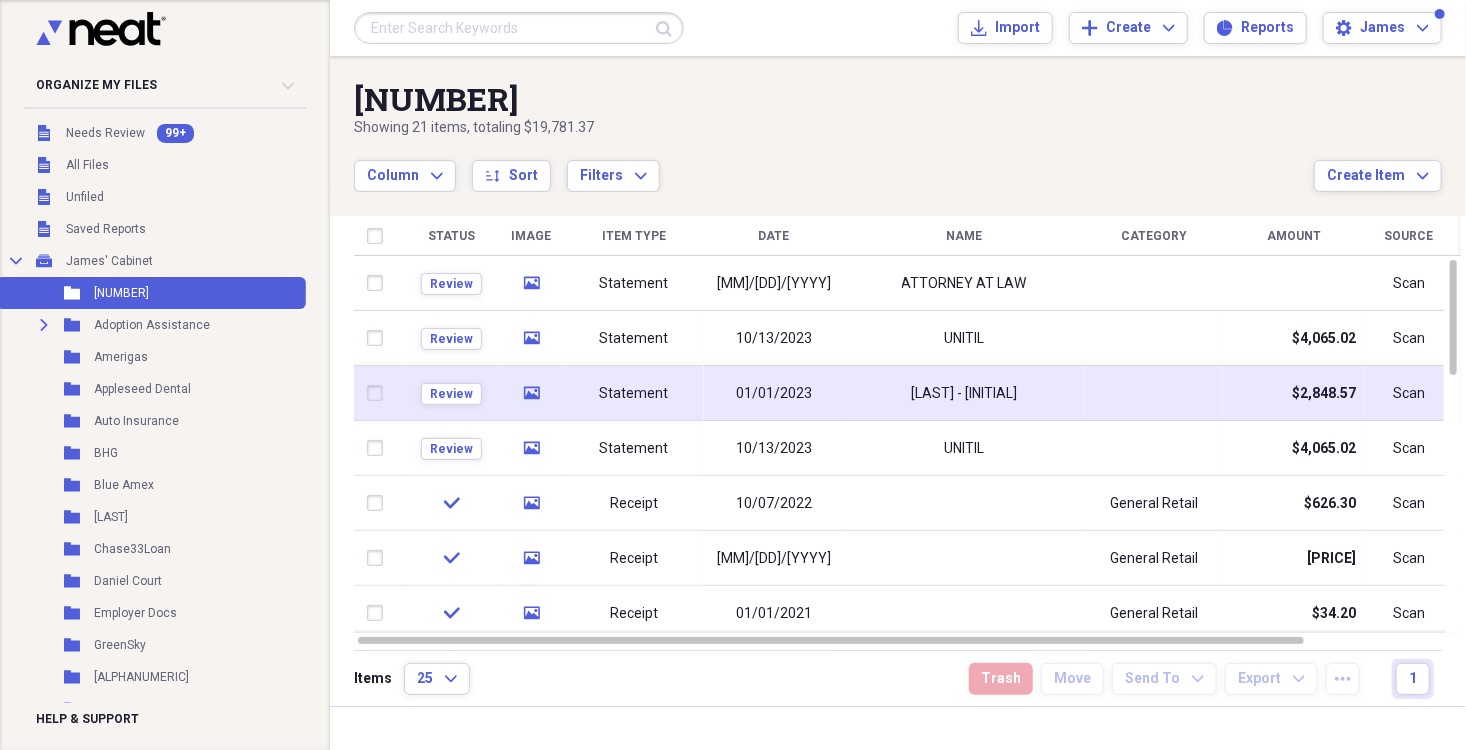 click on "Statement" at bounding box center (634, 394) 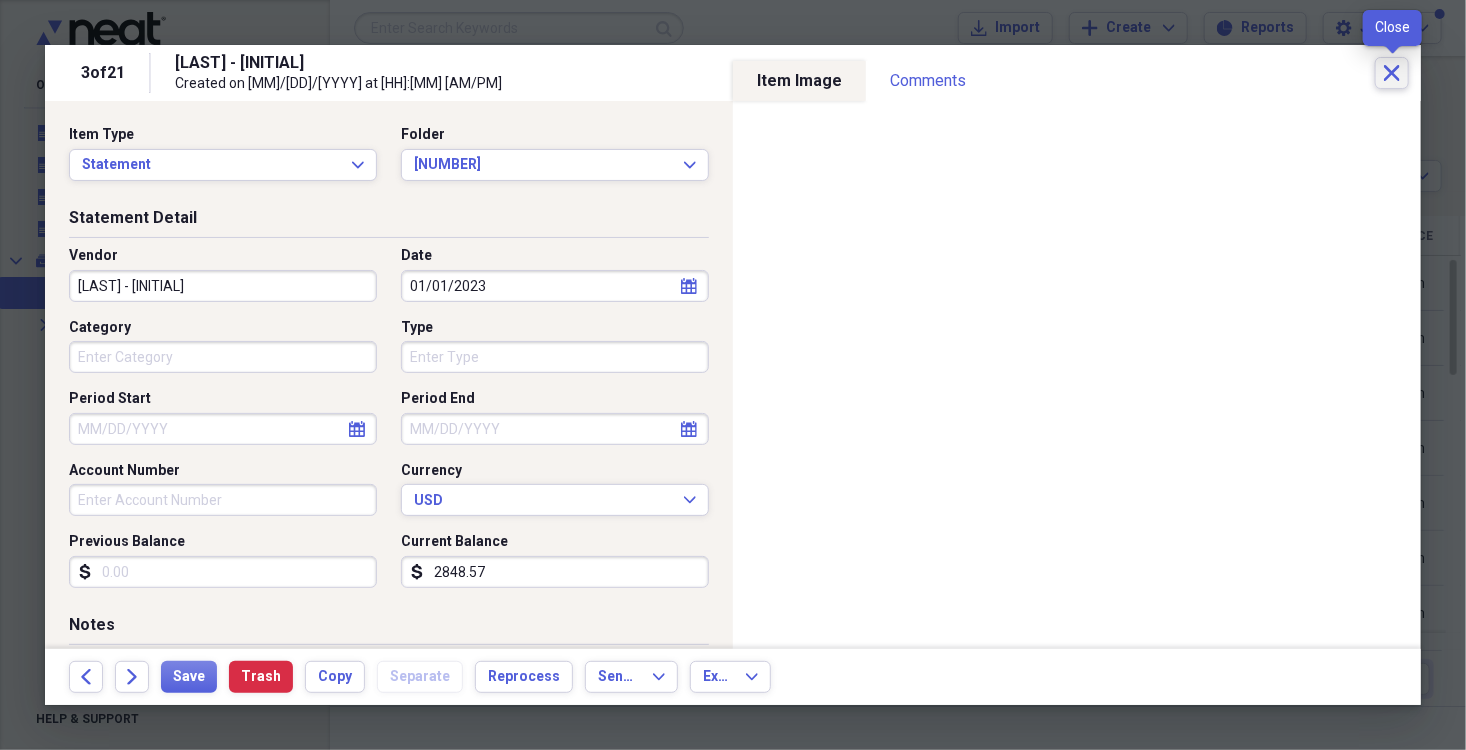click on "Close" 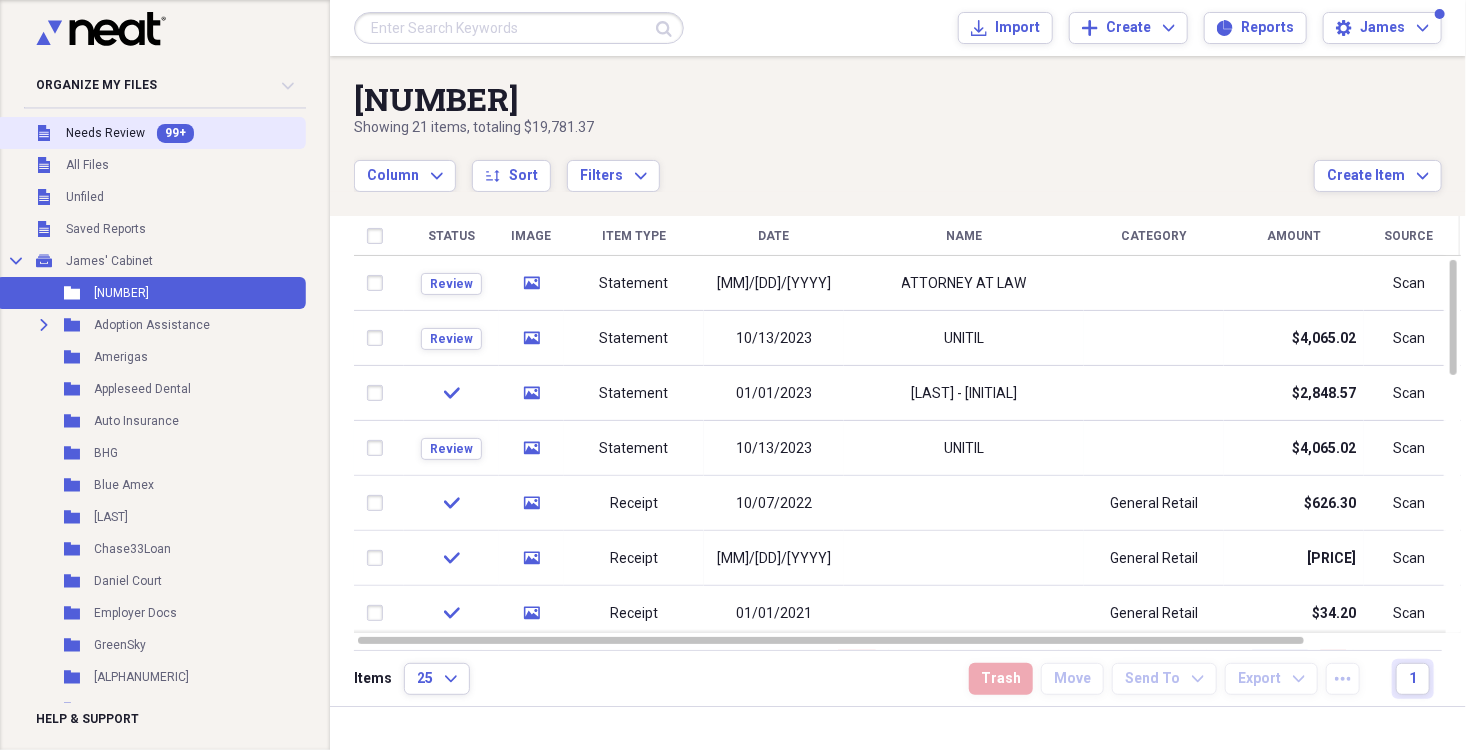 click on "Needs Review" at bounding box center [105, 133] 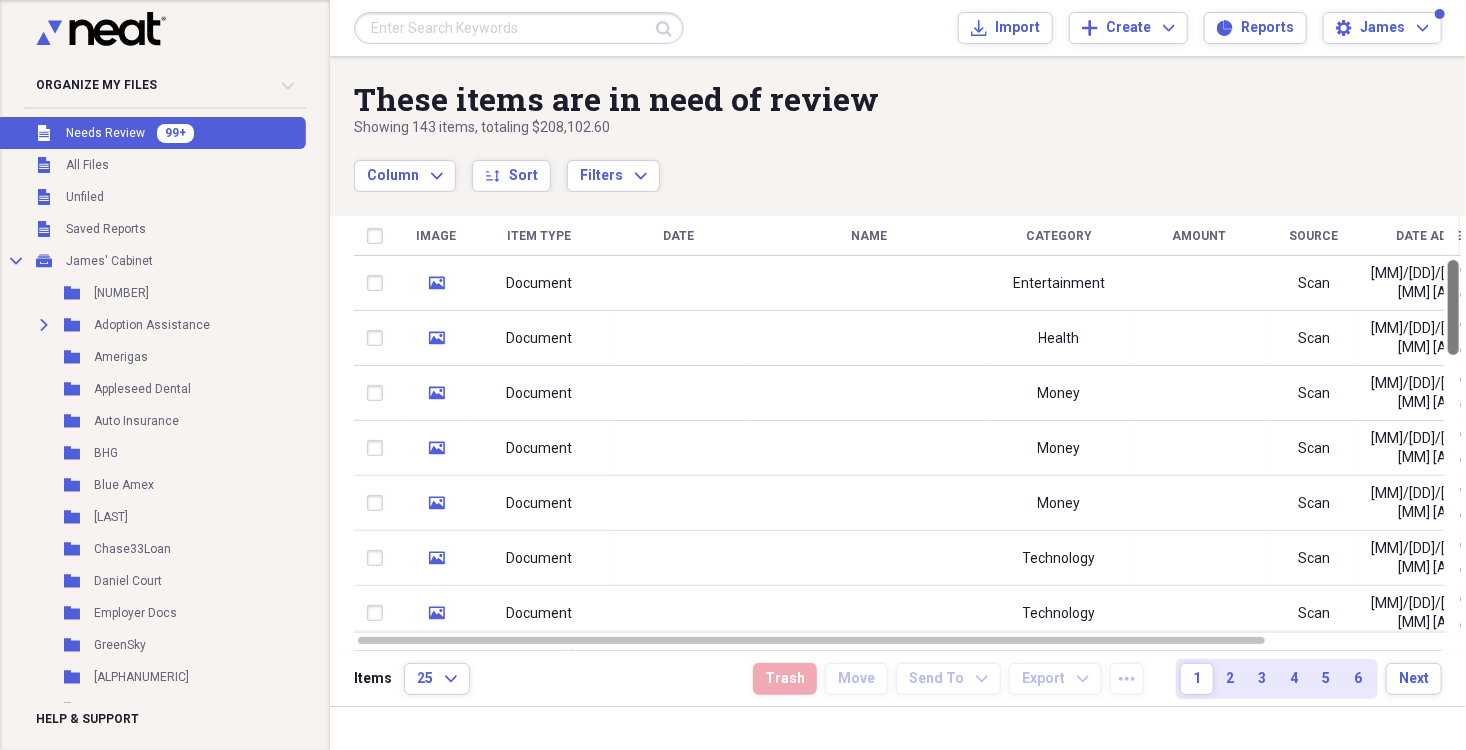 drag, startPoint x: 1455, startPoint y: 274, endPoint x: 1472, endPoint y: 192, distance: 83.74366 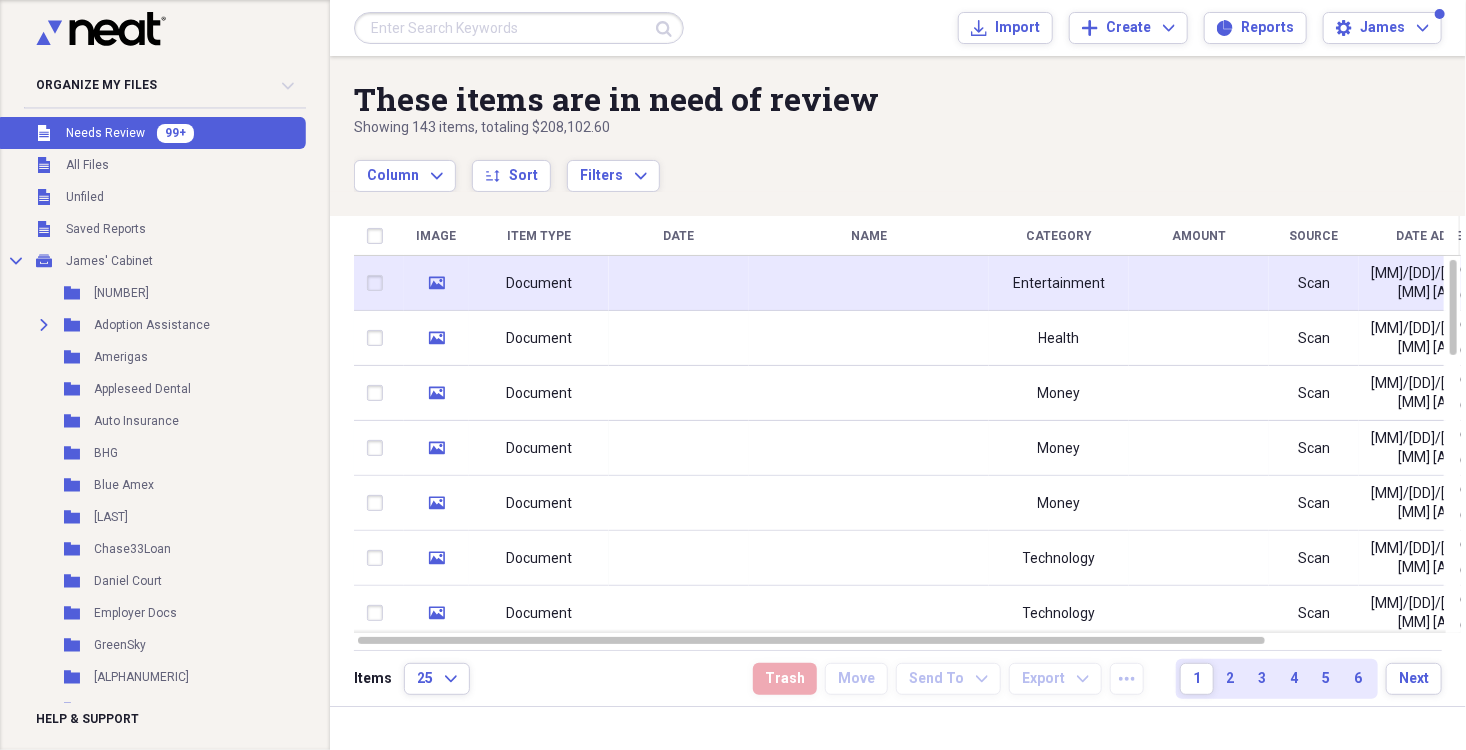 click on "Document" at bounding box center (539, 284) 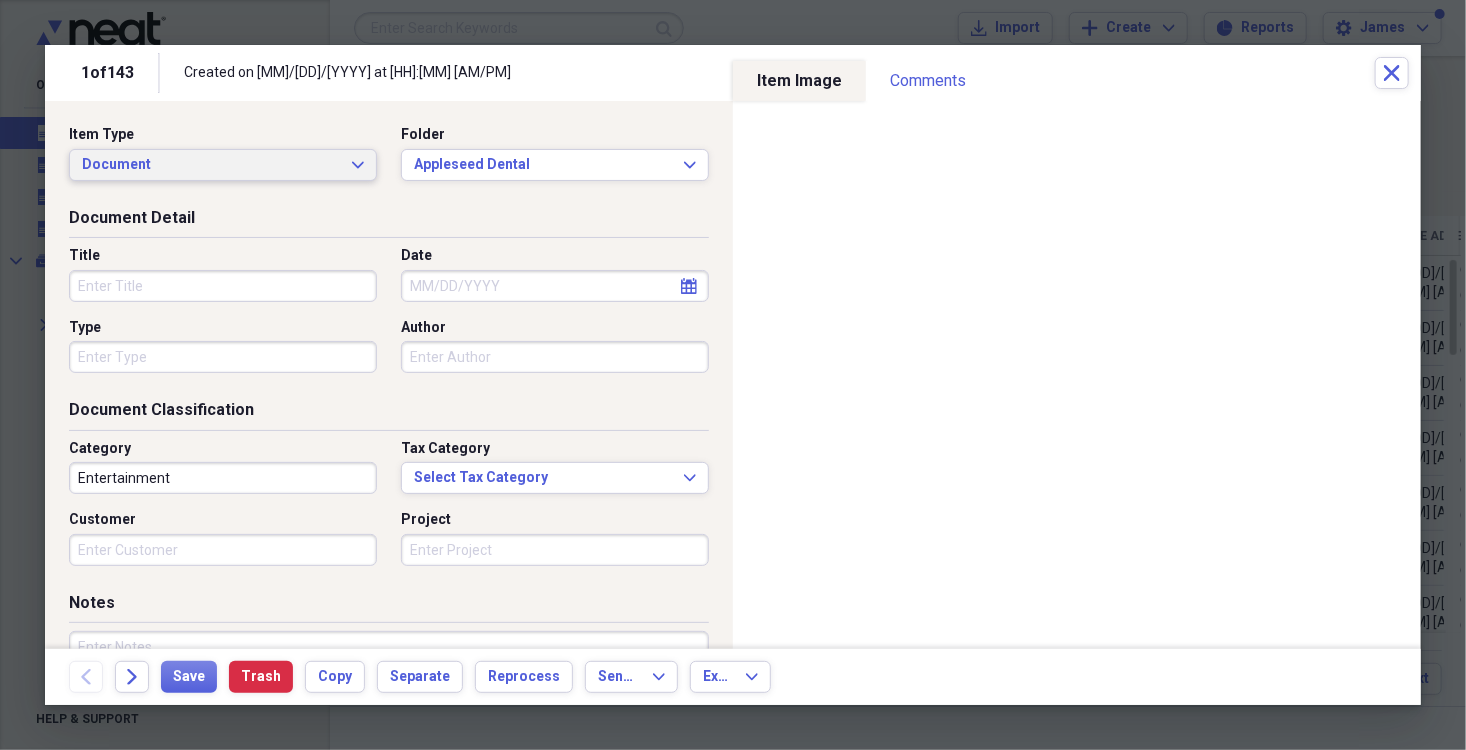 click on "Document" at bounding box center [211, 165] 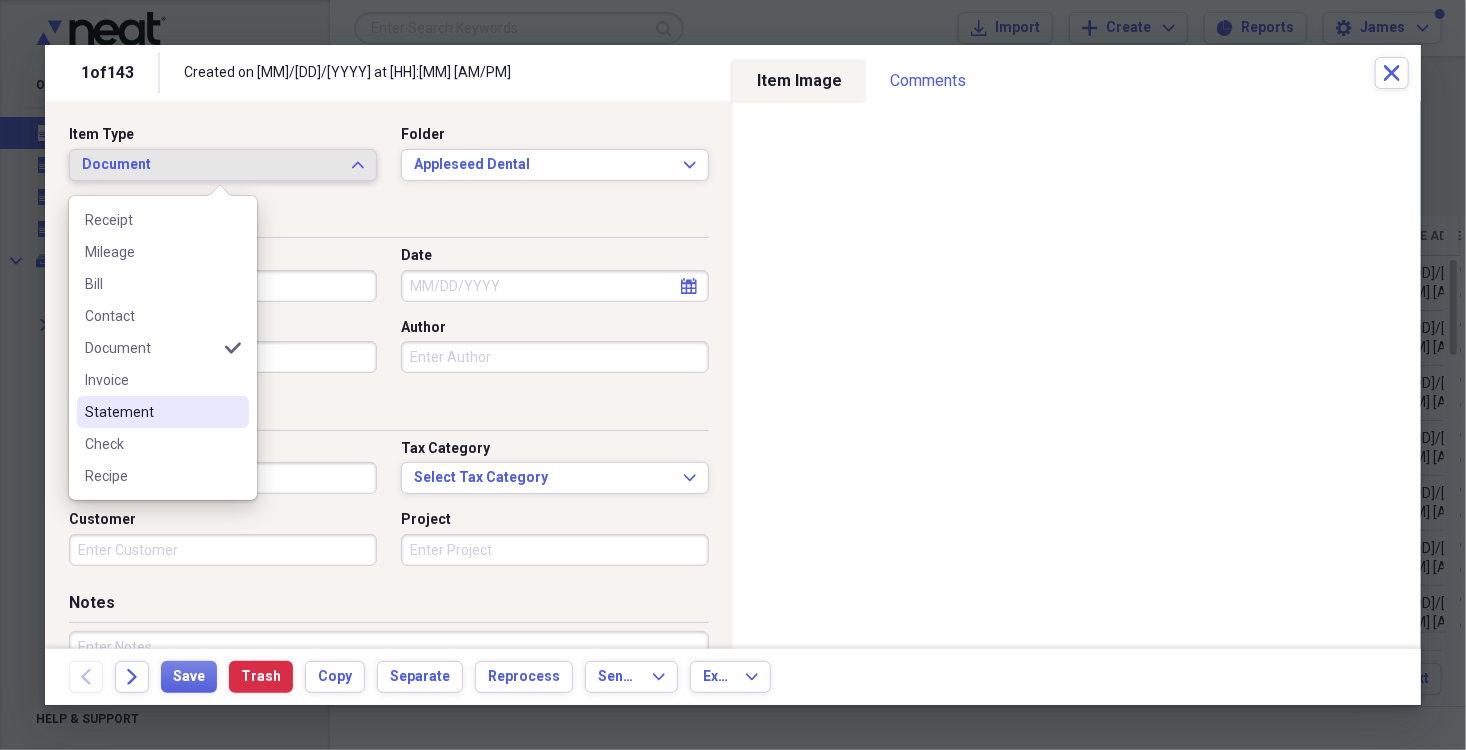 click on "Statement" at bounding box center (151, 412) 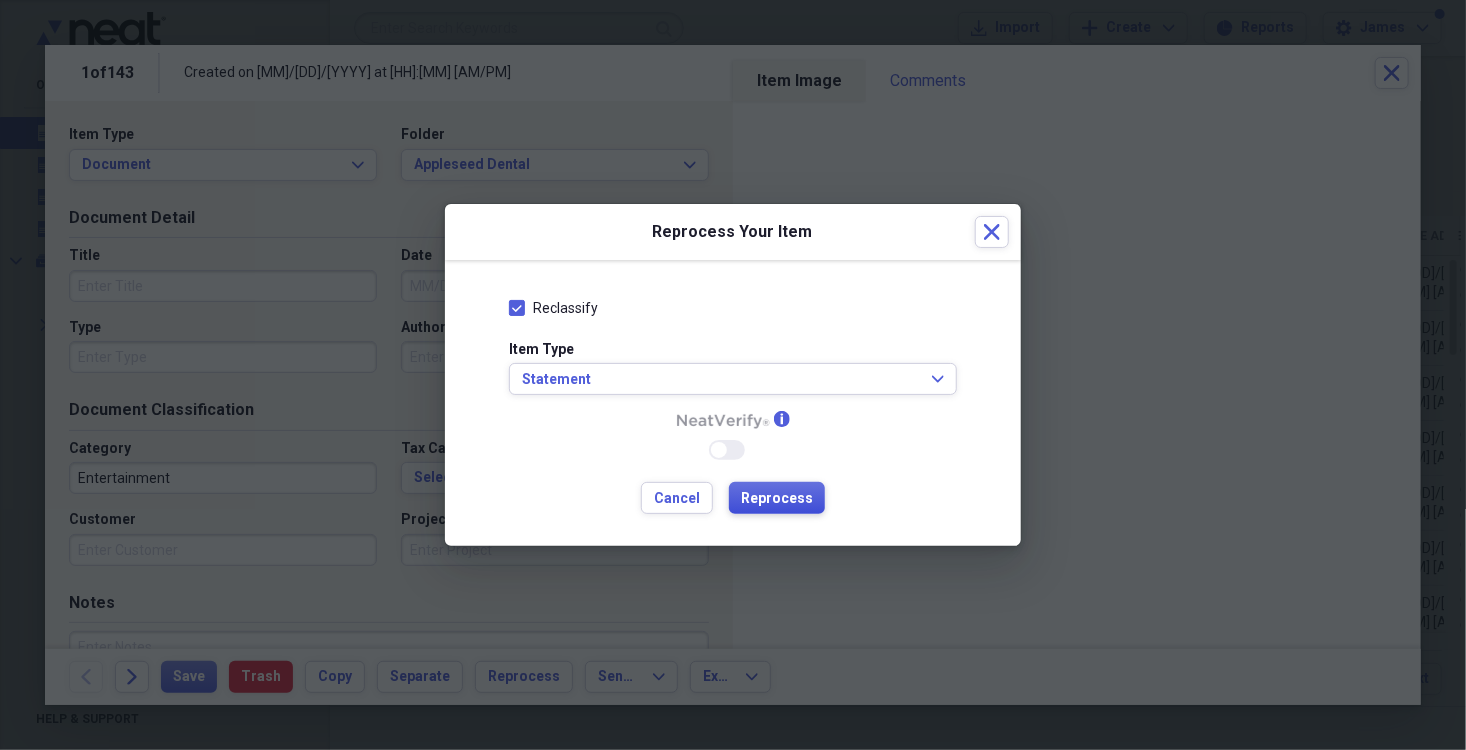 click on "Reprocess" at bounding box center [777, 499] 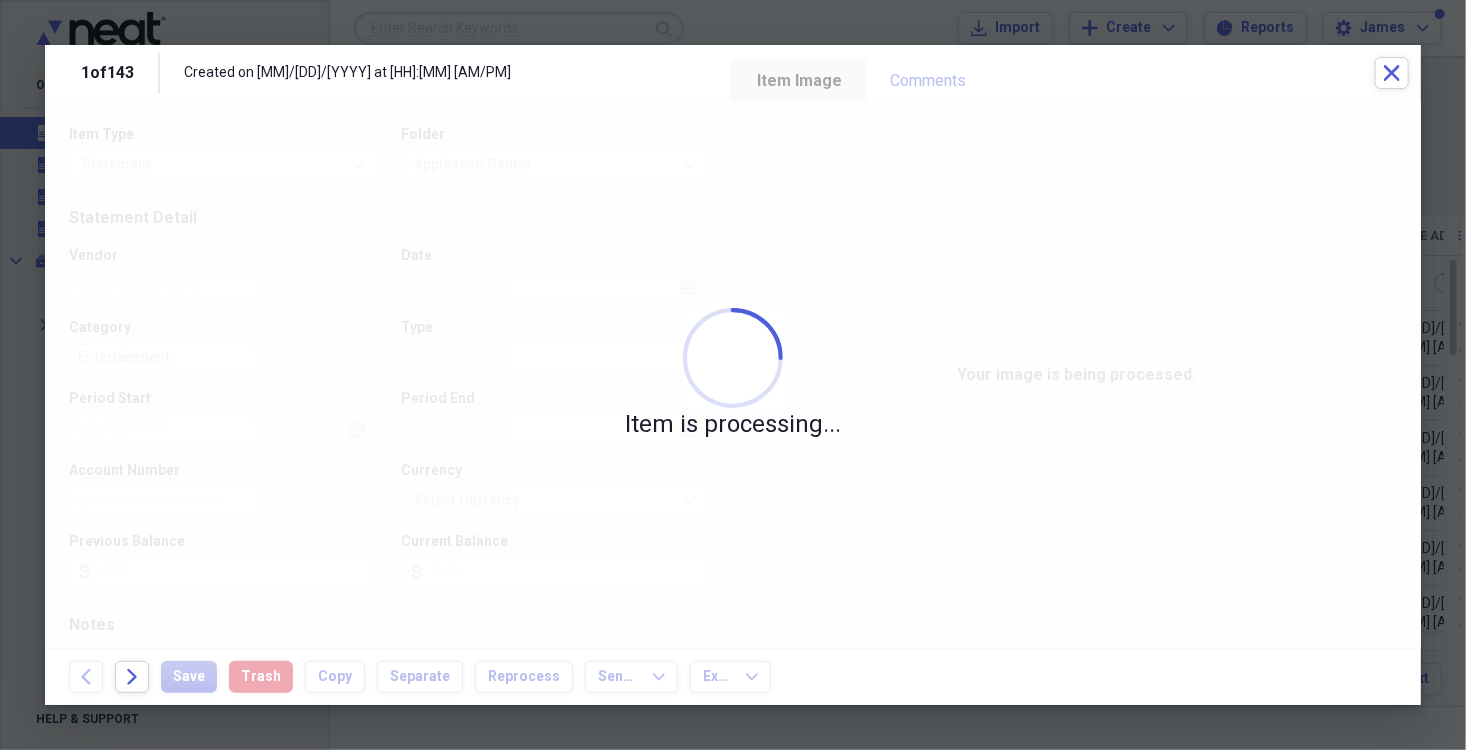 type on "[NUMBER]" 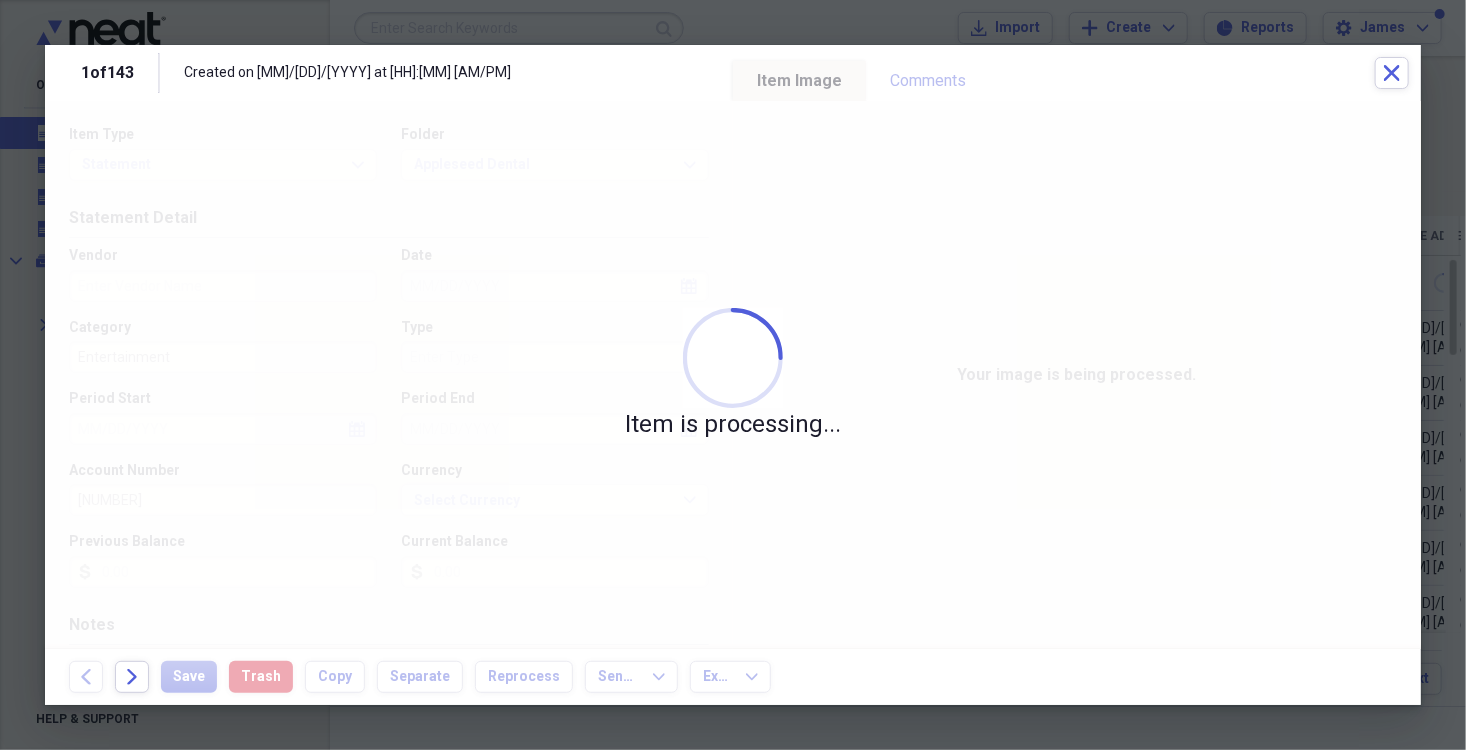type on "APPLESEED DENTAL" 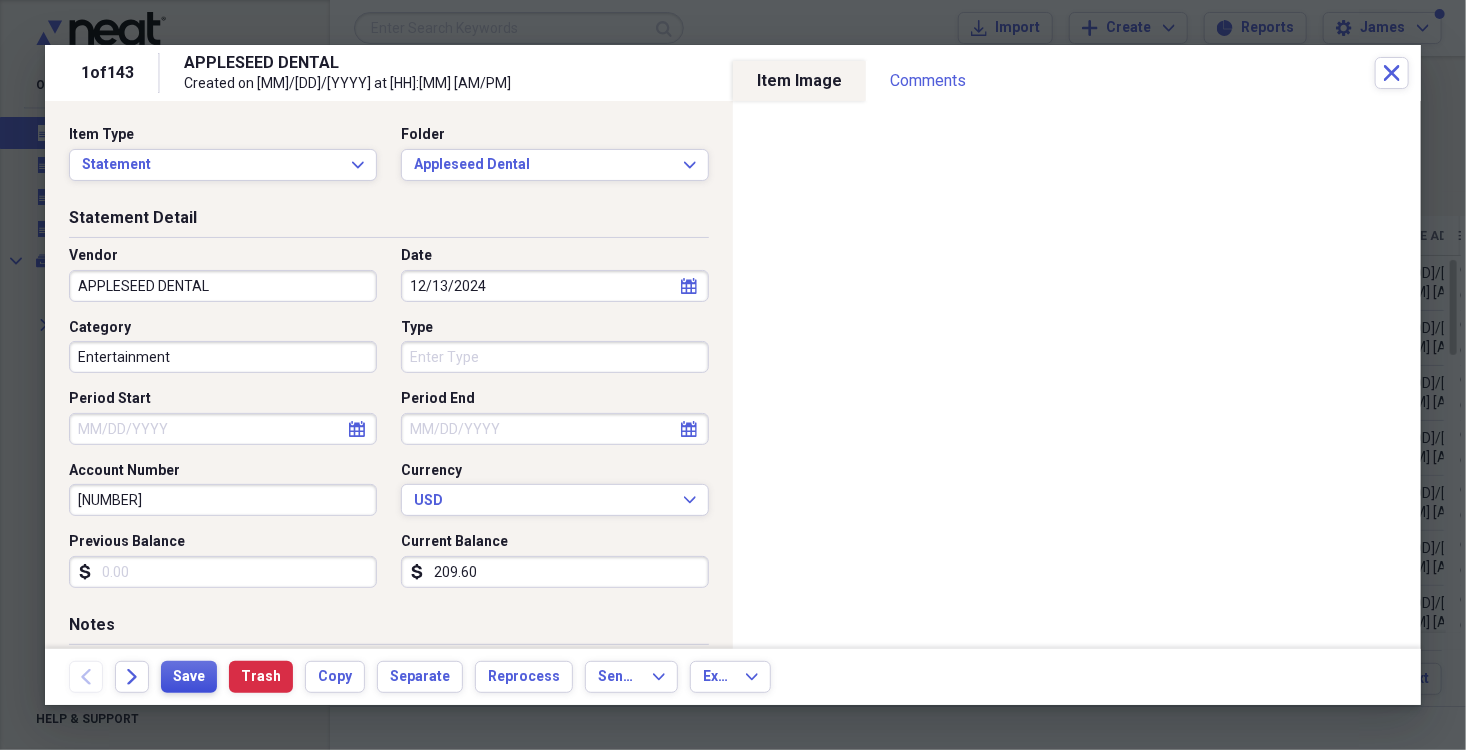 click on "Save" at bounding box center (189, 677) 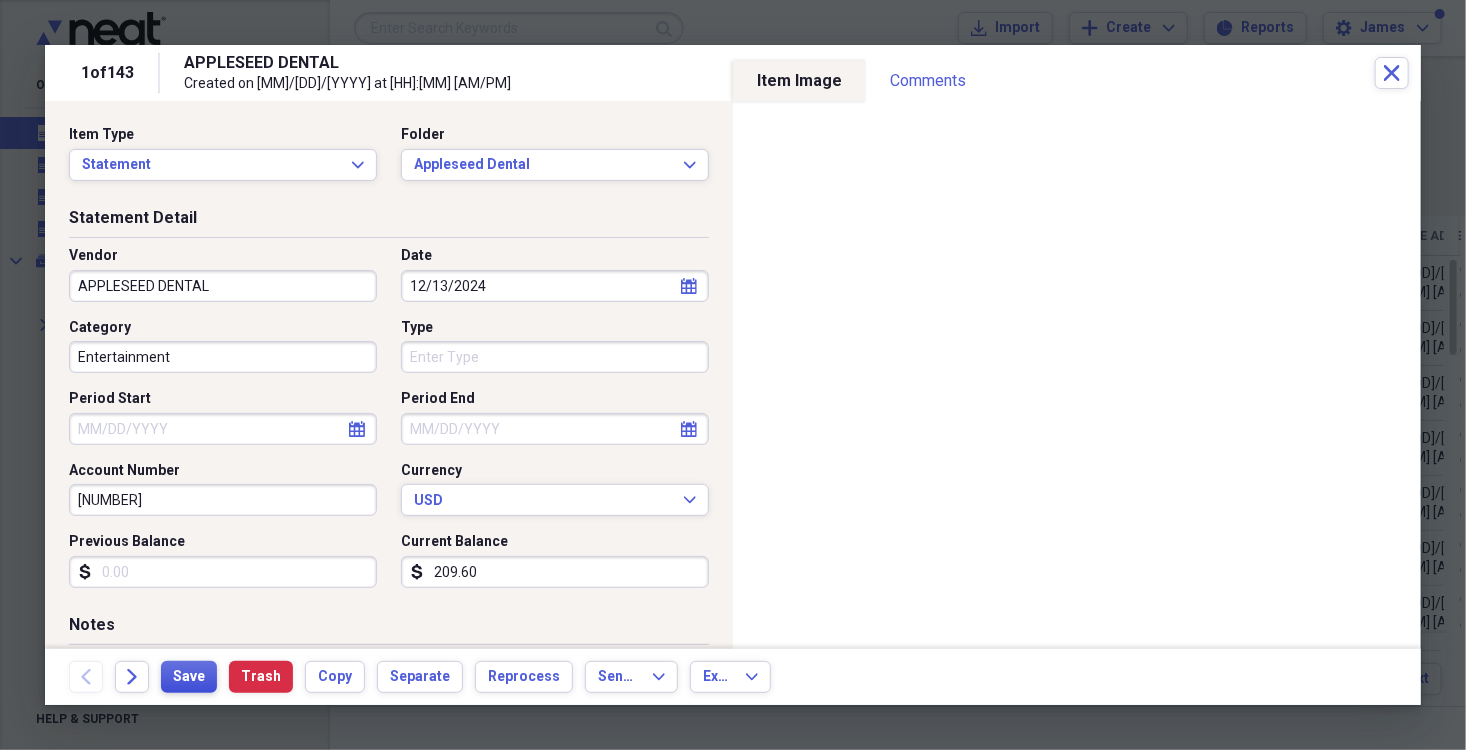 click on "Save" at bounding box center (189, 677) 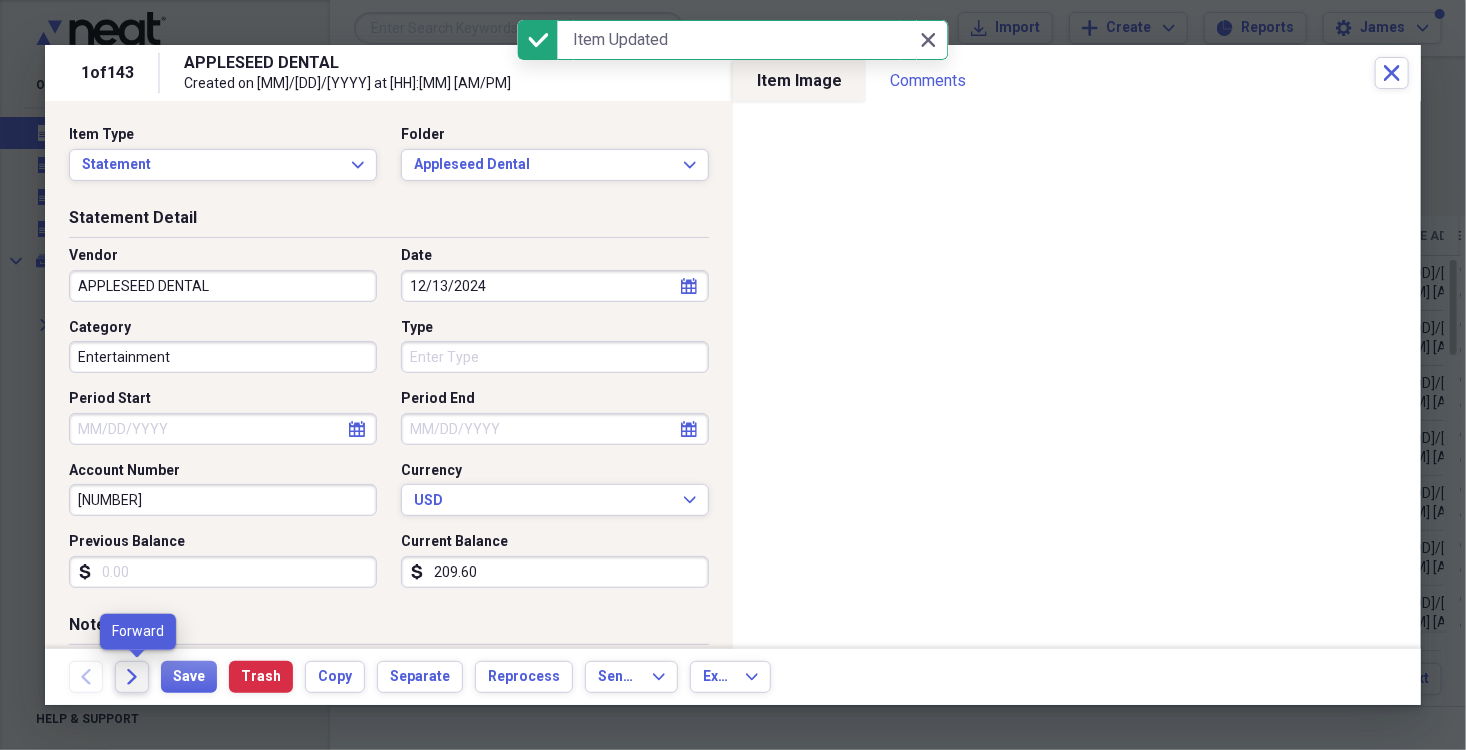 click 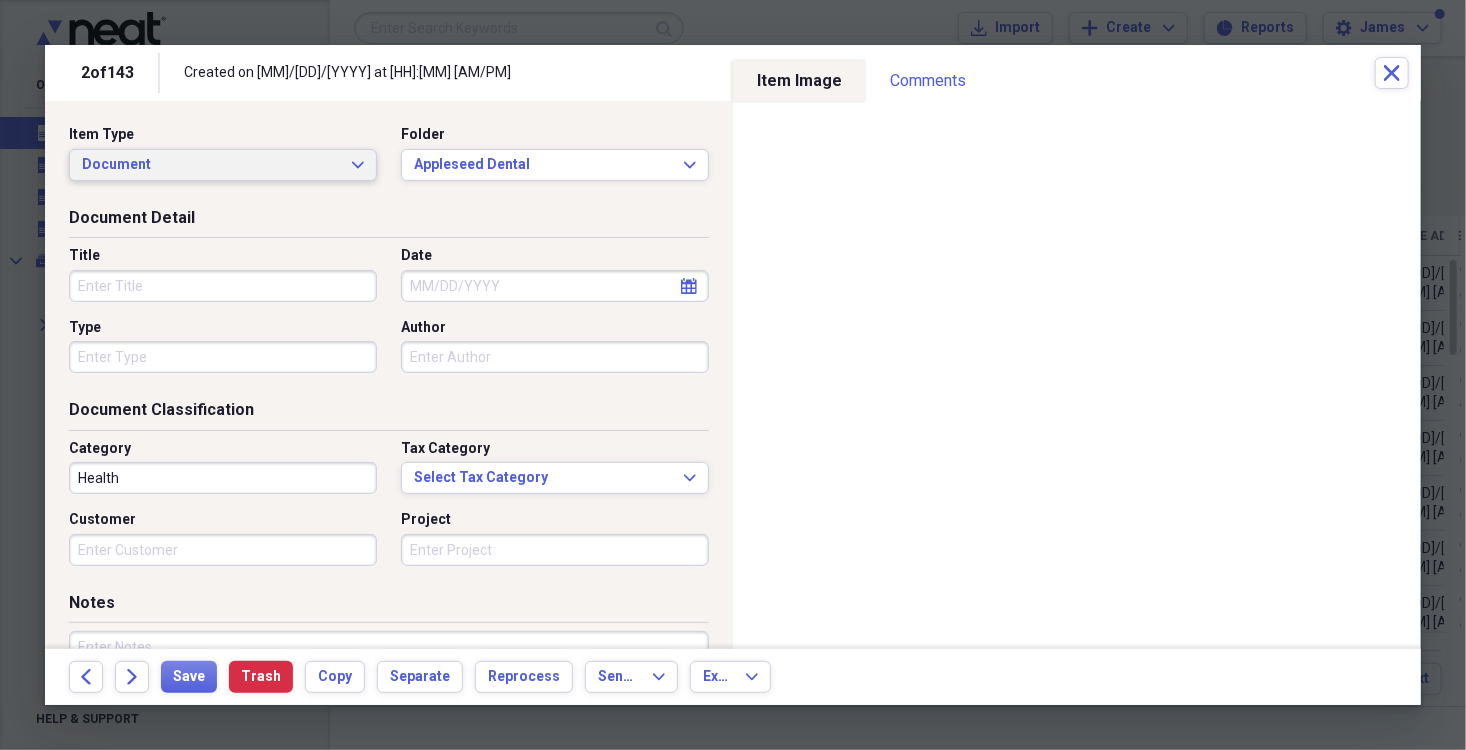 click on "Expand" 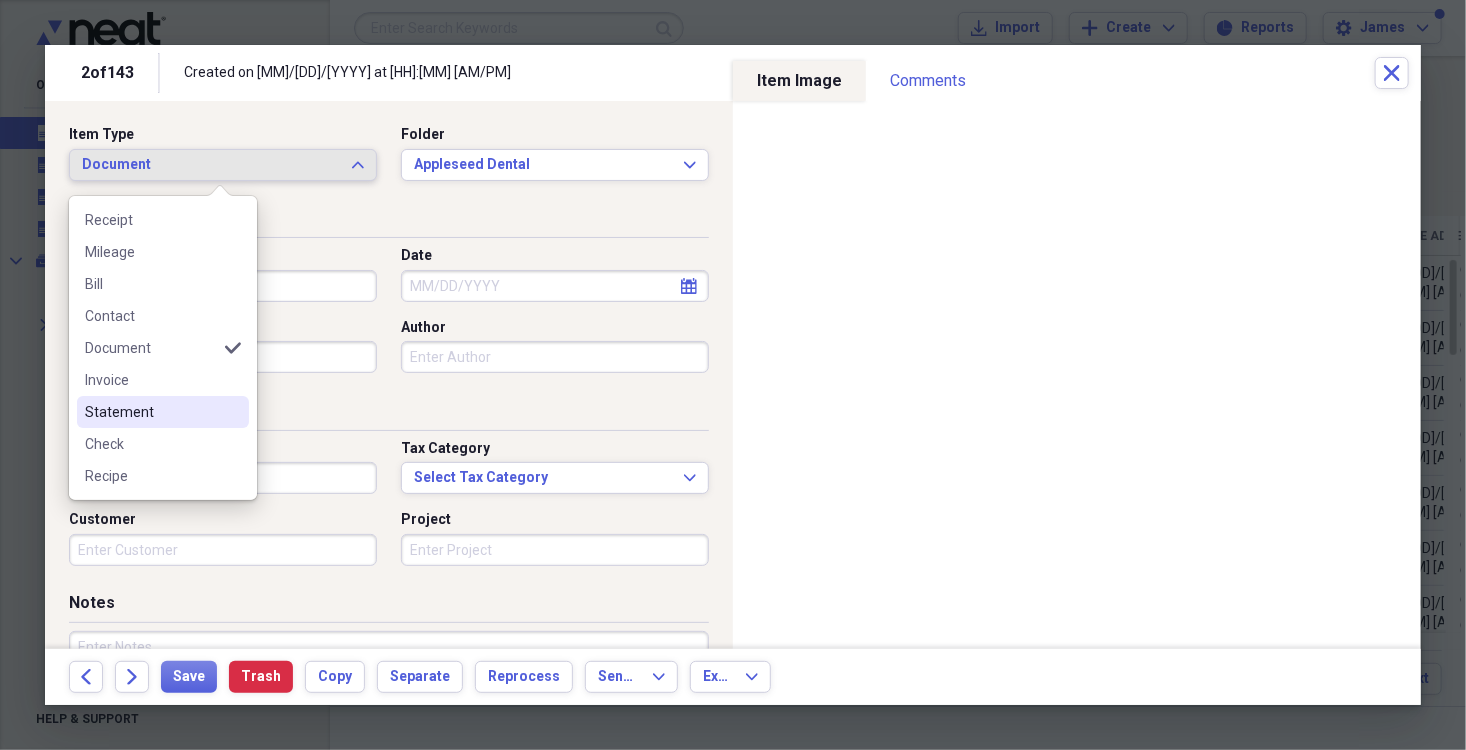 click on "Statement" at bounding box center (151, 412) 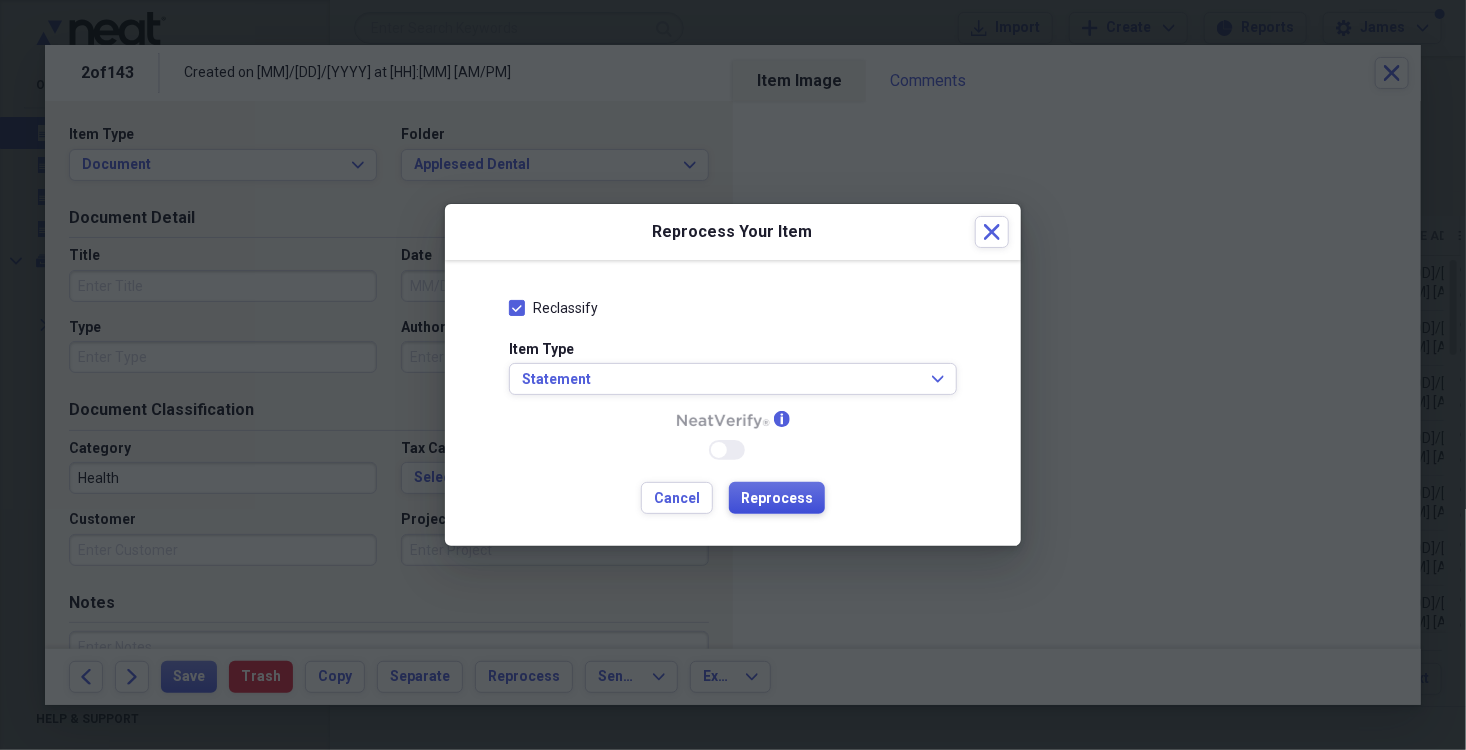 click on "Reprocess" at bounding box center (777, 499) 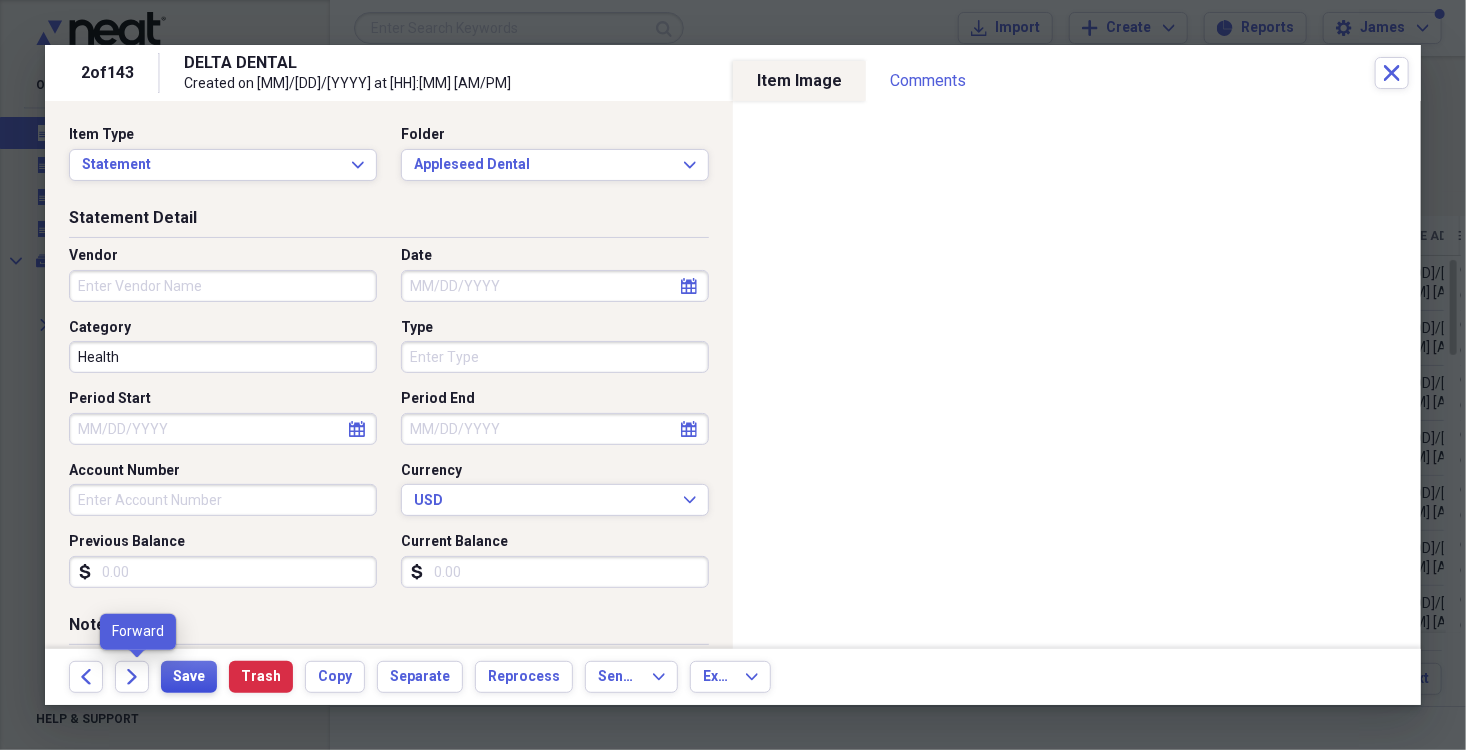 type on "DELTA DENTAL" 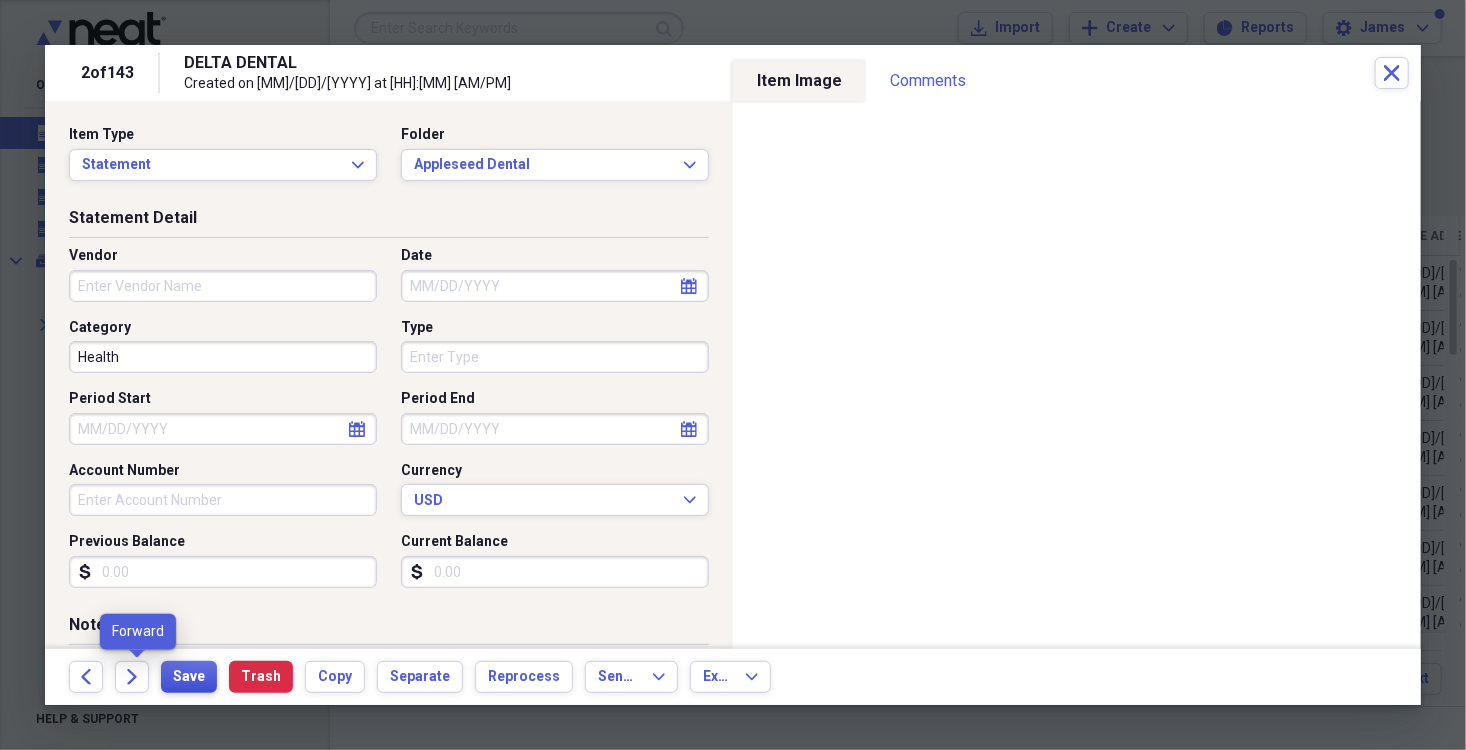 type on "12/13/2024" 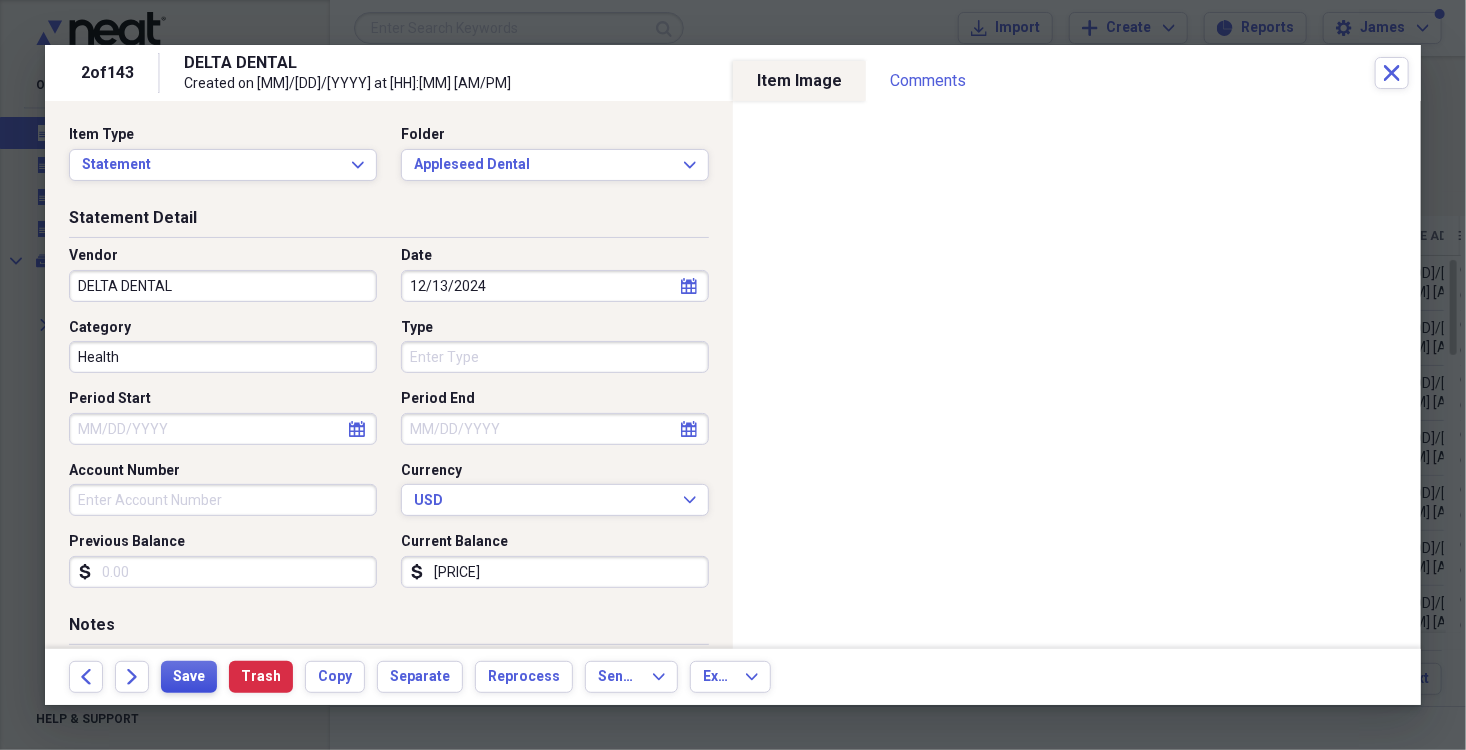 click on "Save" at bounding box center [189, 677] 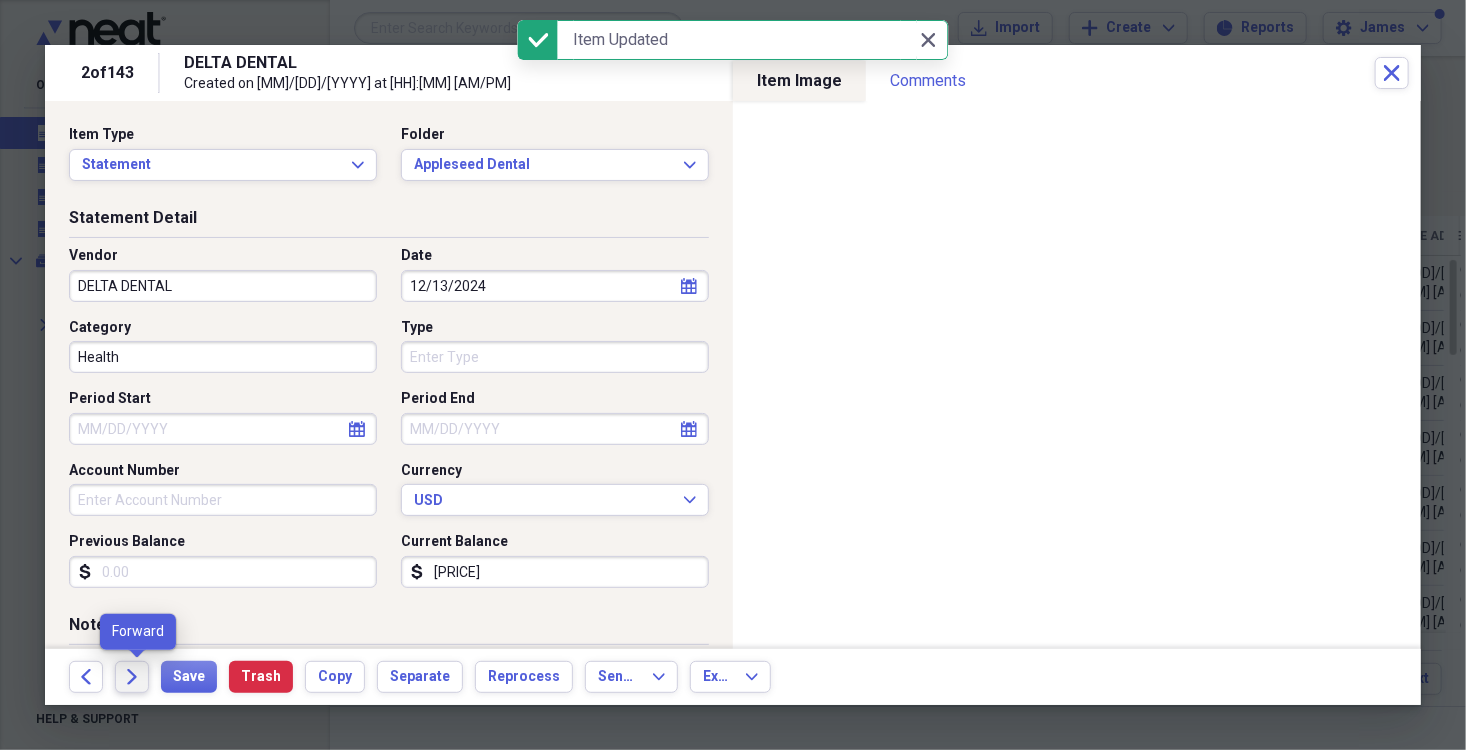 click on "Forward" 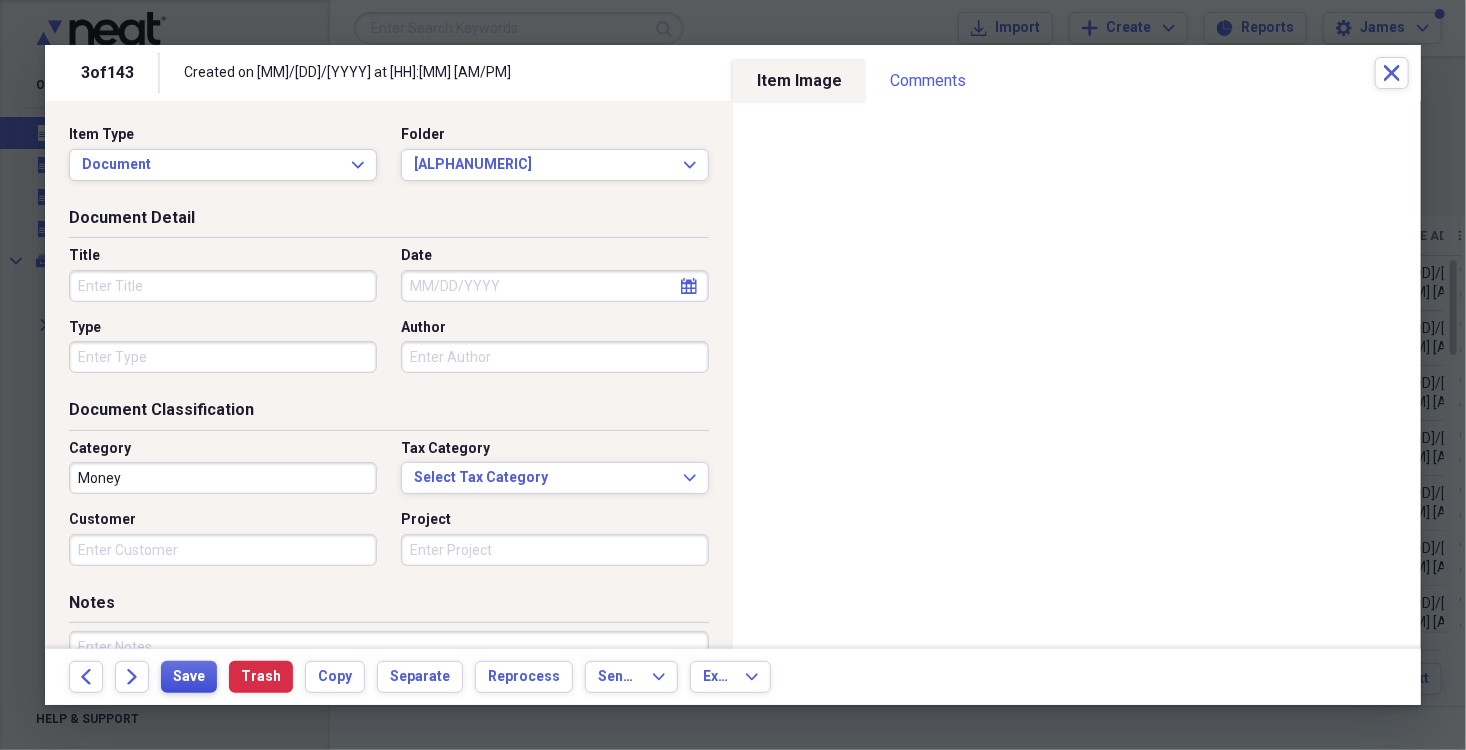 click on "Save" at bounding box center (189, 677) 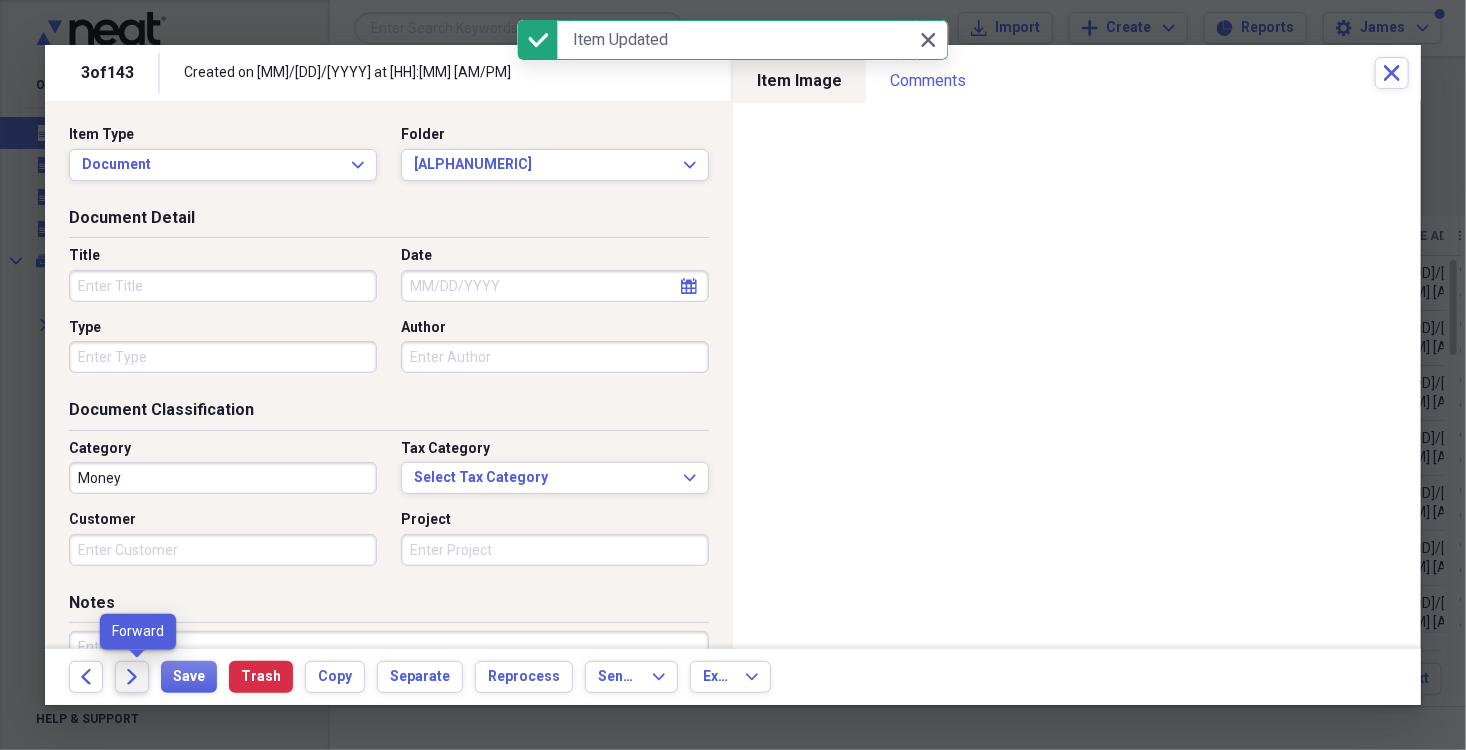 click 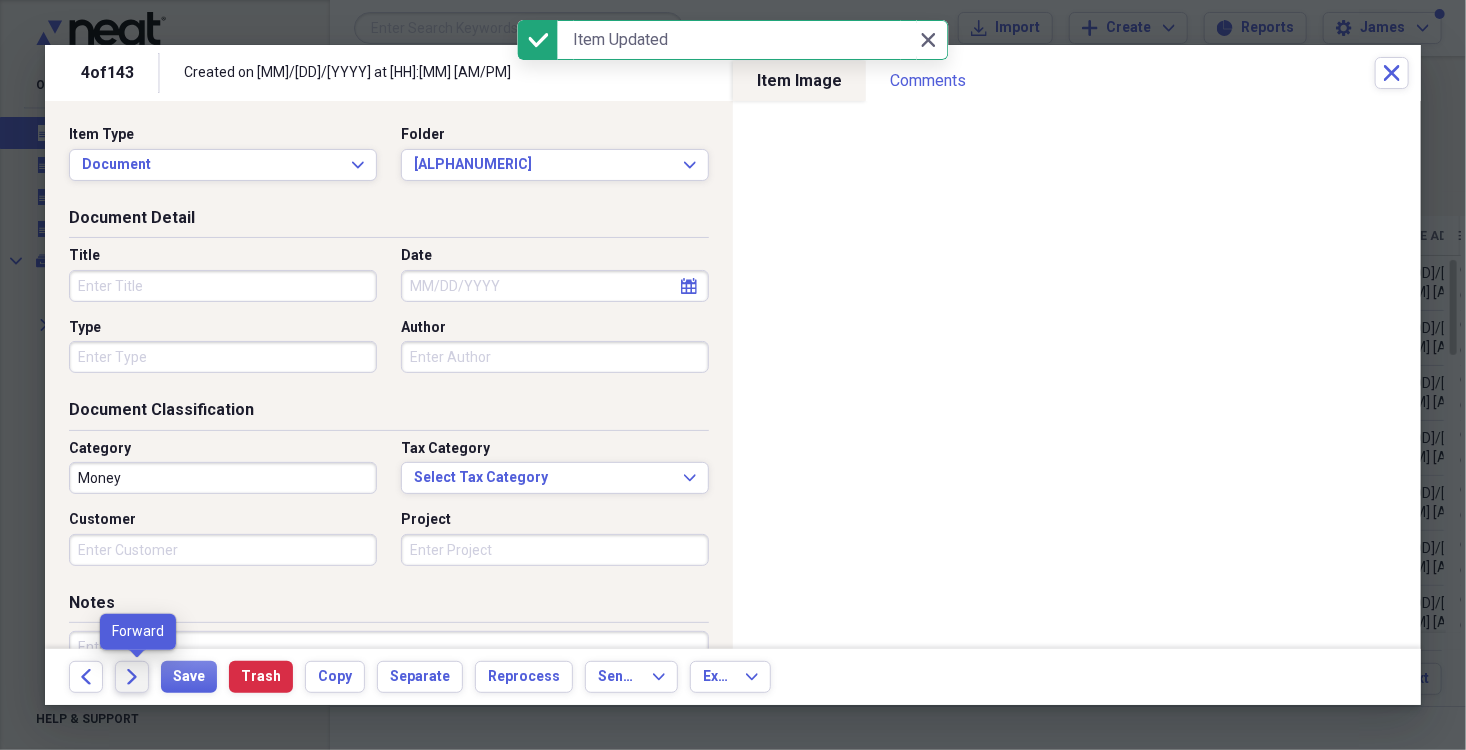 click on "Forward" 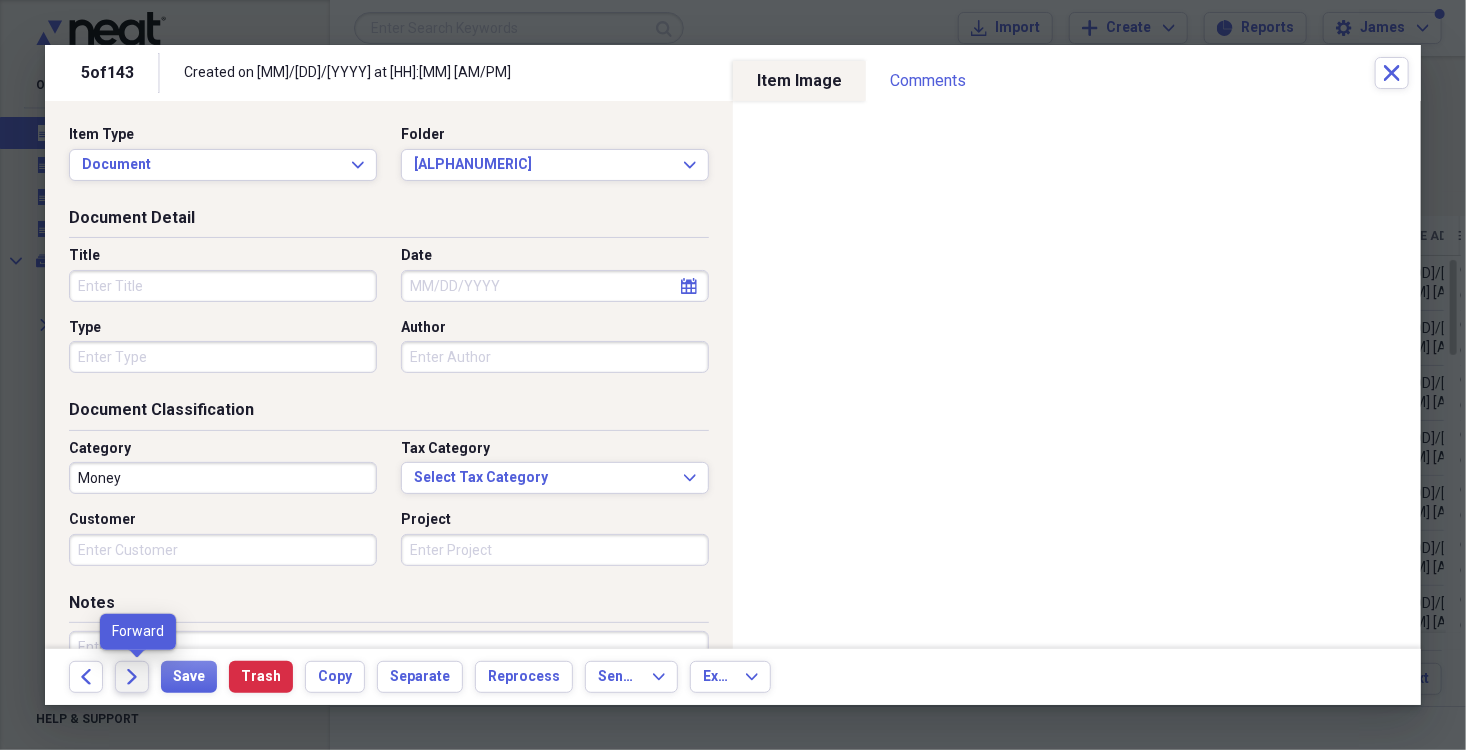 click on "Forward" 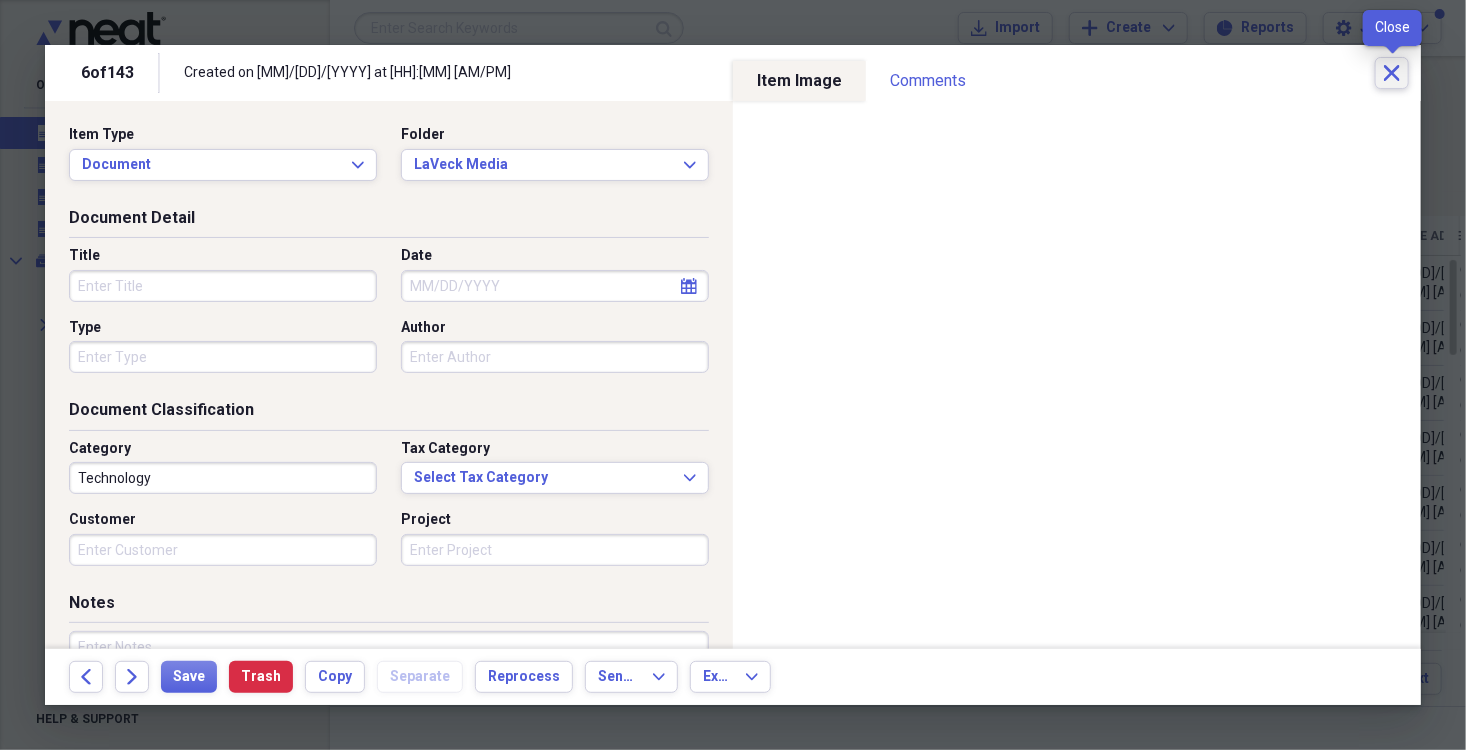 click on "Close" 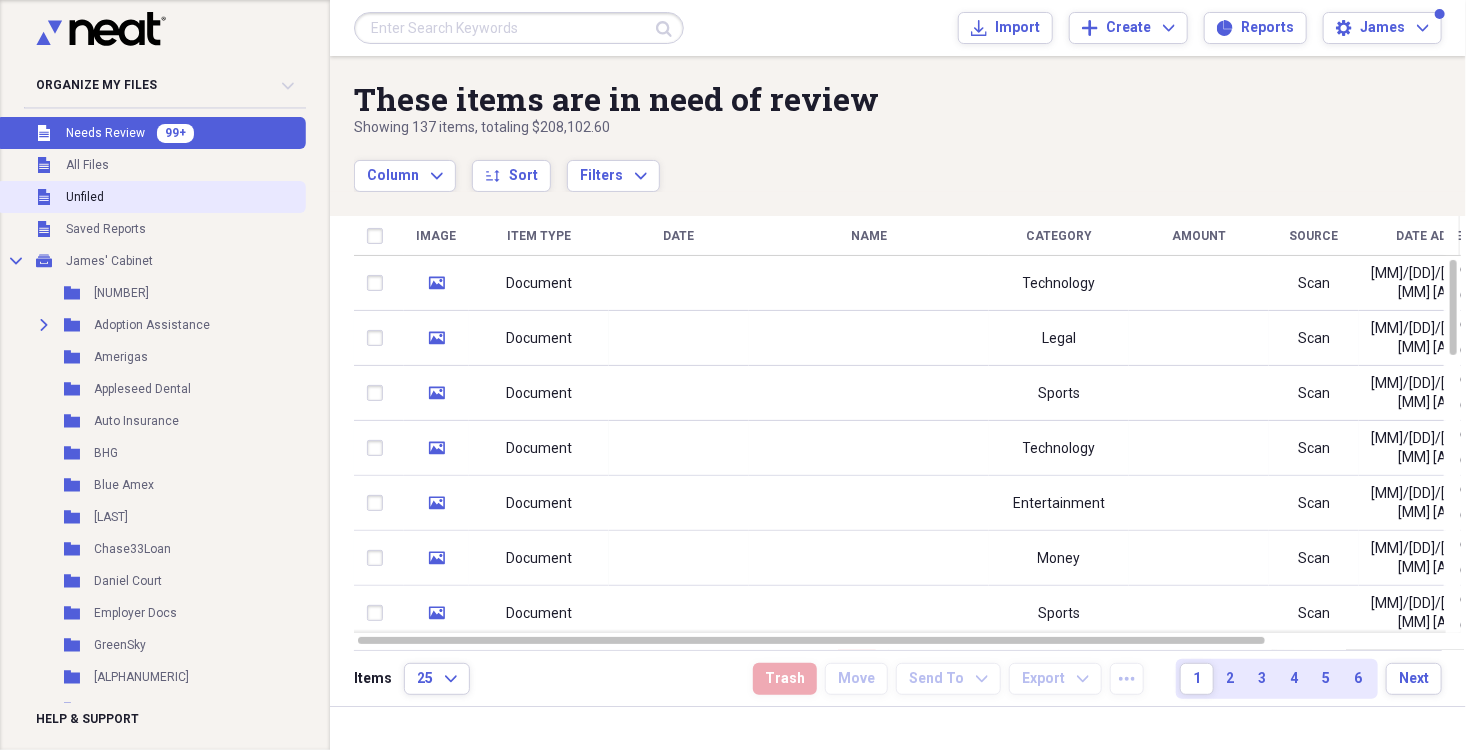 click on "Unfiled" at bounding box center [85, 197] 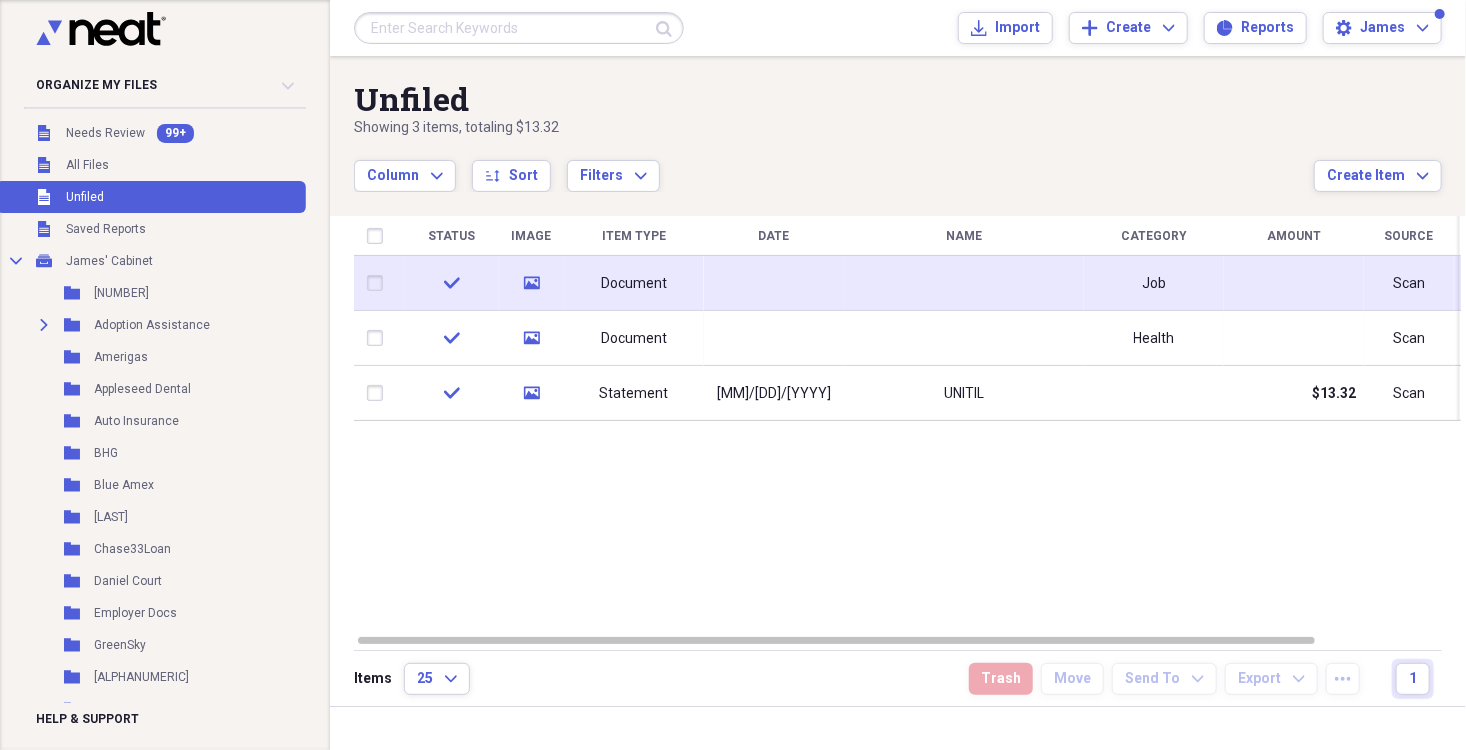 click on "Document" at bounding box center [634, 284] 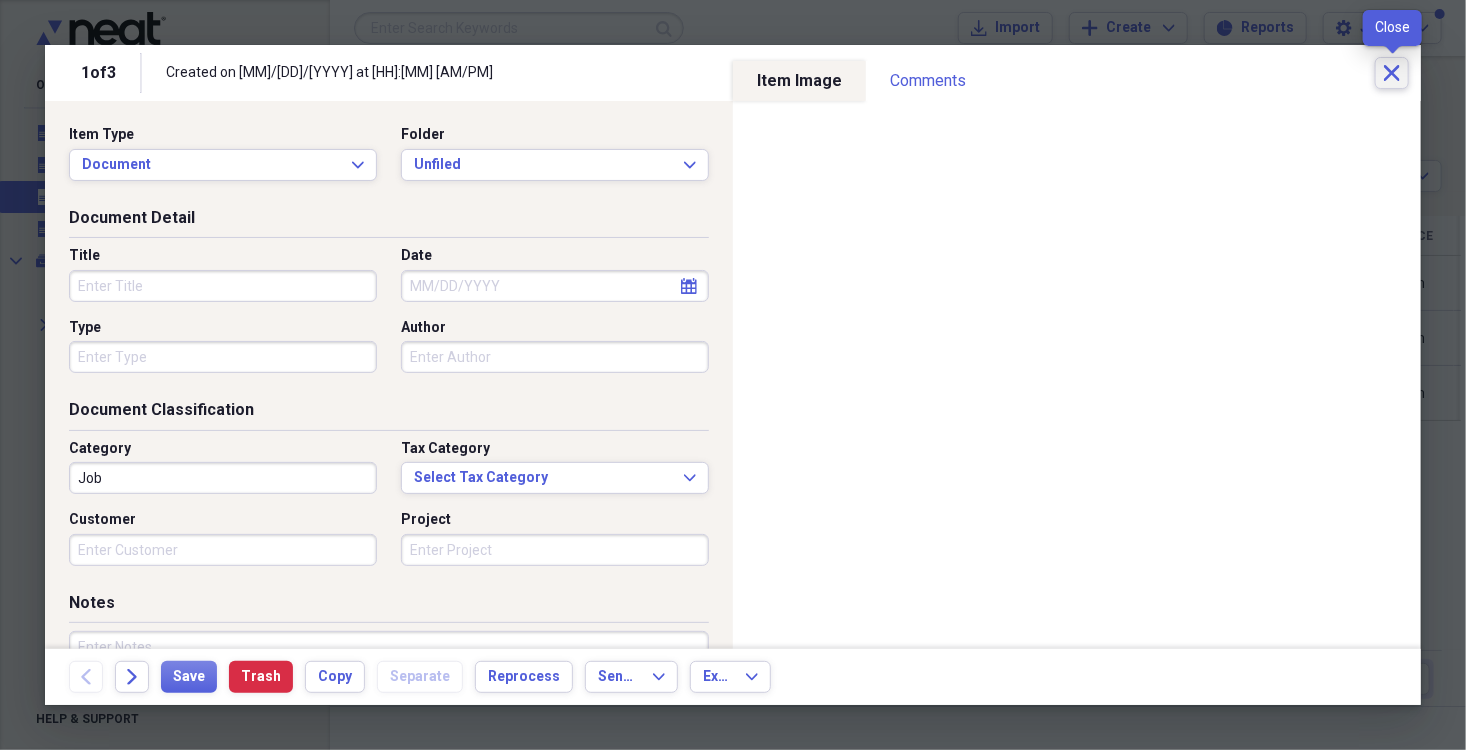 click 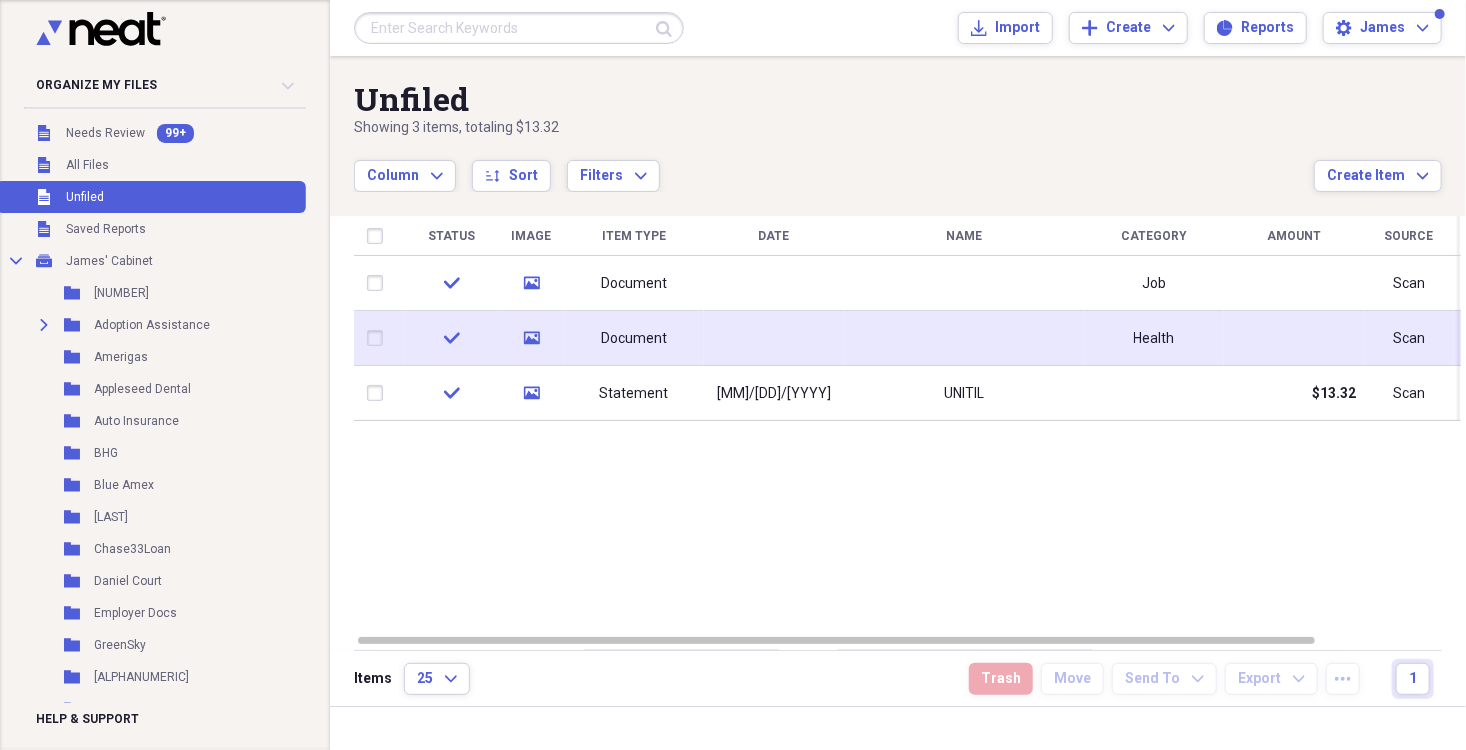 click on "Document" at bounding box center (634, 339) 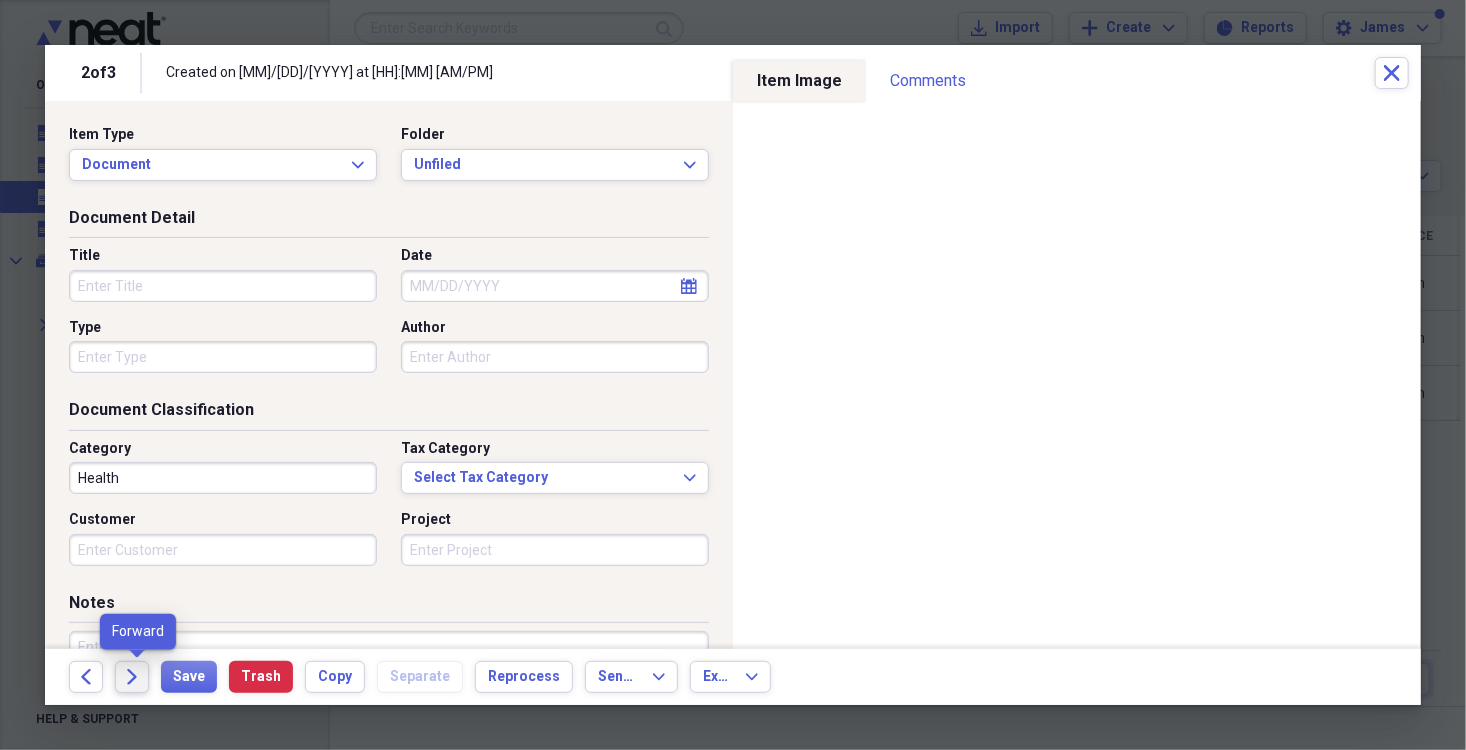 click on "Forward" 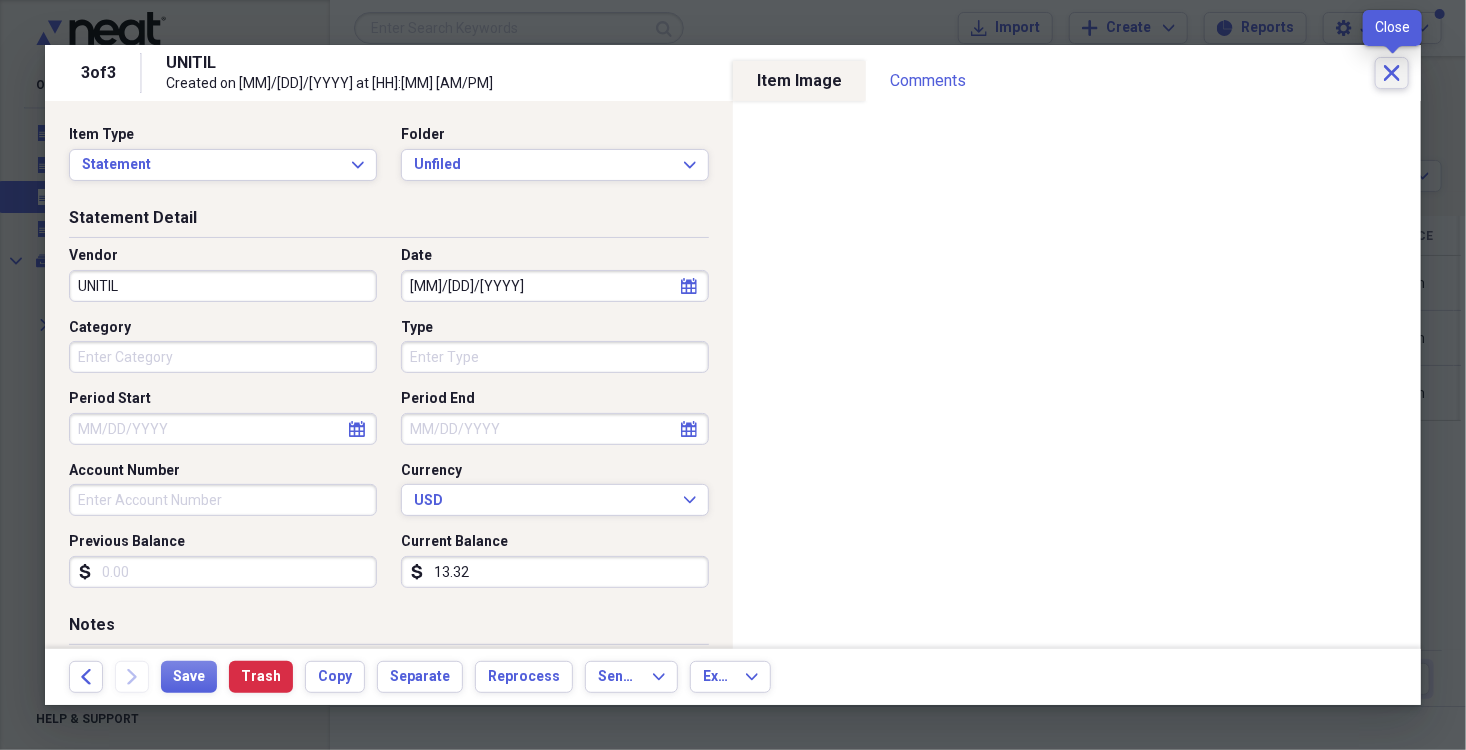 click on "Close" at bounding box center (1392, 73) 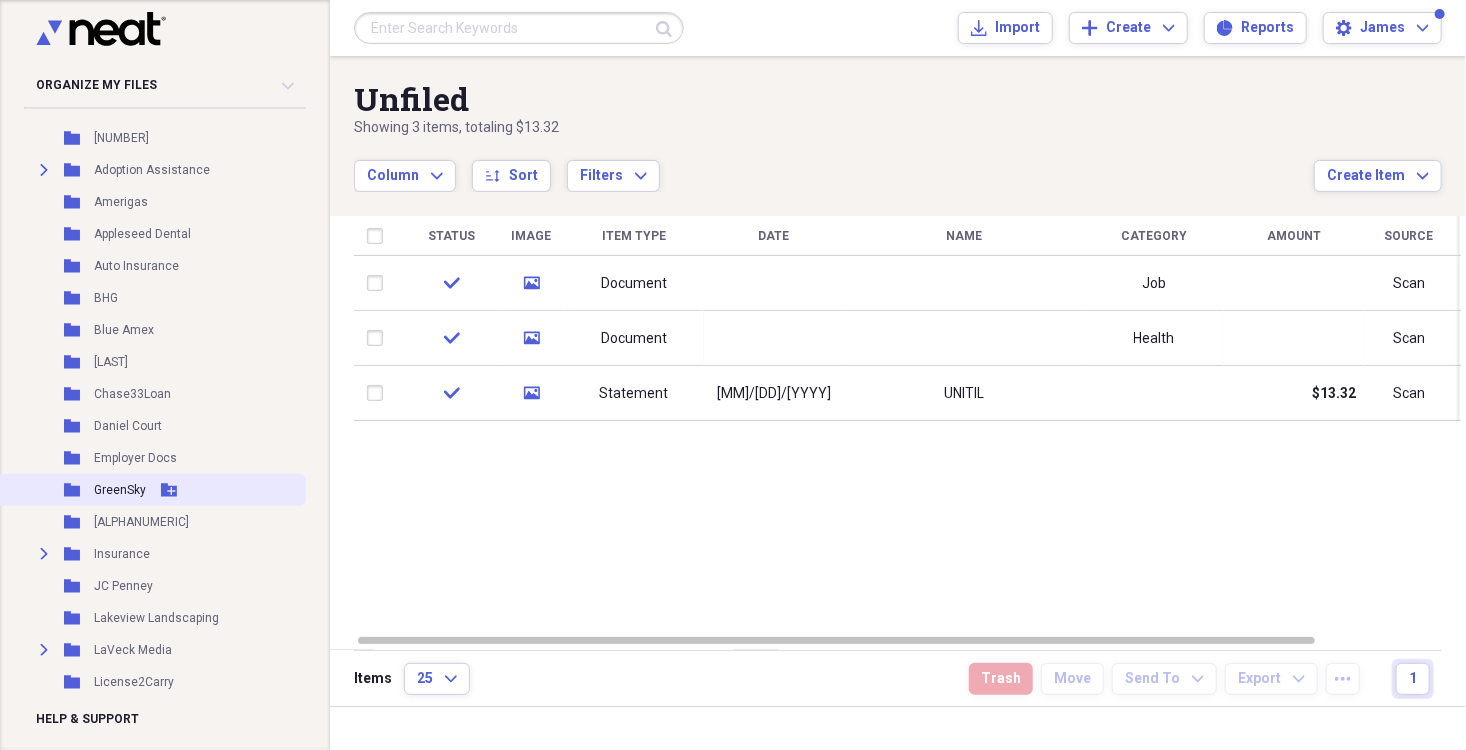 scroll, scrollTop: 160, scrollLeft: 0, axis: vertical 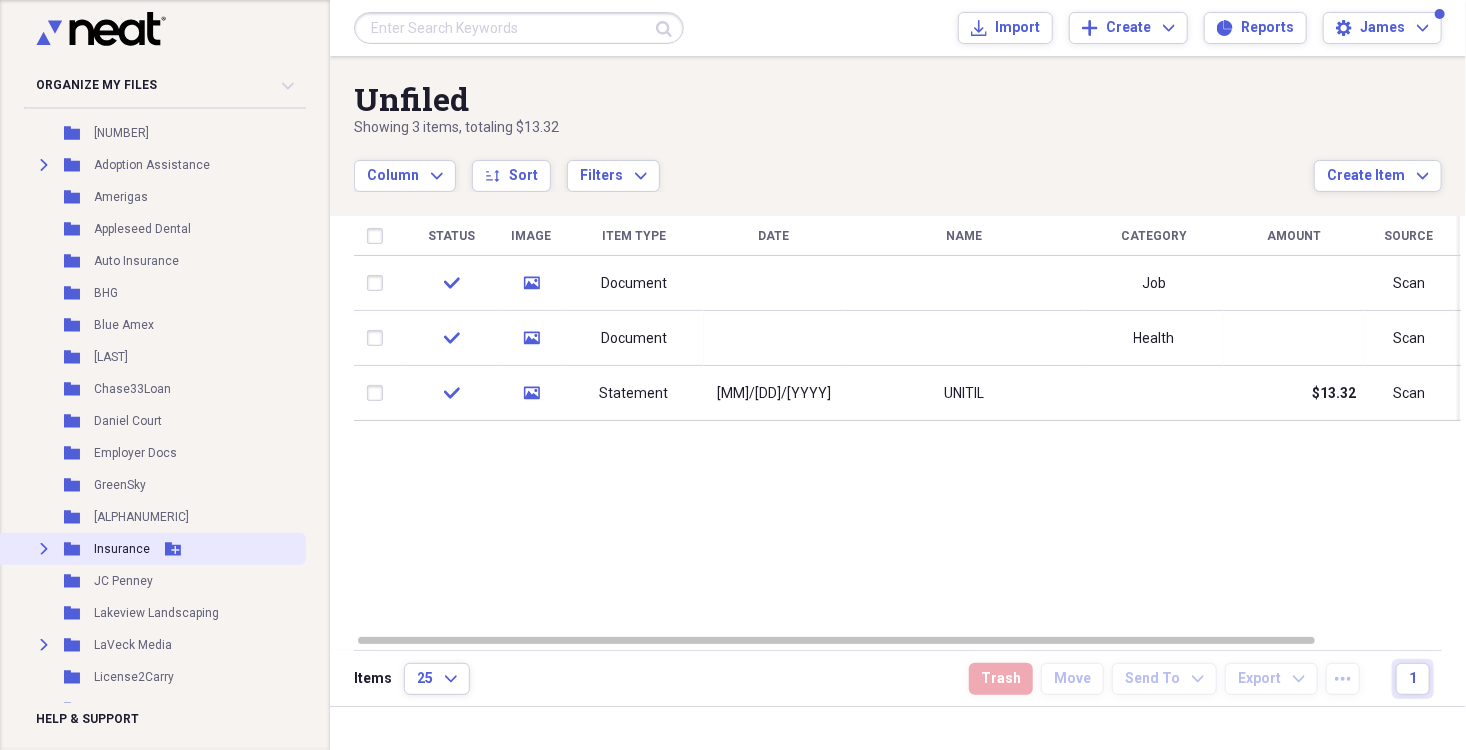 click on "Expand" 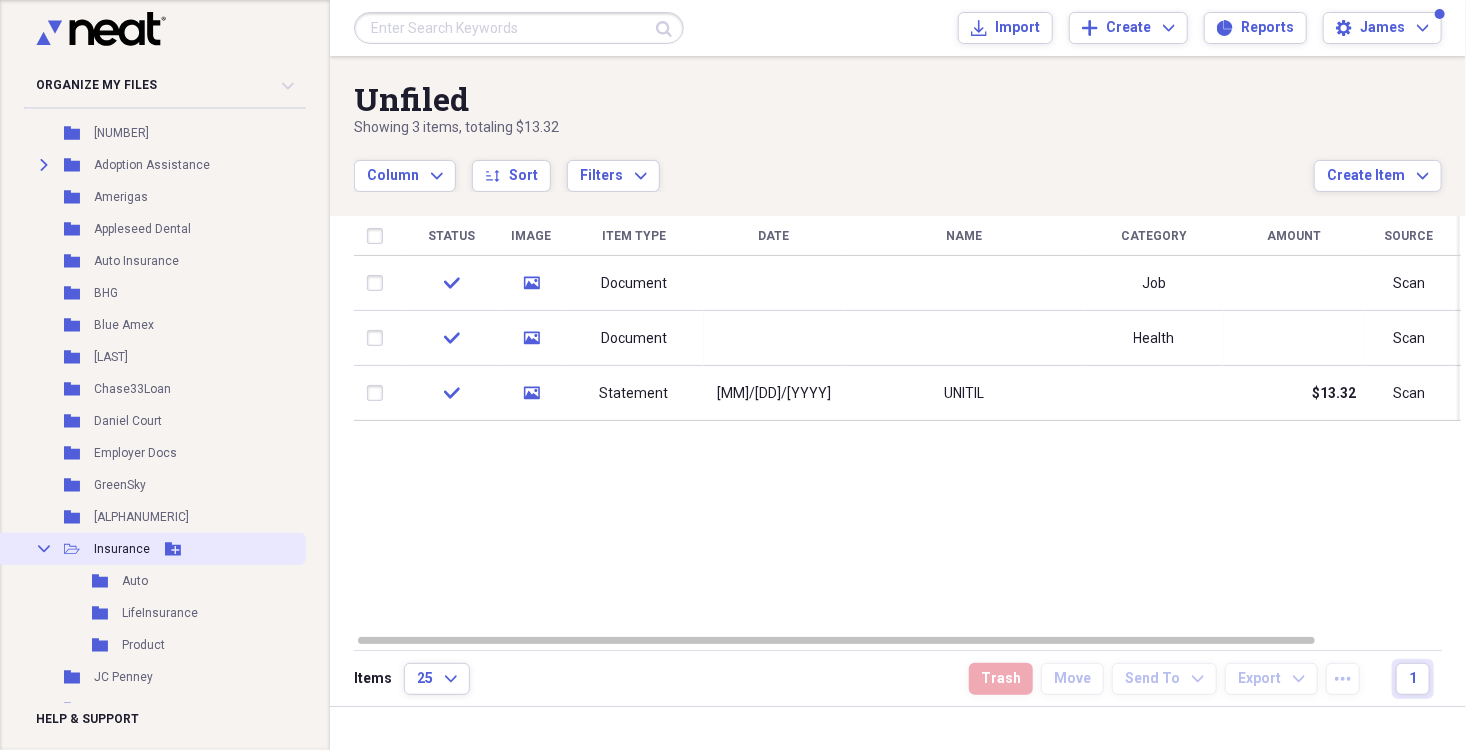 click on "Insurance" at bounding box center [122, 549] 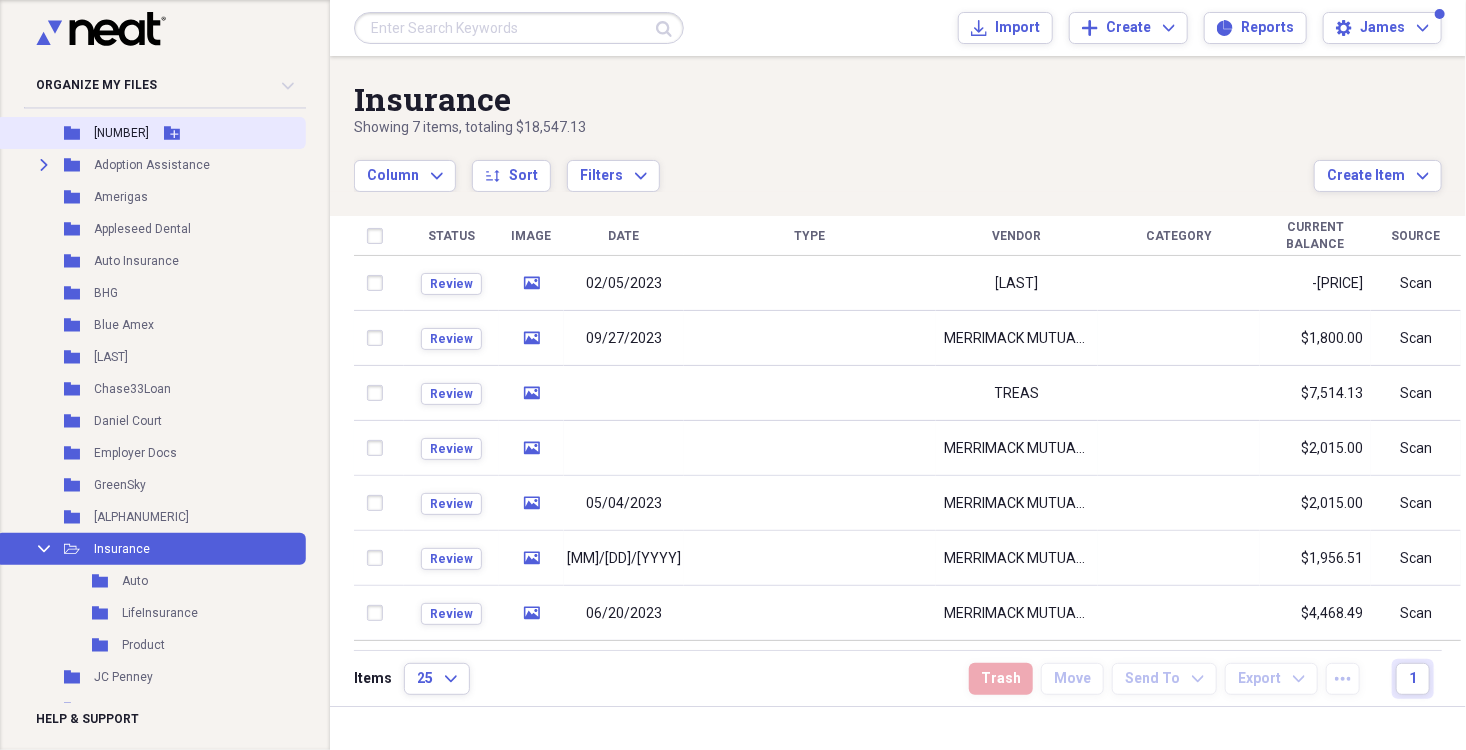 click on "[NUMBER]" at bounding box center (121, 133) 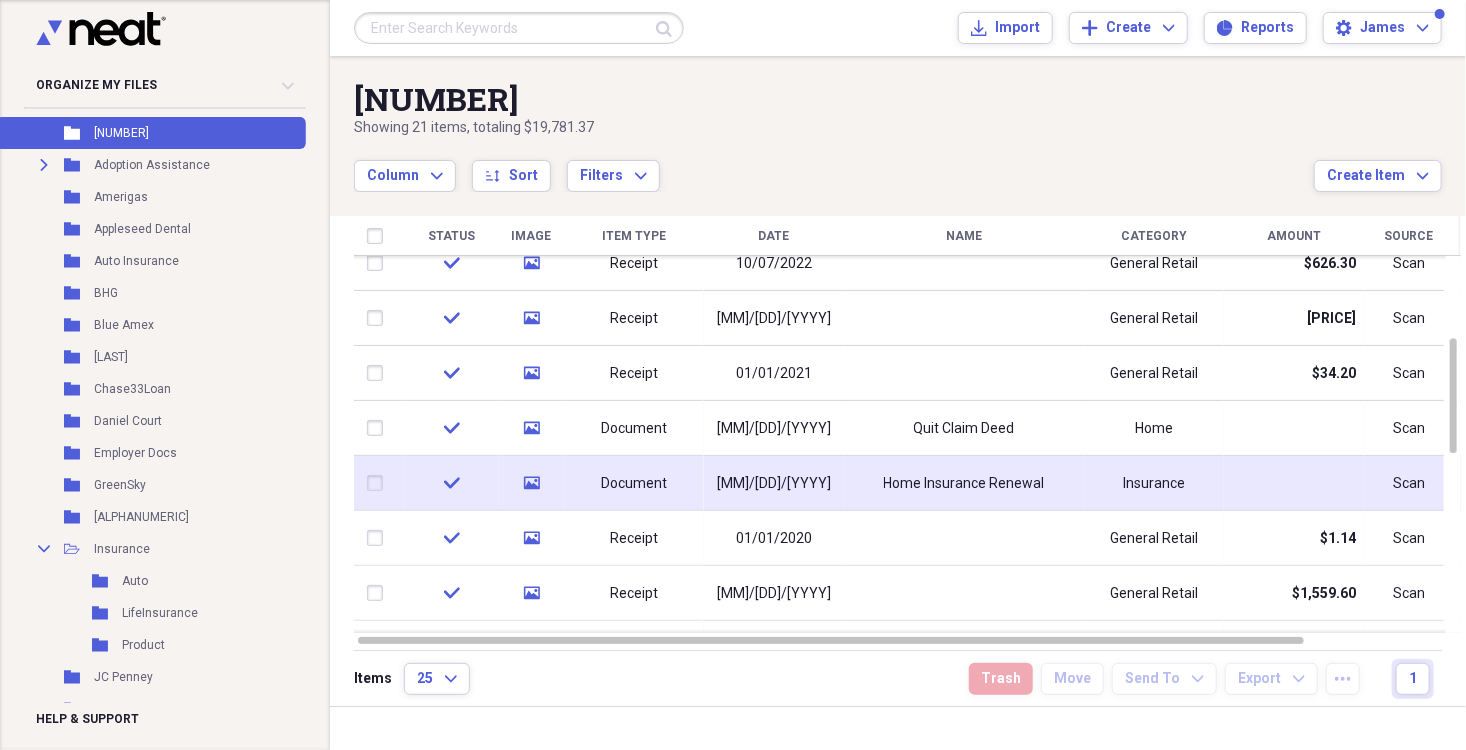 click on "Document" at bounding box center (634, 483) 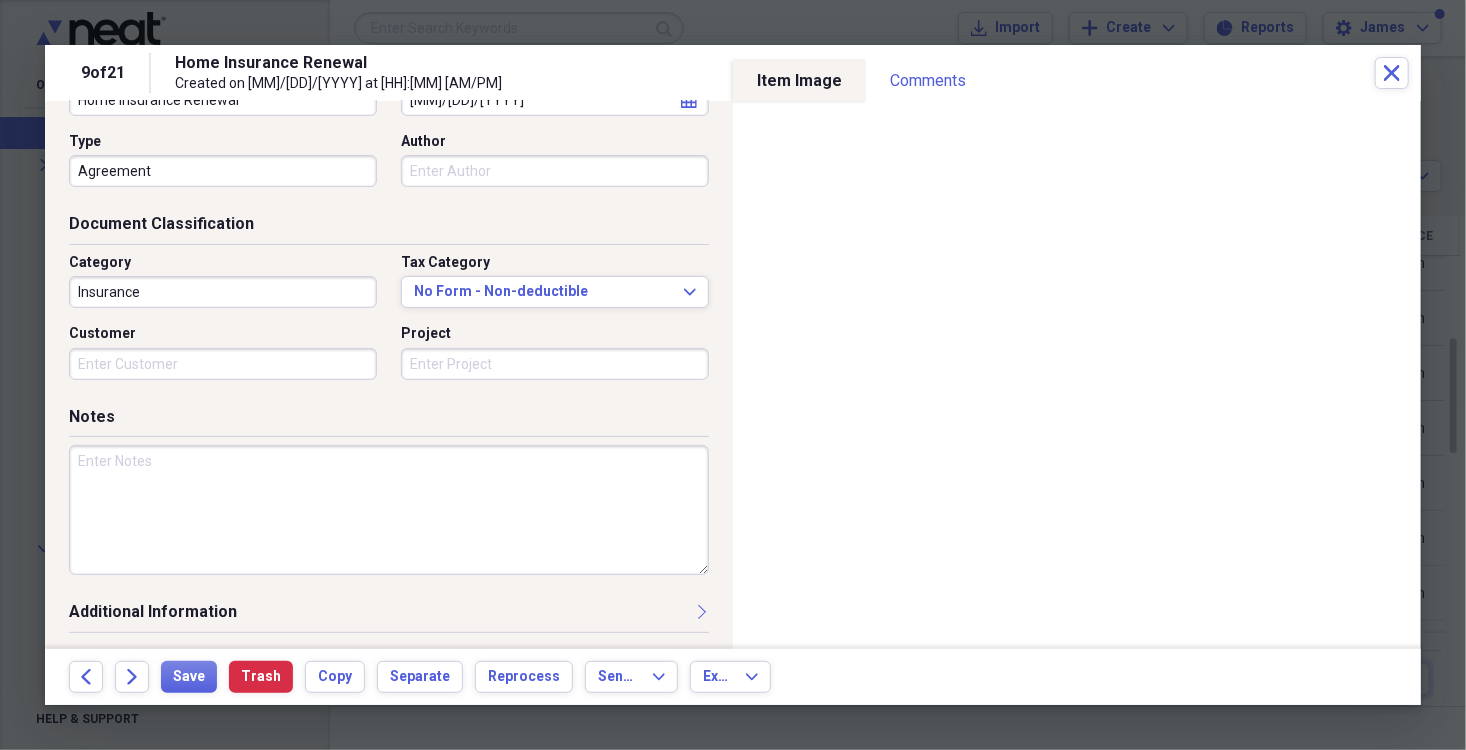 scroll, scrollTop: 0, scrollLeft: 0, axis: both 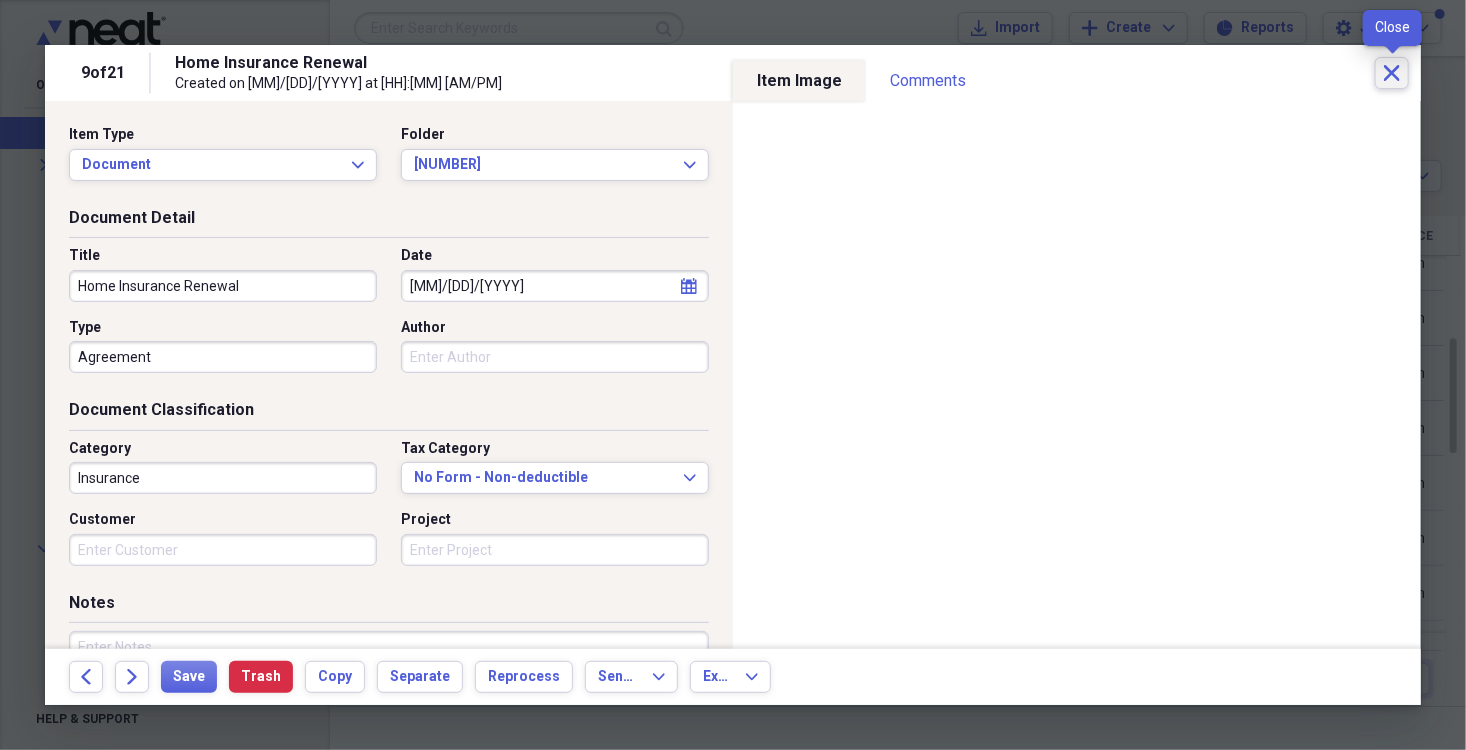 click on "Close" 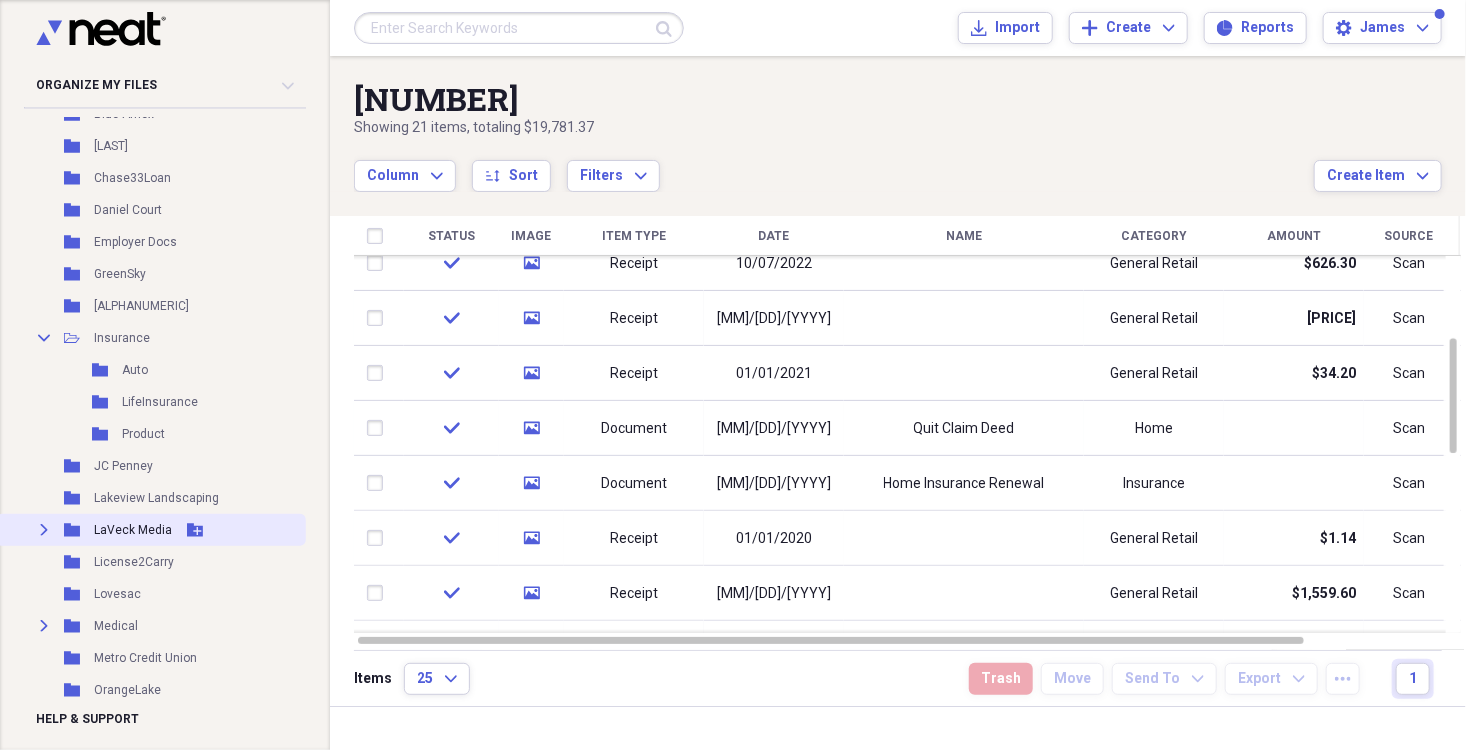 scroll, scrollTop: 400, scrollLeft: 0, axis: vertical 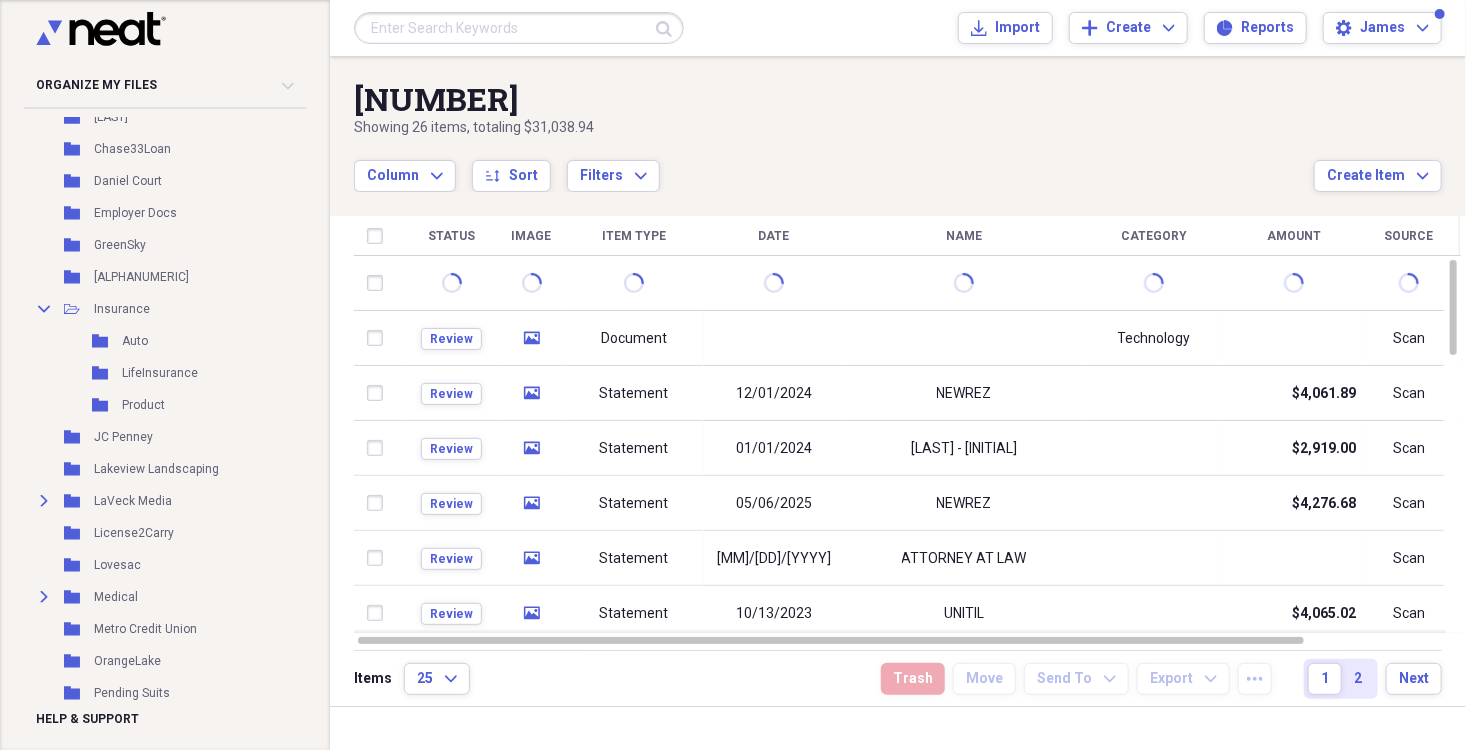 click on "Showing 26 items , totaling [PRICE]" at bounding box center (834, 128) 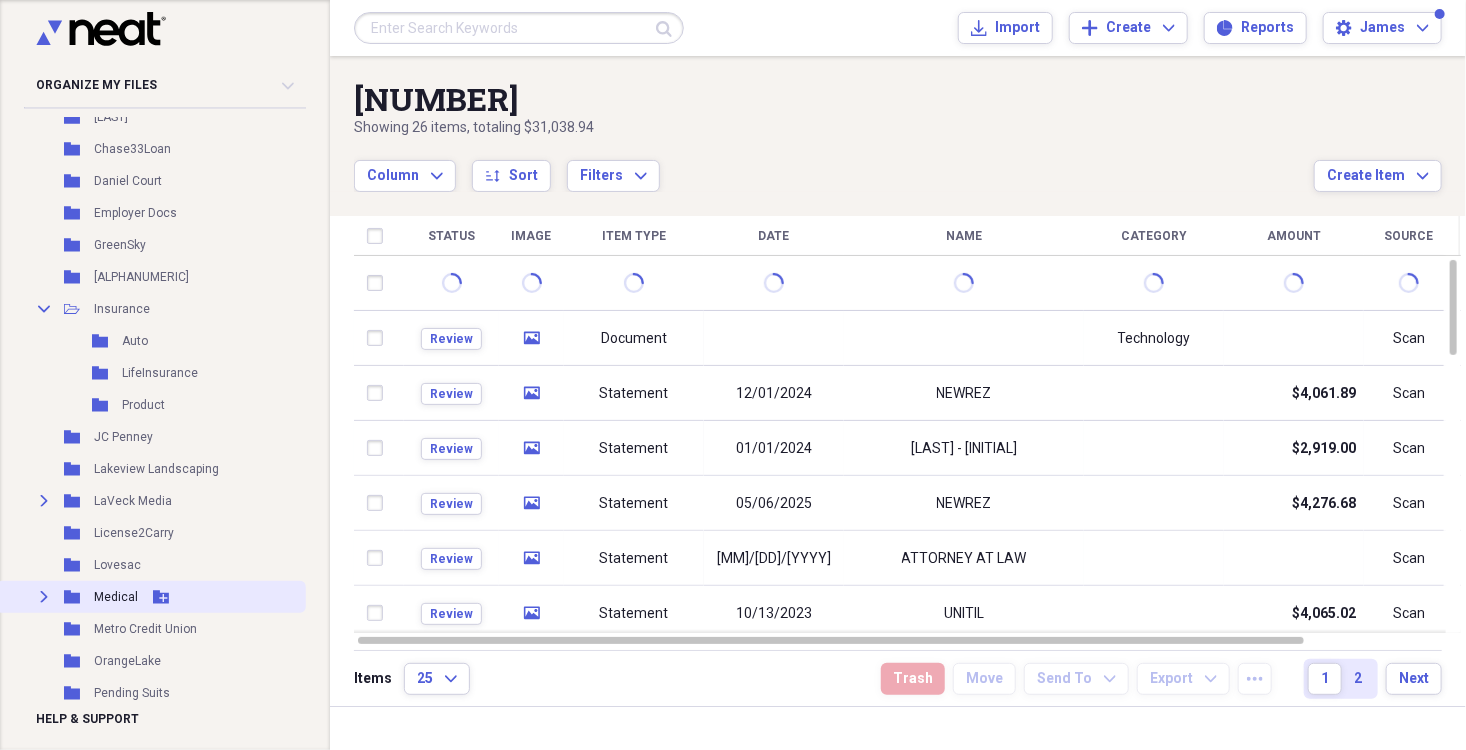 click on "Expand" 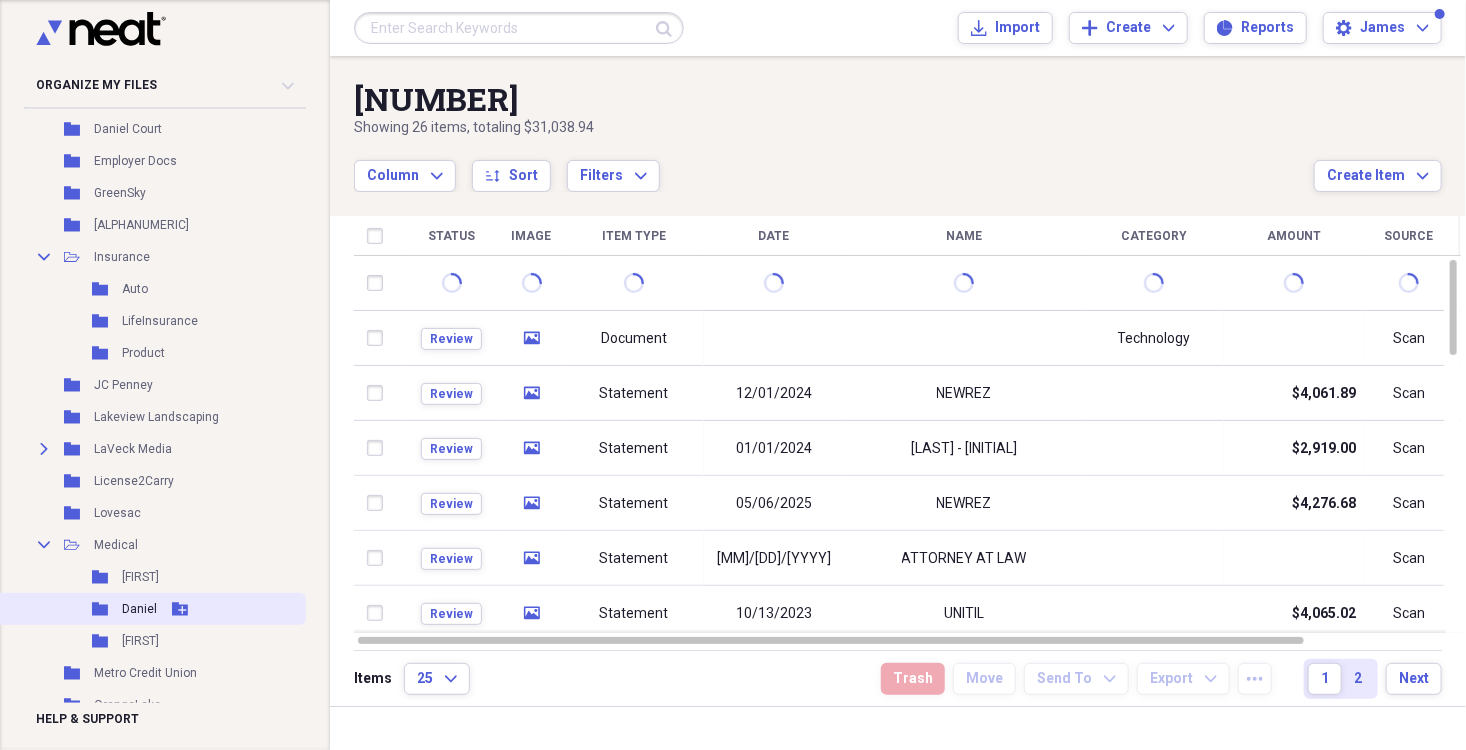 scroll, scrollTop: 480, scrollLeft: 0, axis: vertical 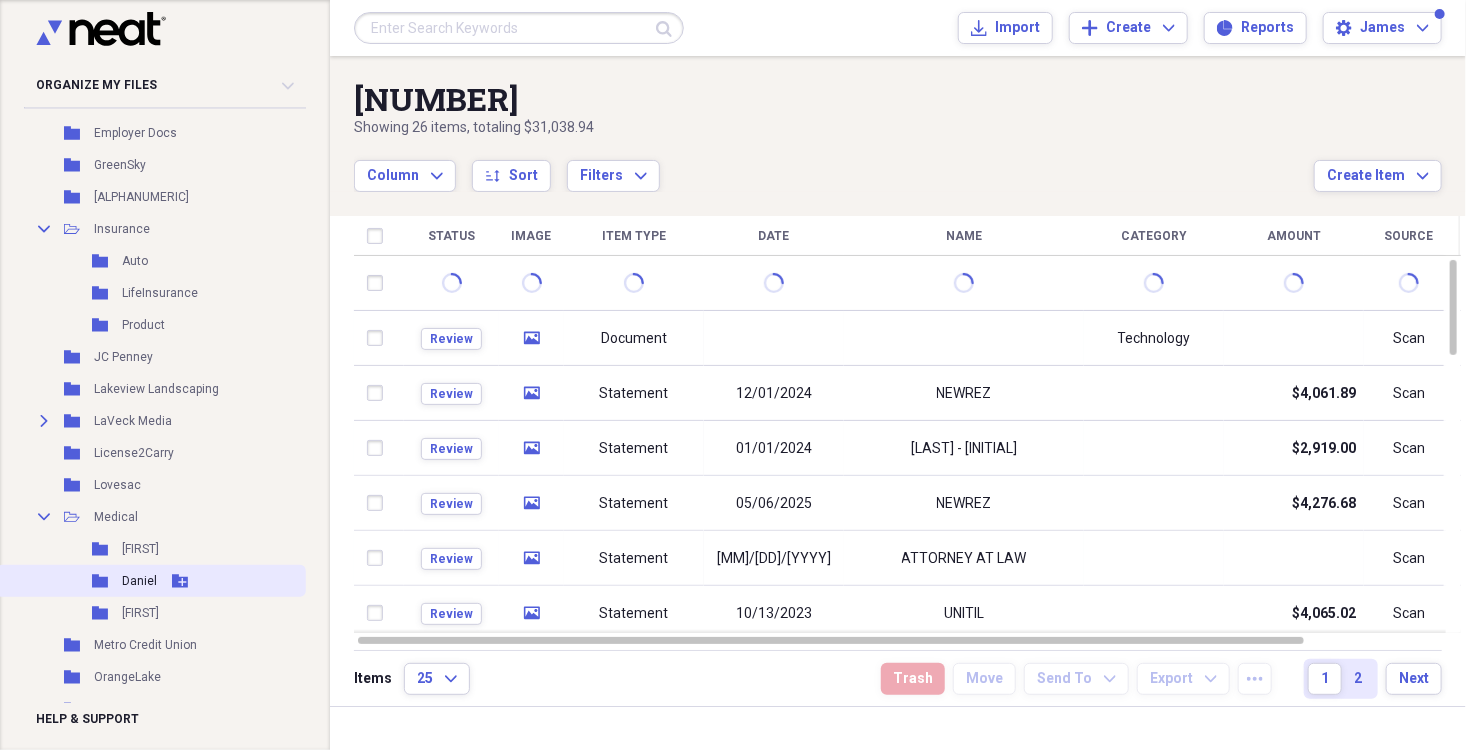 click on "Daniel" at bounding box center (139, 581) 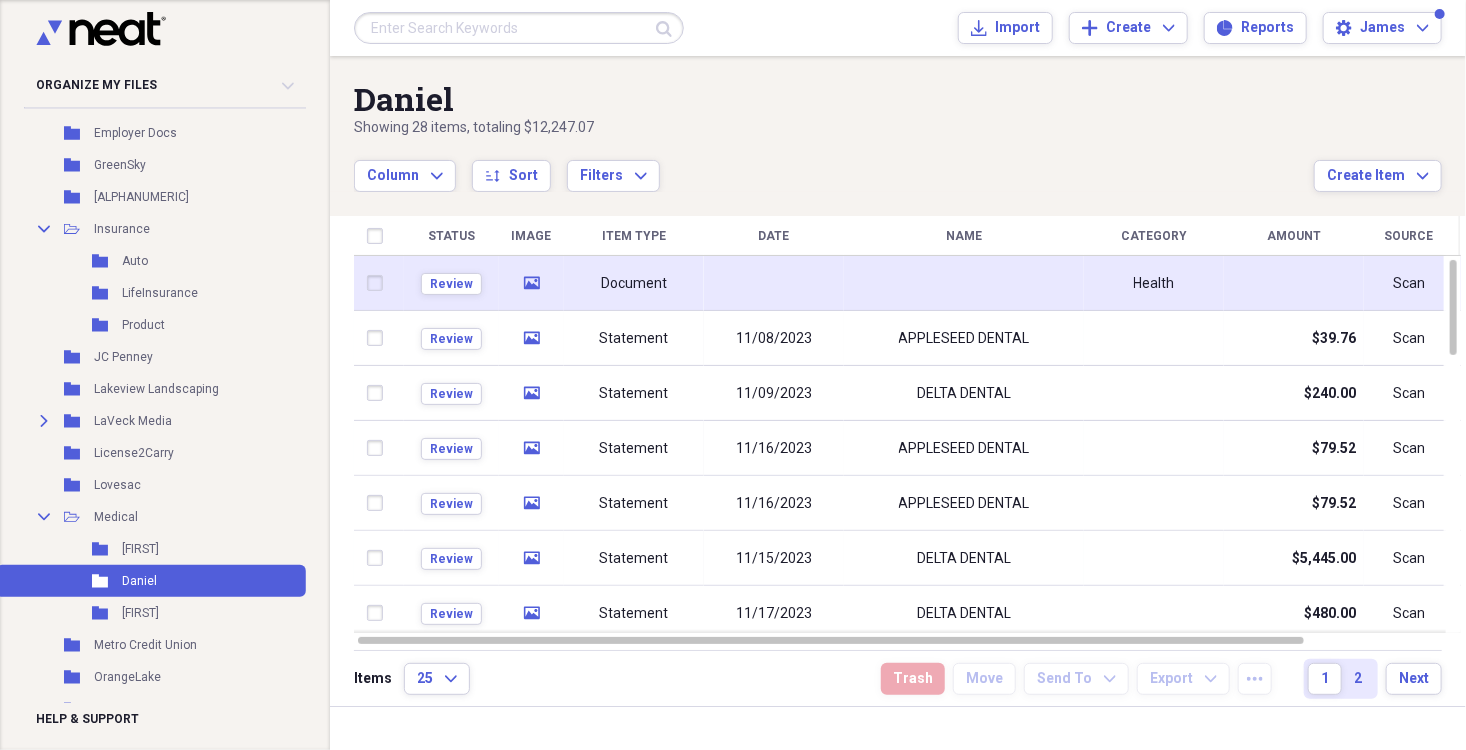 click at bounding box center (1294, 283) 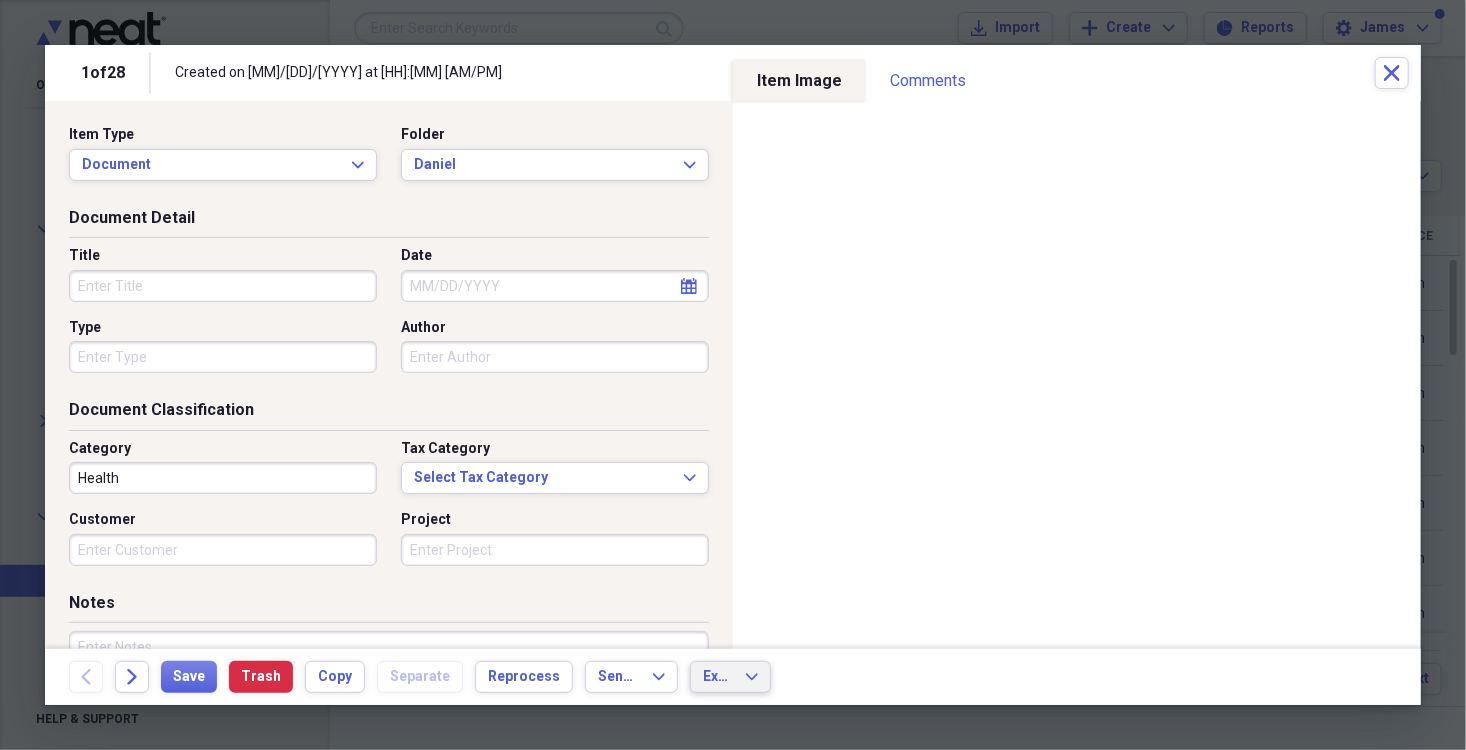click on "Export" at bounding box center (718, 677) 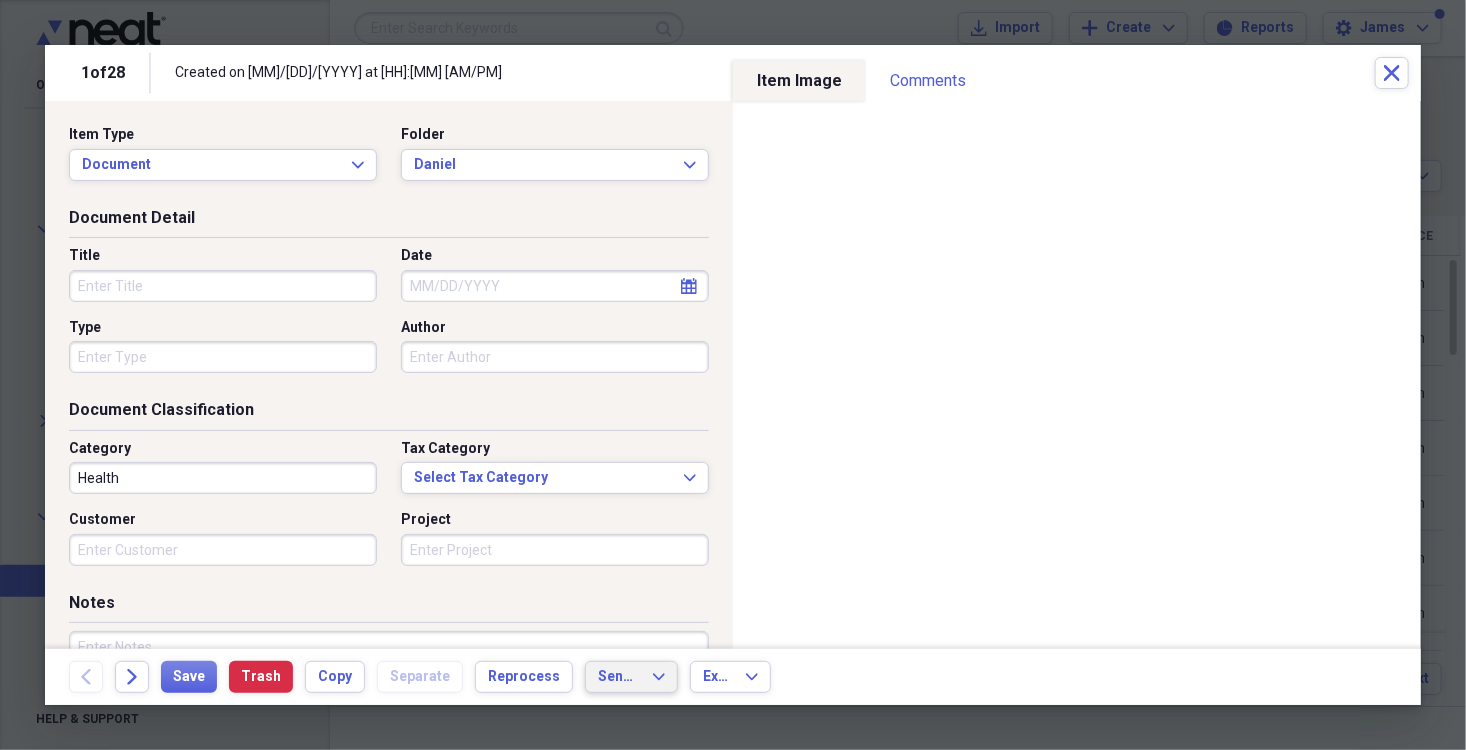 click on "Send To Expand" at bounding box center (631, 677) 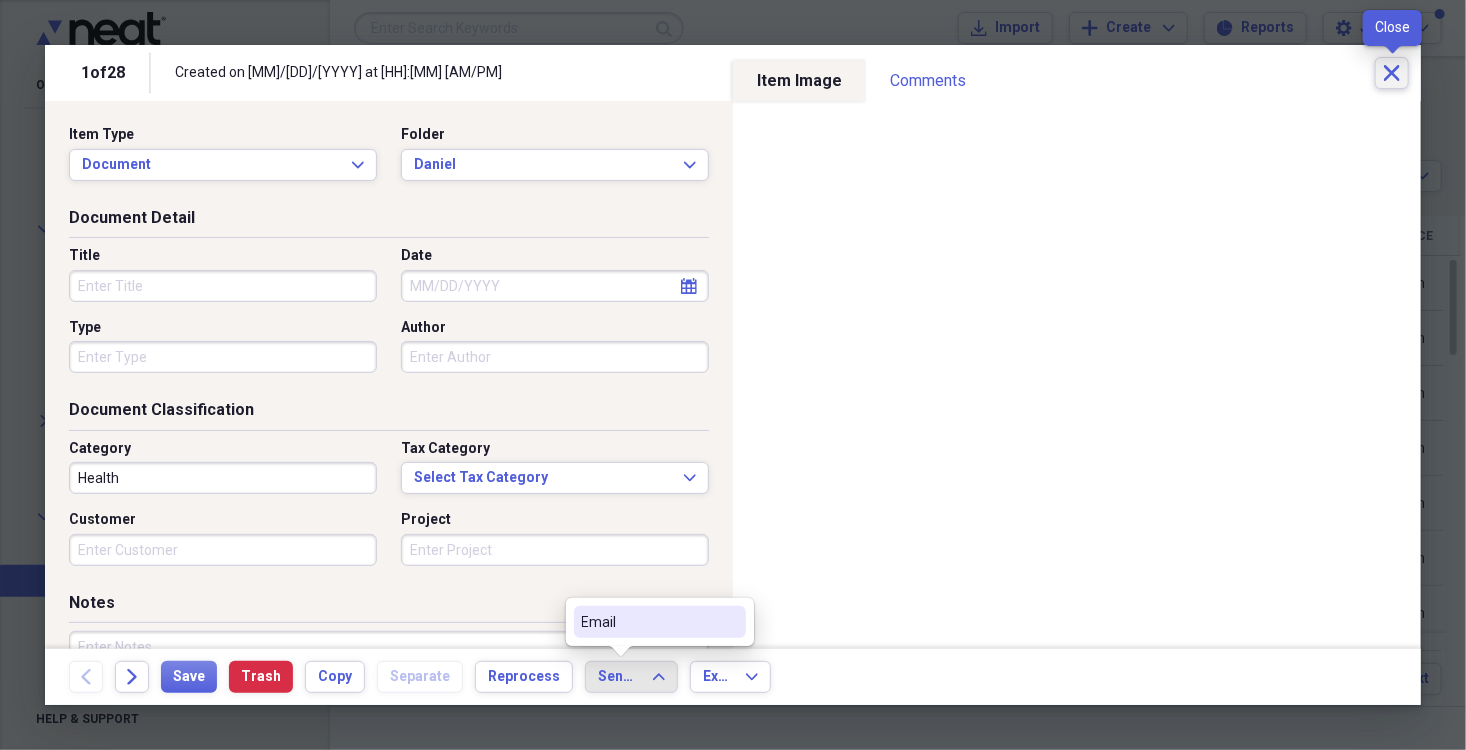 click 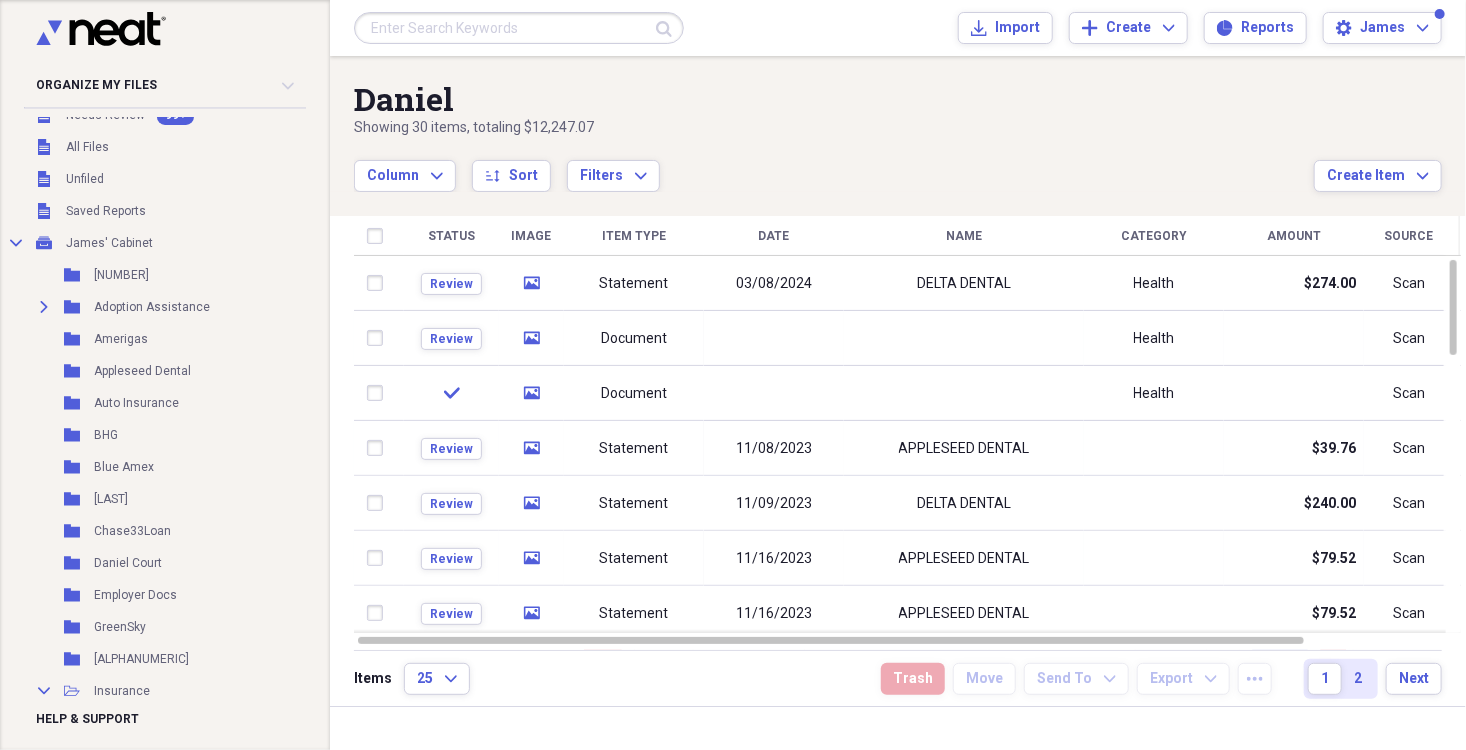 scroll, scrollTop: 0, scrollLeft: 0, axis: both 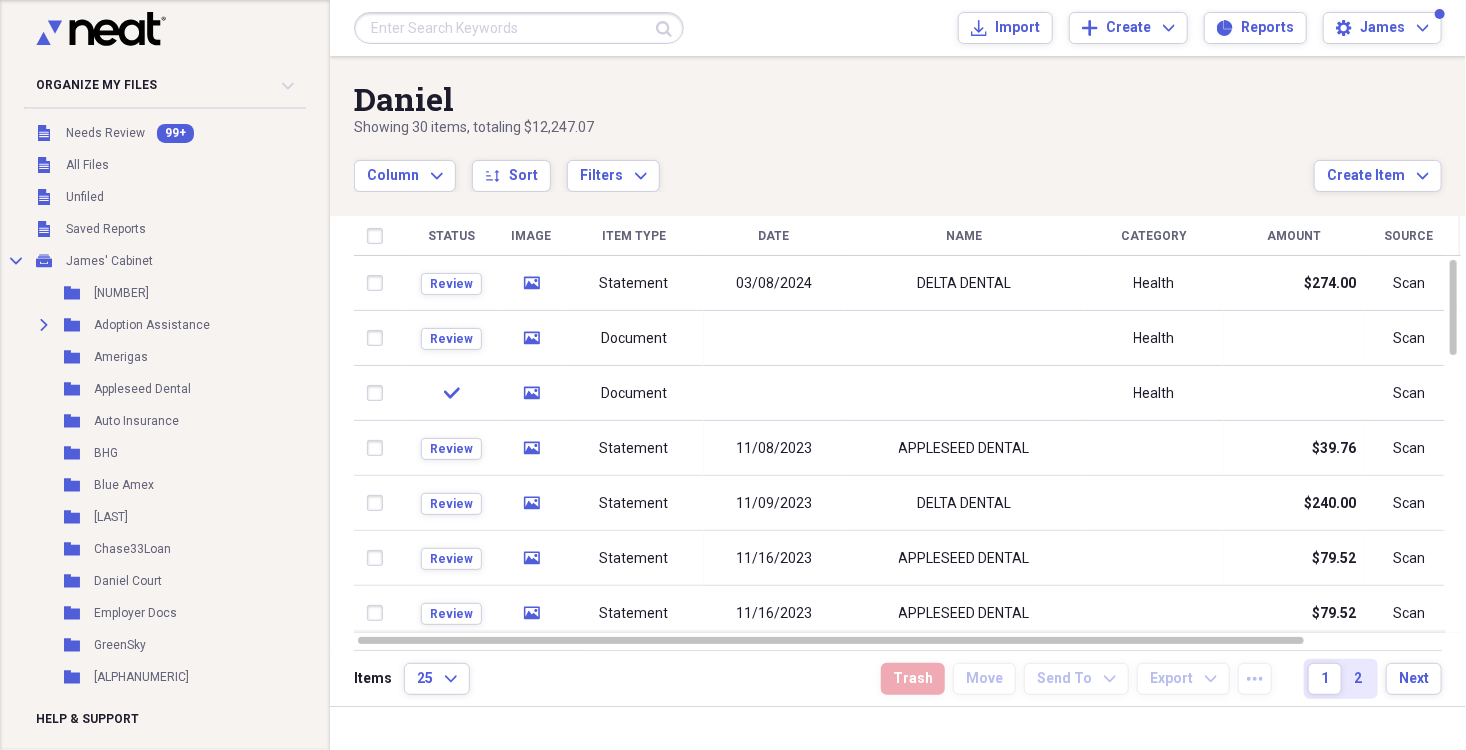 click at bounding box center (519, 28) 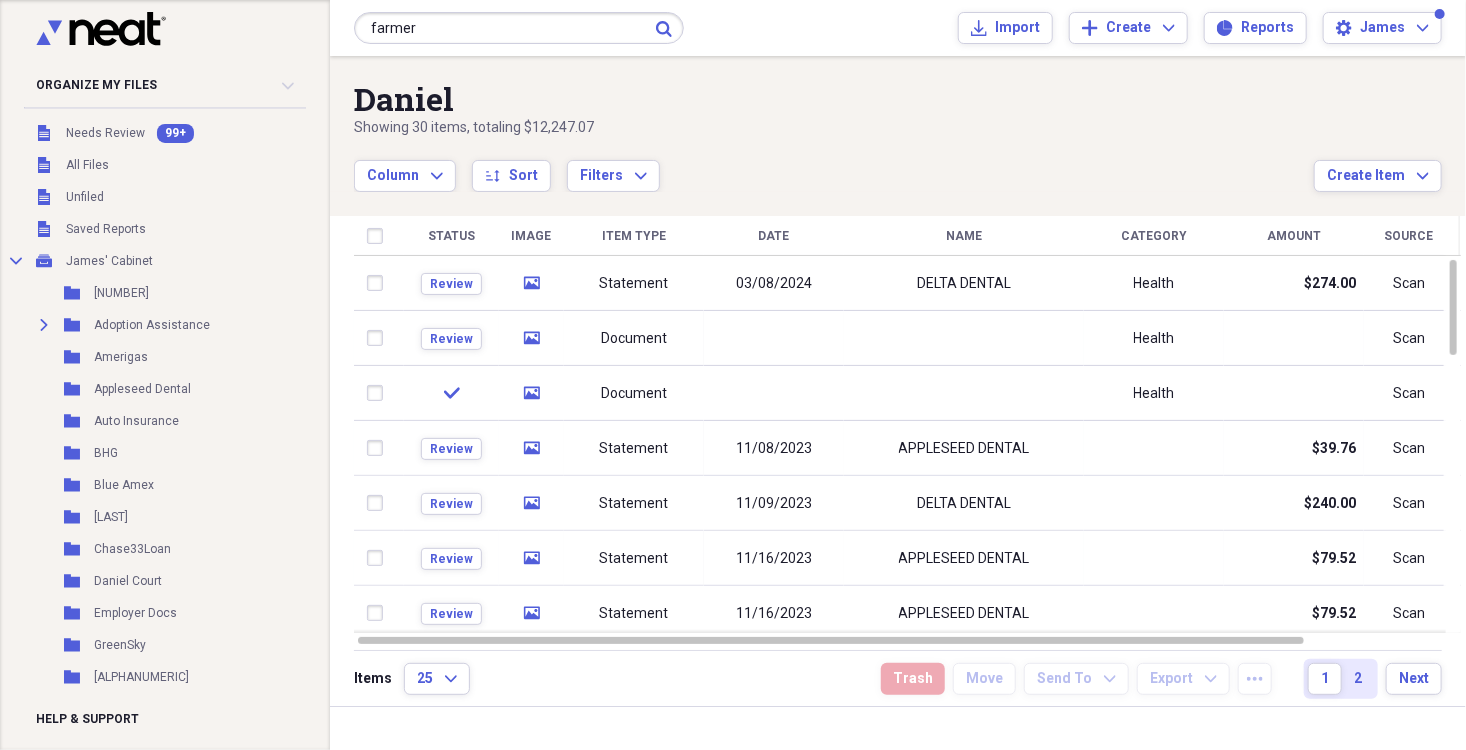 type on "farmer" 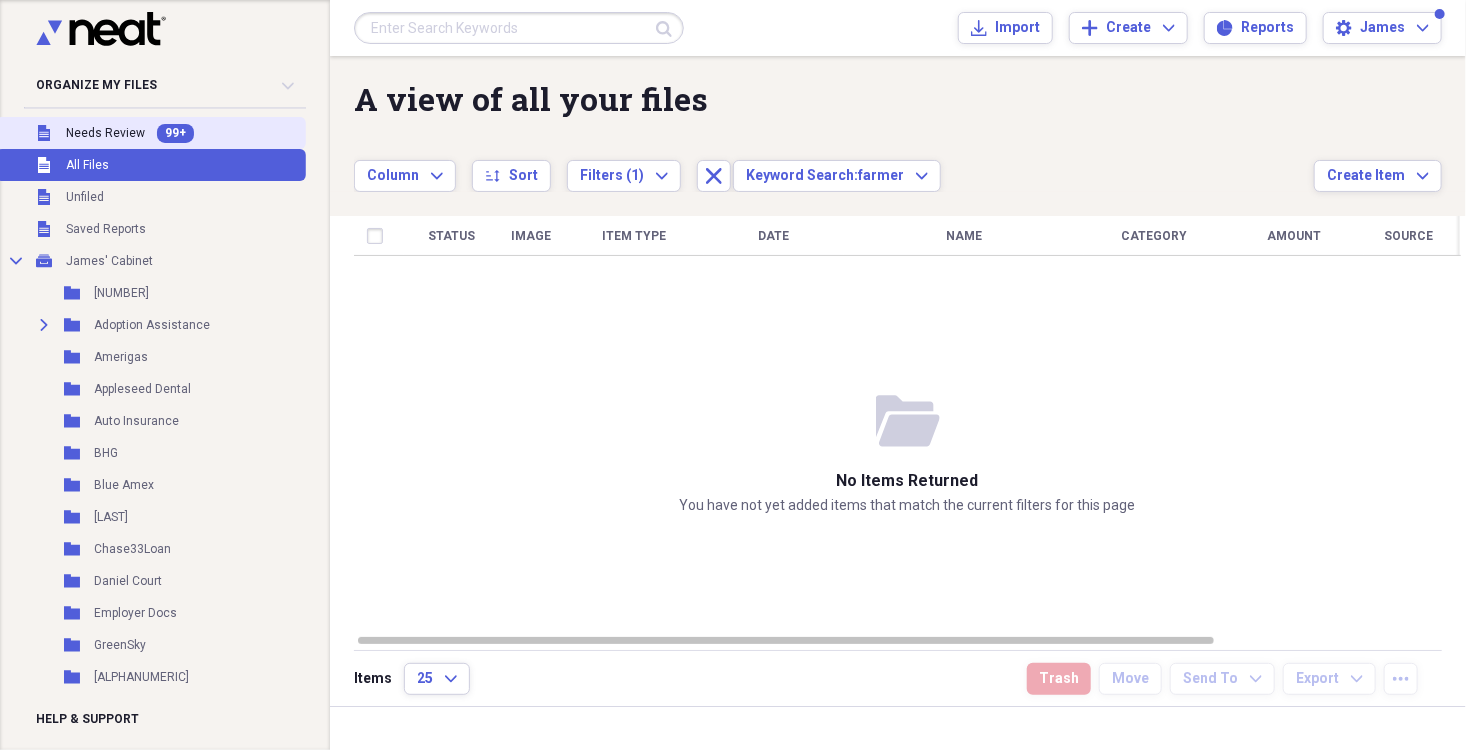 click on "Needs Review" at bounding box center (105, 133) 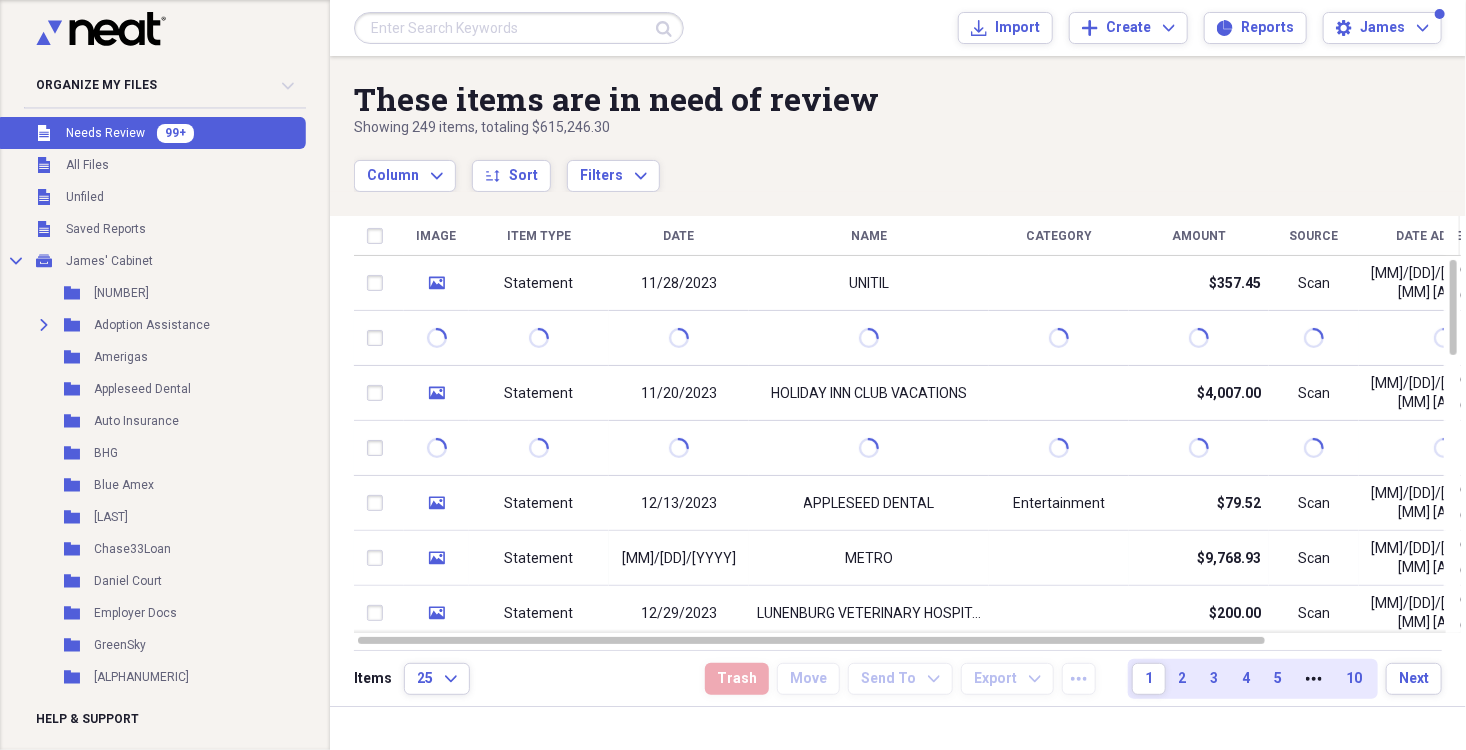 click on "UNITIL" at bounding box center (869, 283) 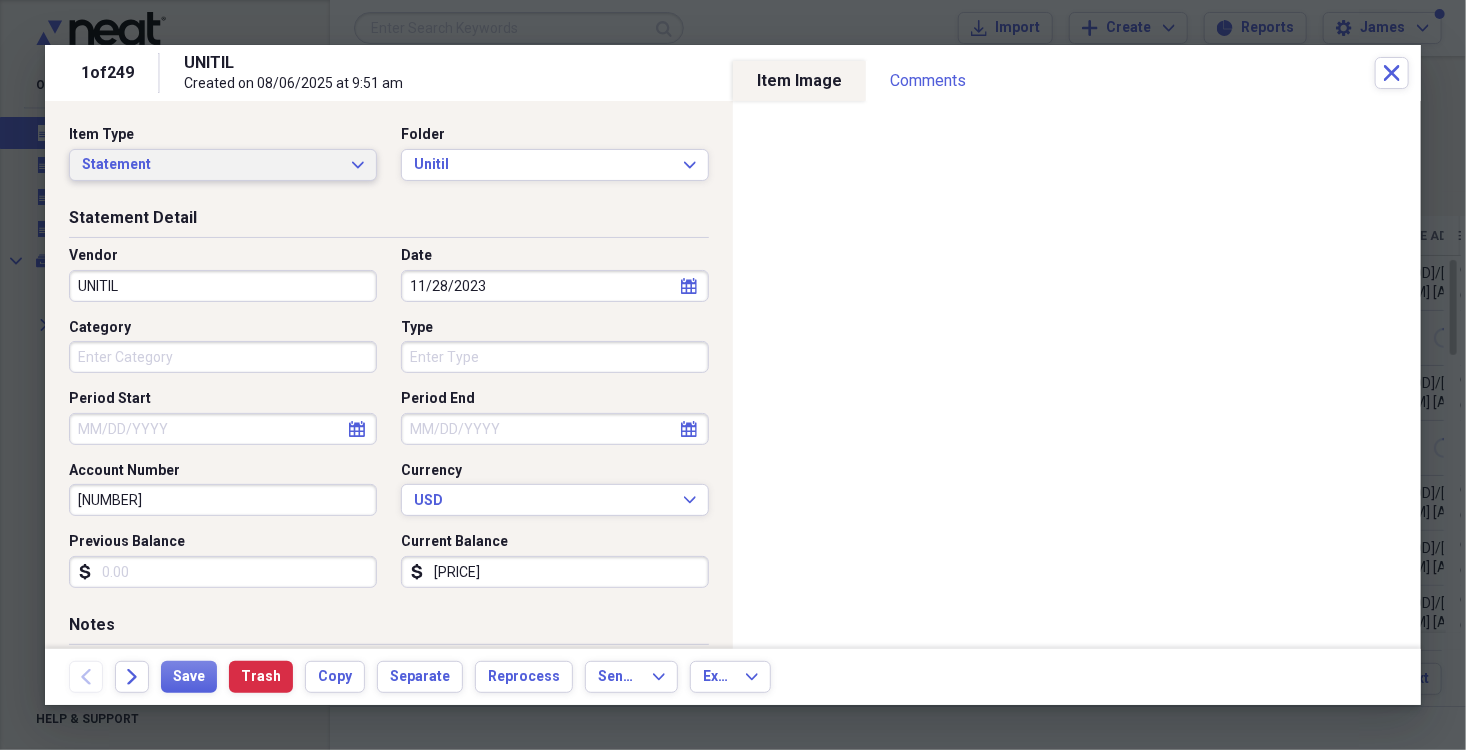 click on "Expand" 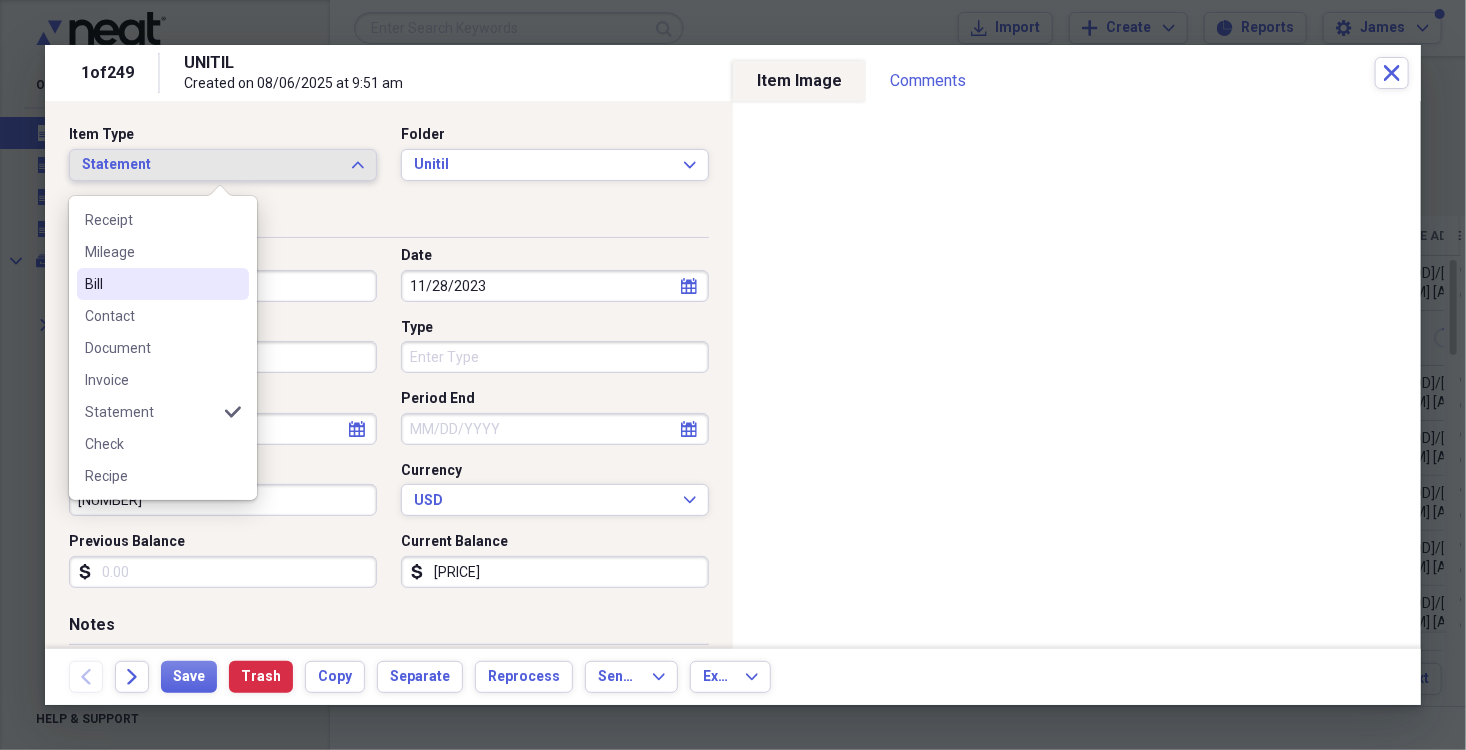 click on "Bill" at bounding box center [151, 284] 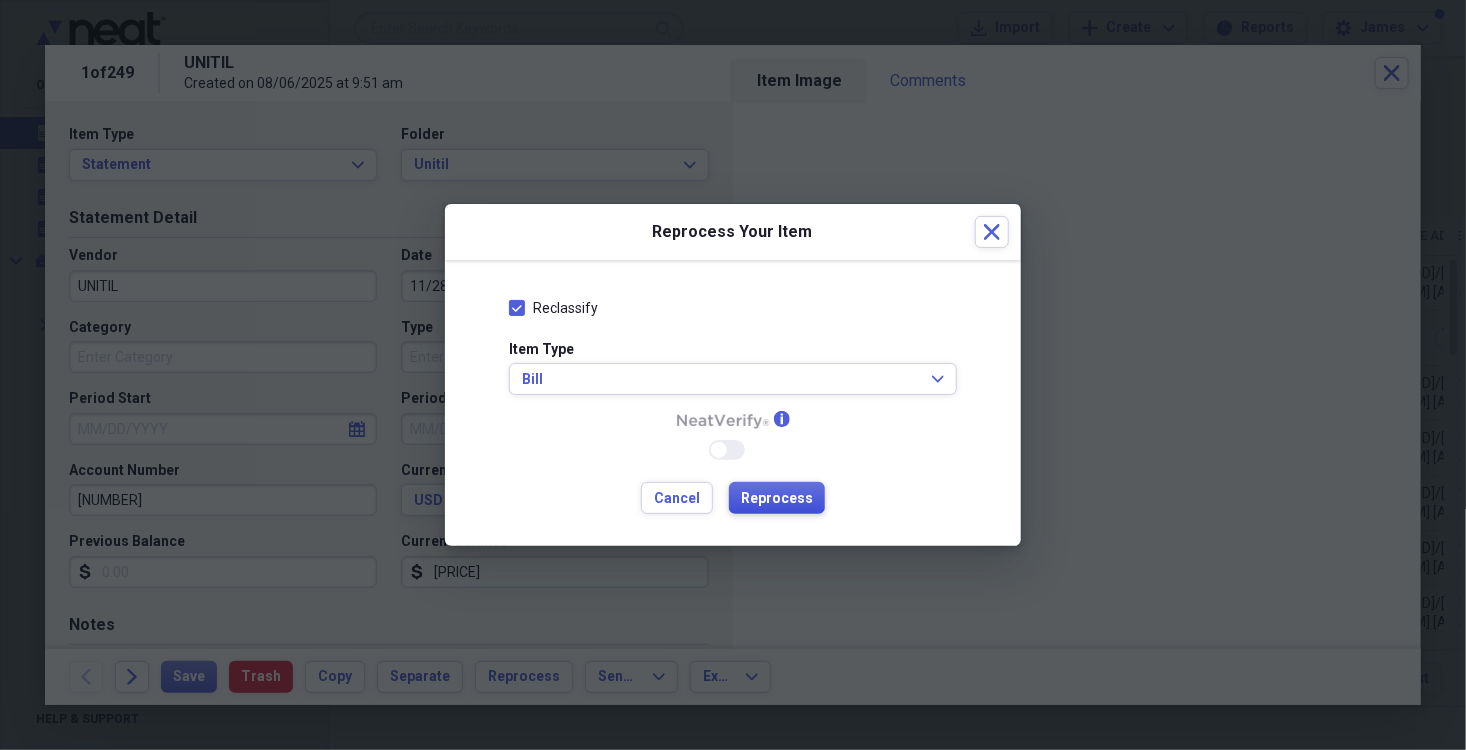 click on "Reprocess" at bounding box center (777, 499) 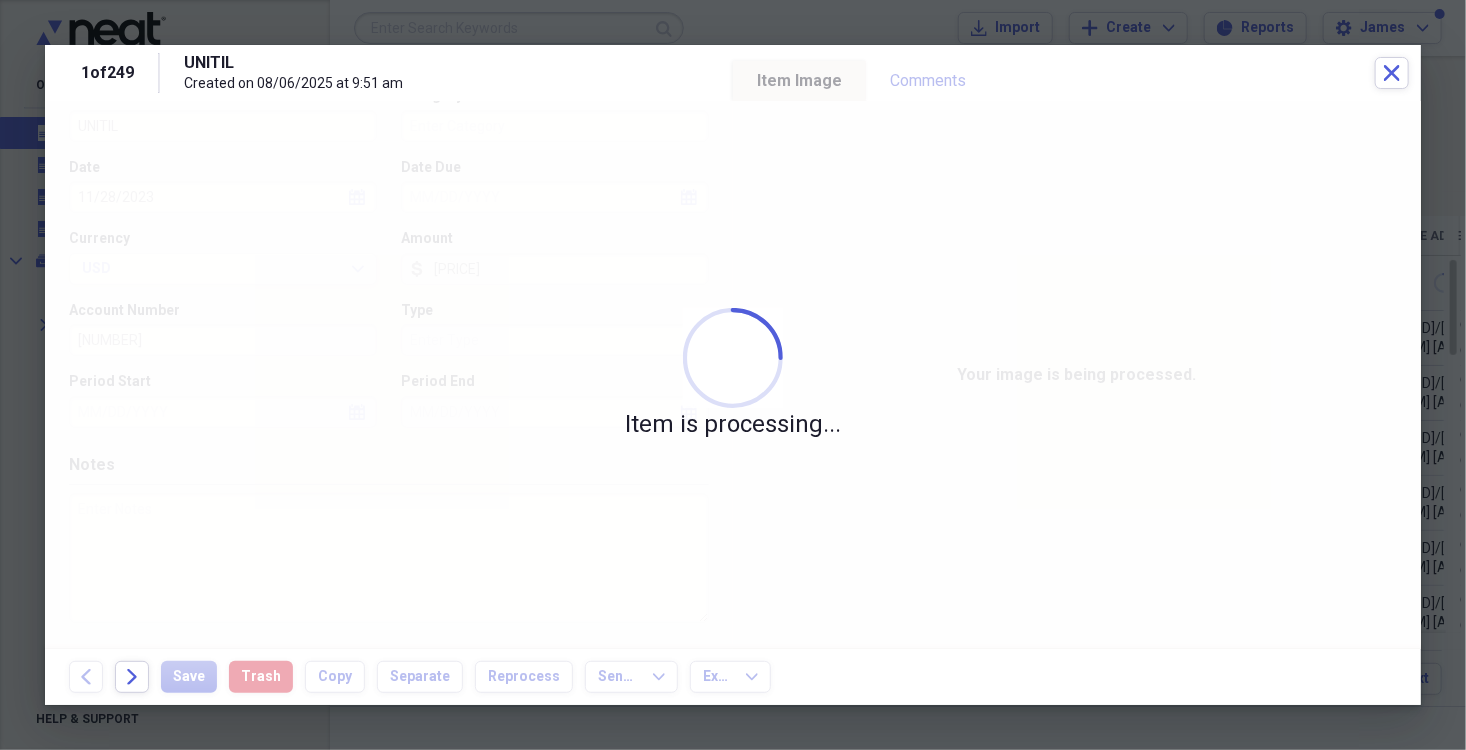 scroll, scrollTop: 0, scrollLeft: 0, axis: both 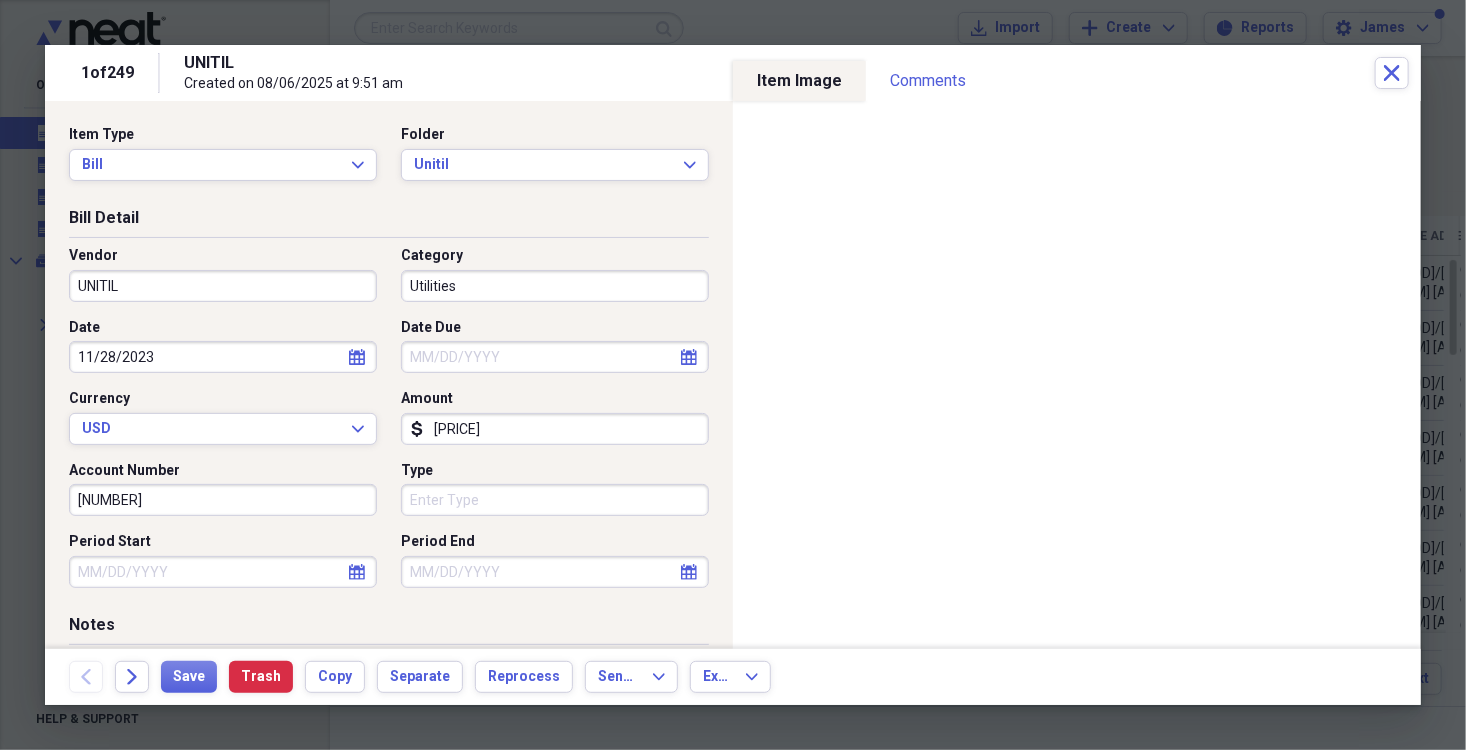 type on "Utilities" 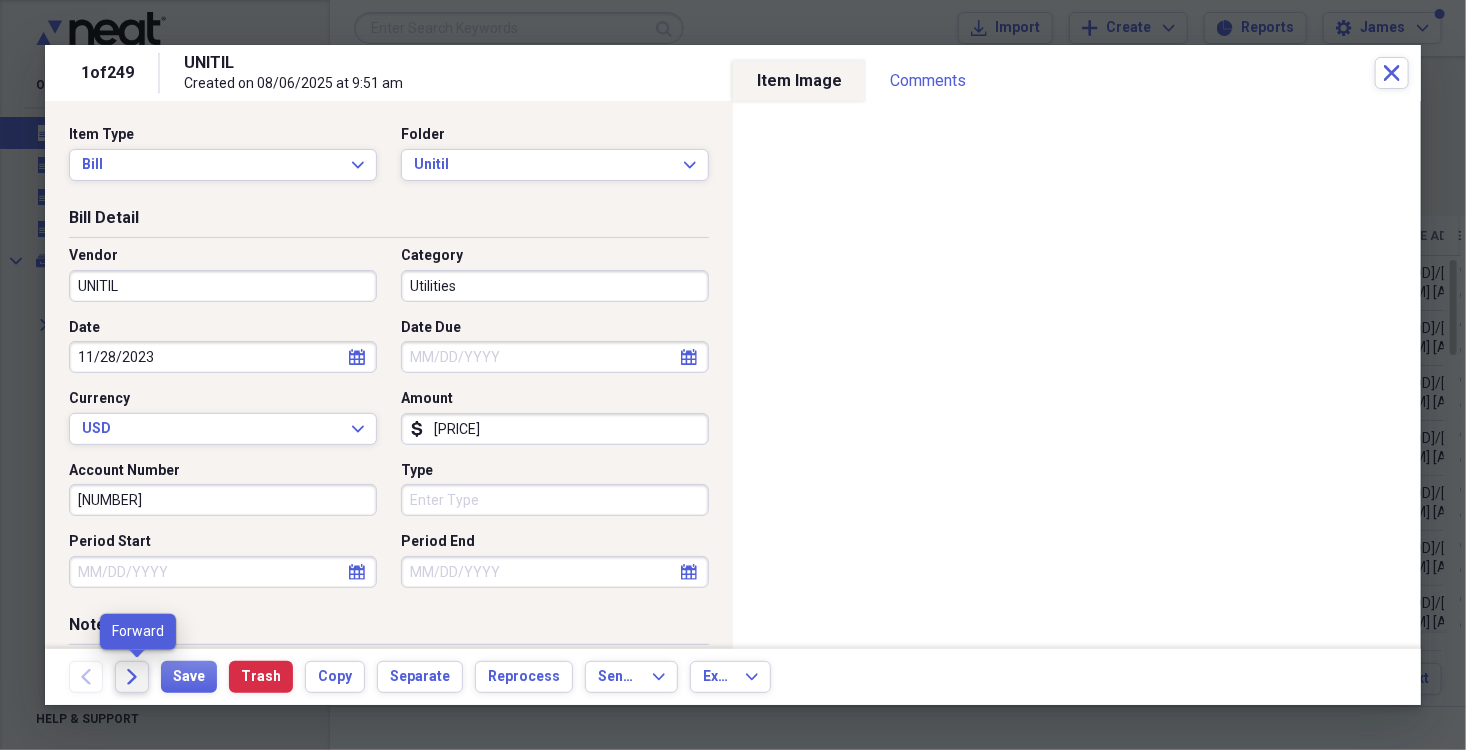 click 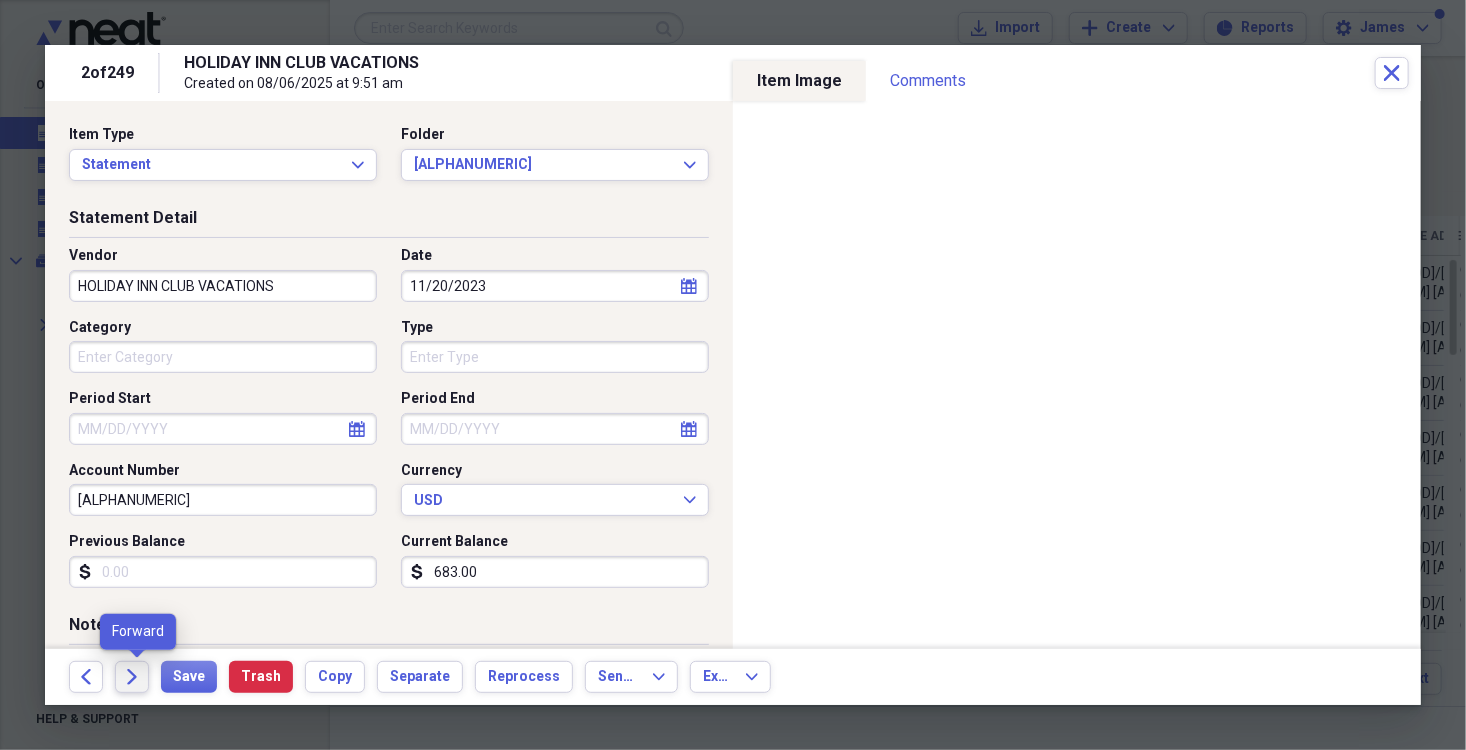 click on "Forward" 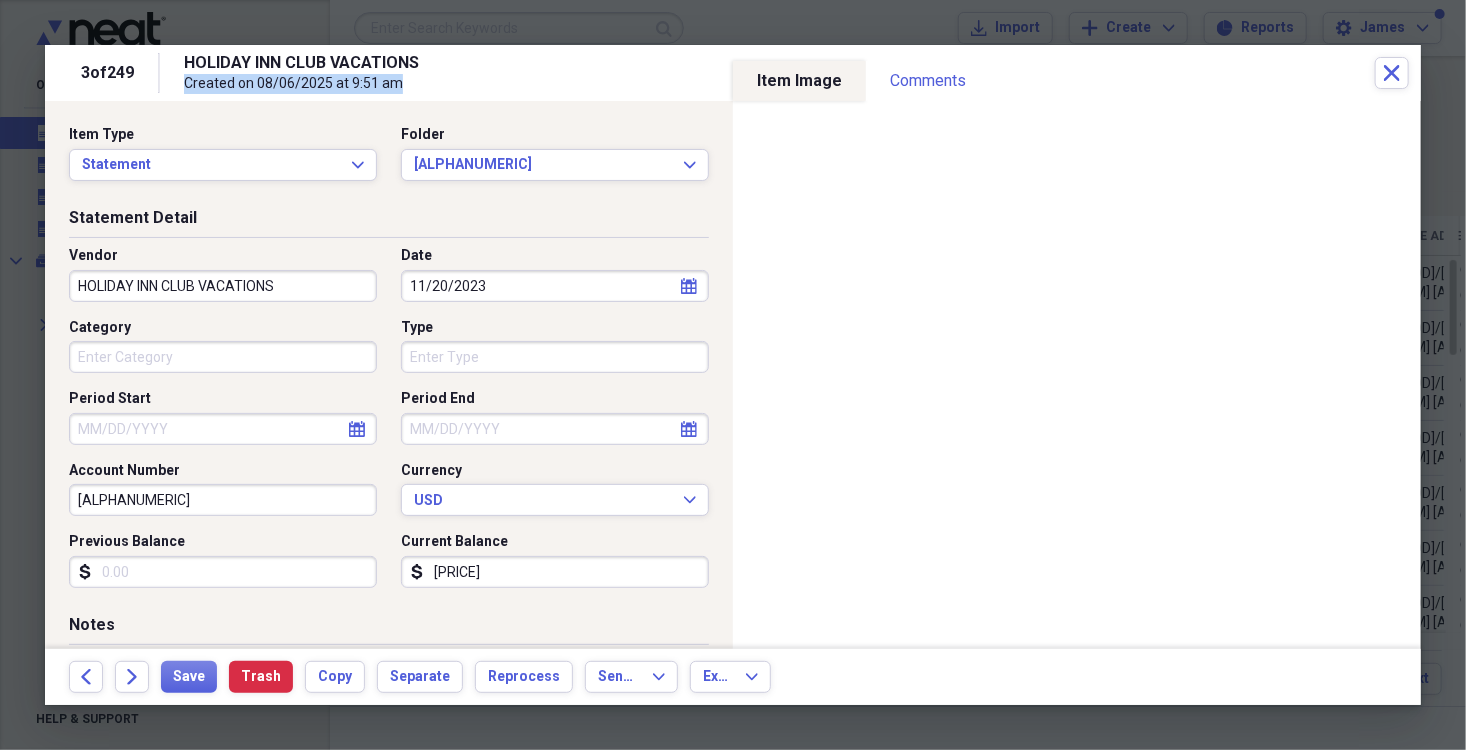 drag, startPoint x: 668, startPoint y: 66, endPoint x: 665, endPoint y: 83, distance: 17.262676 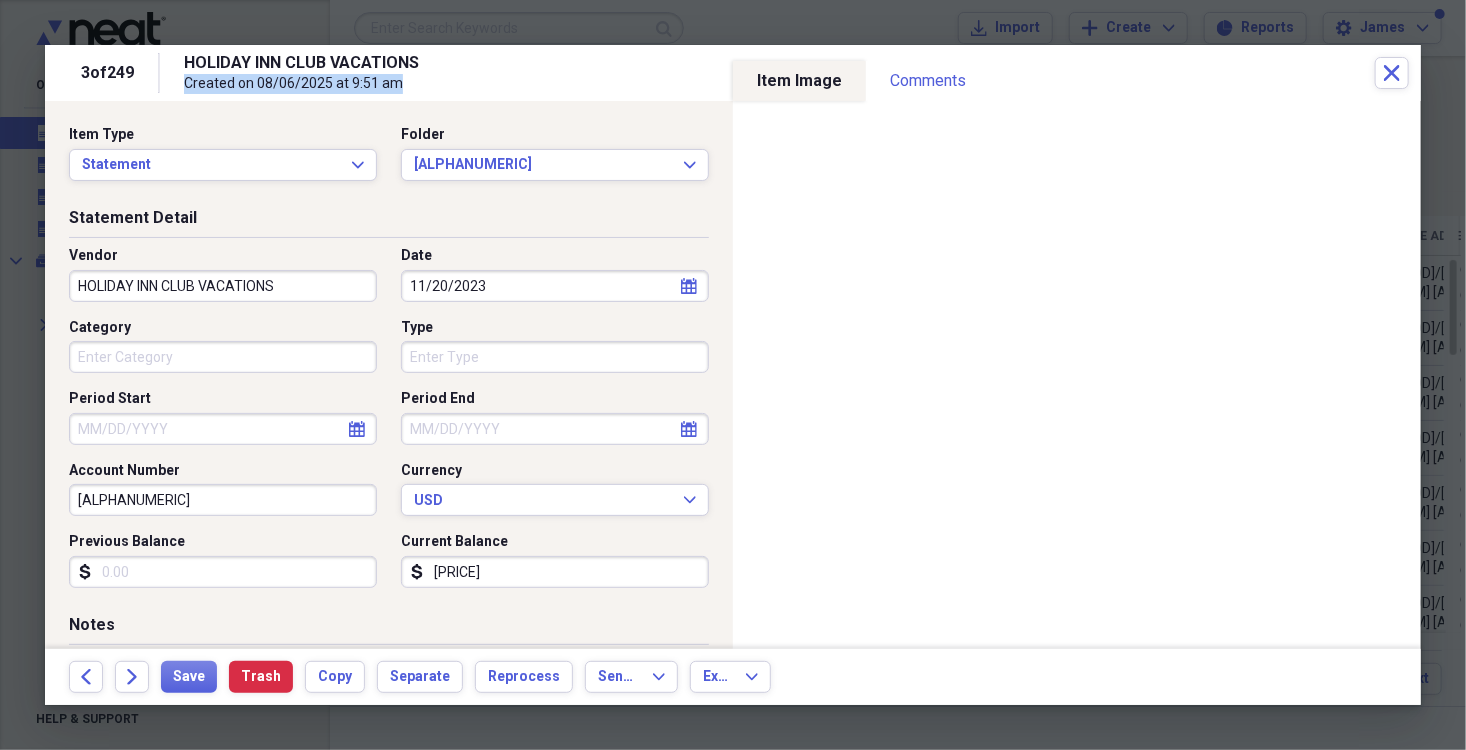 click on "HOLIDAY INN CLUB VACATIONS Created on [MM]/[DD]/[YYYY] at [HH]:[MM] [AM/PM]" at bounding box center (779, 73) 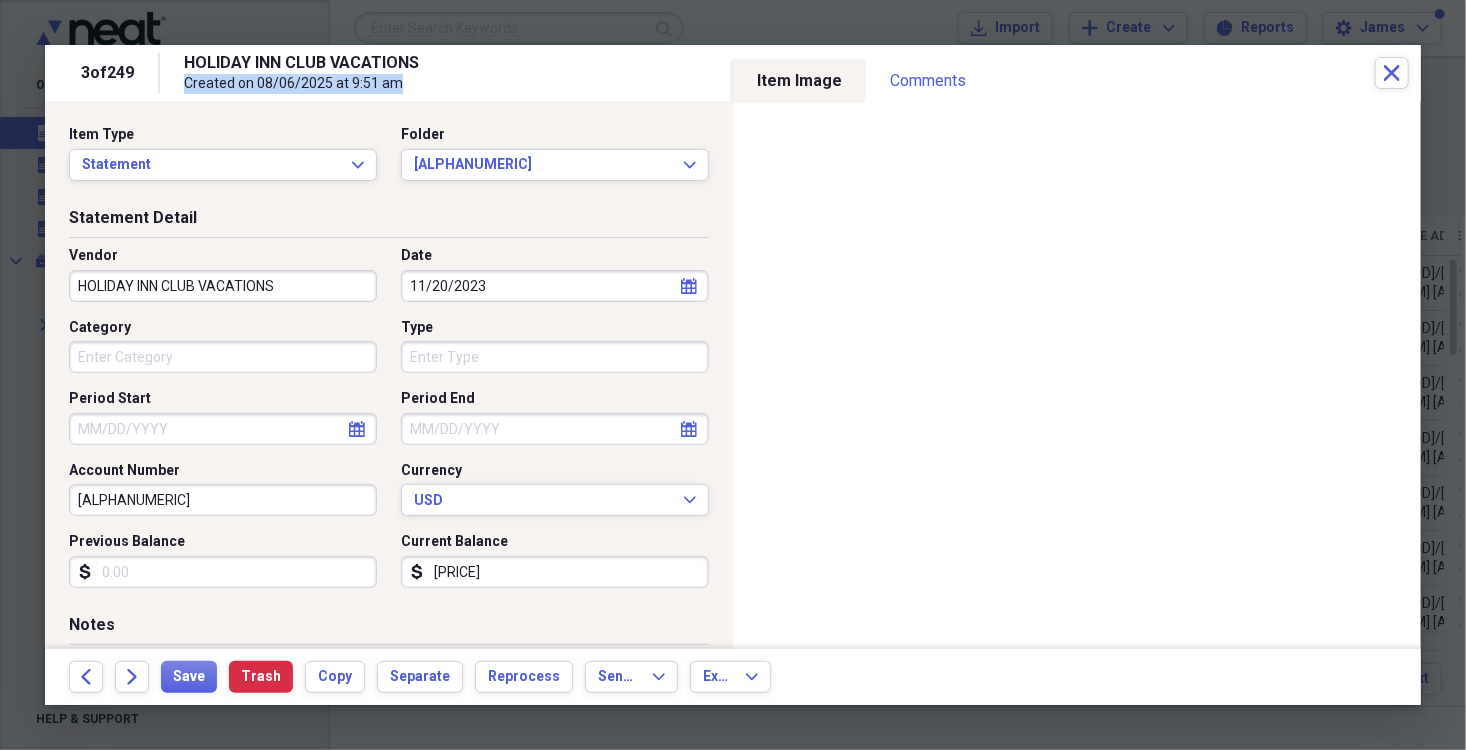 click on "HOLIDAY INN CLUB VACATIONS" at bounding box center (437, 63) 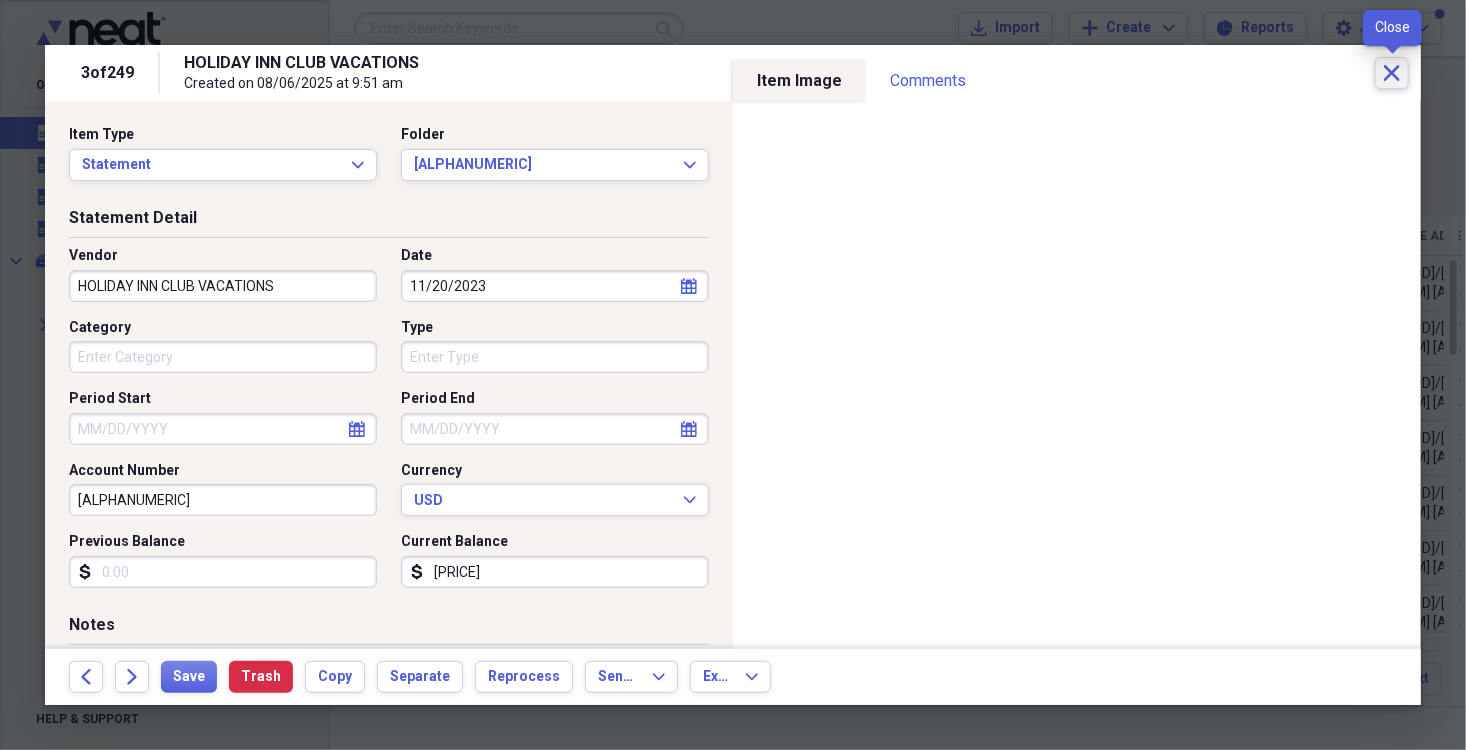 click on "Close" 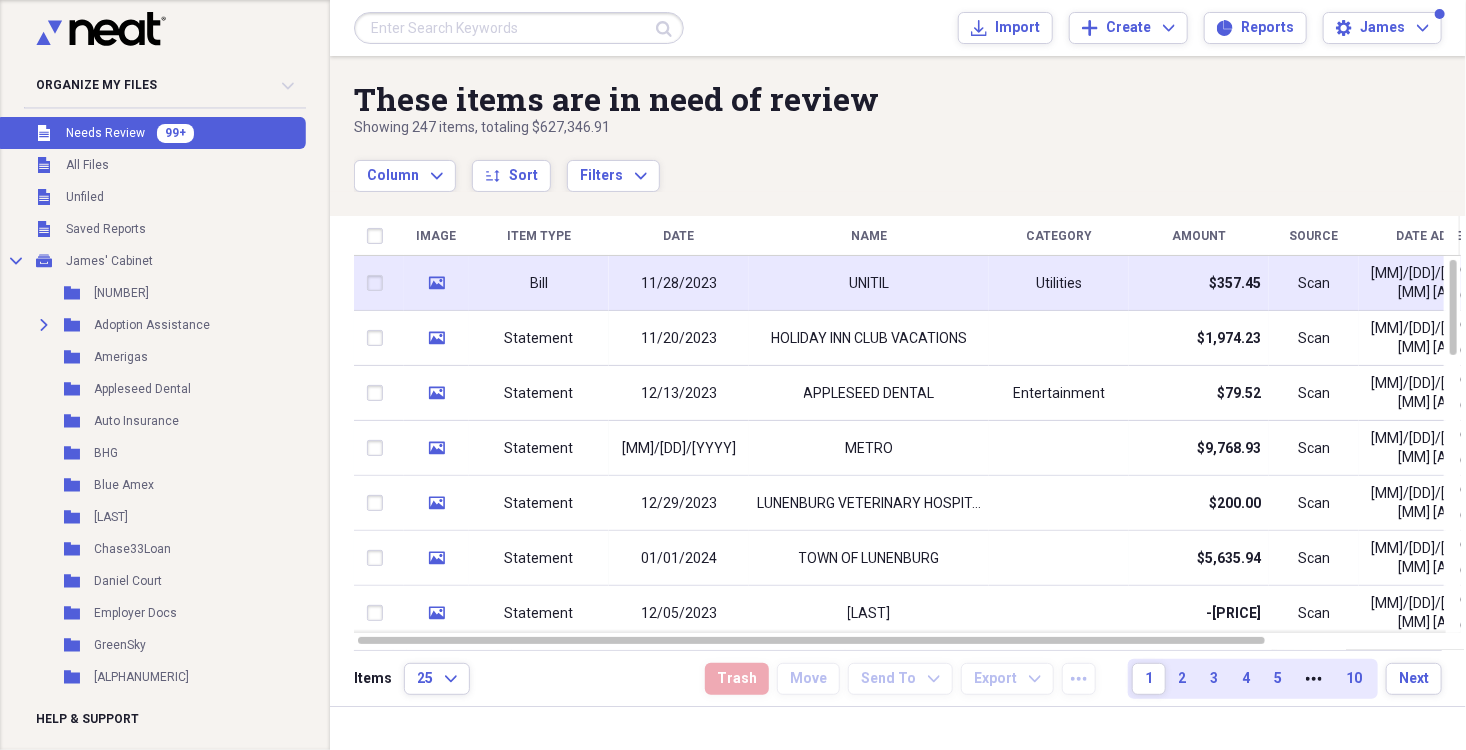 click on "UNITIL" at bounding box center [869, 284] 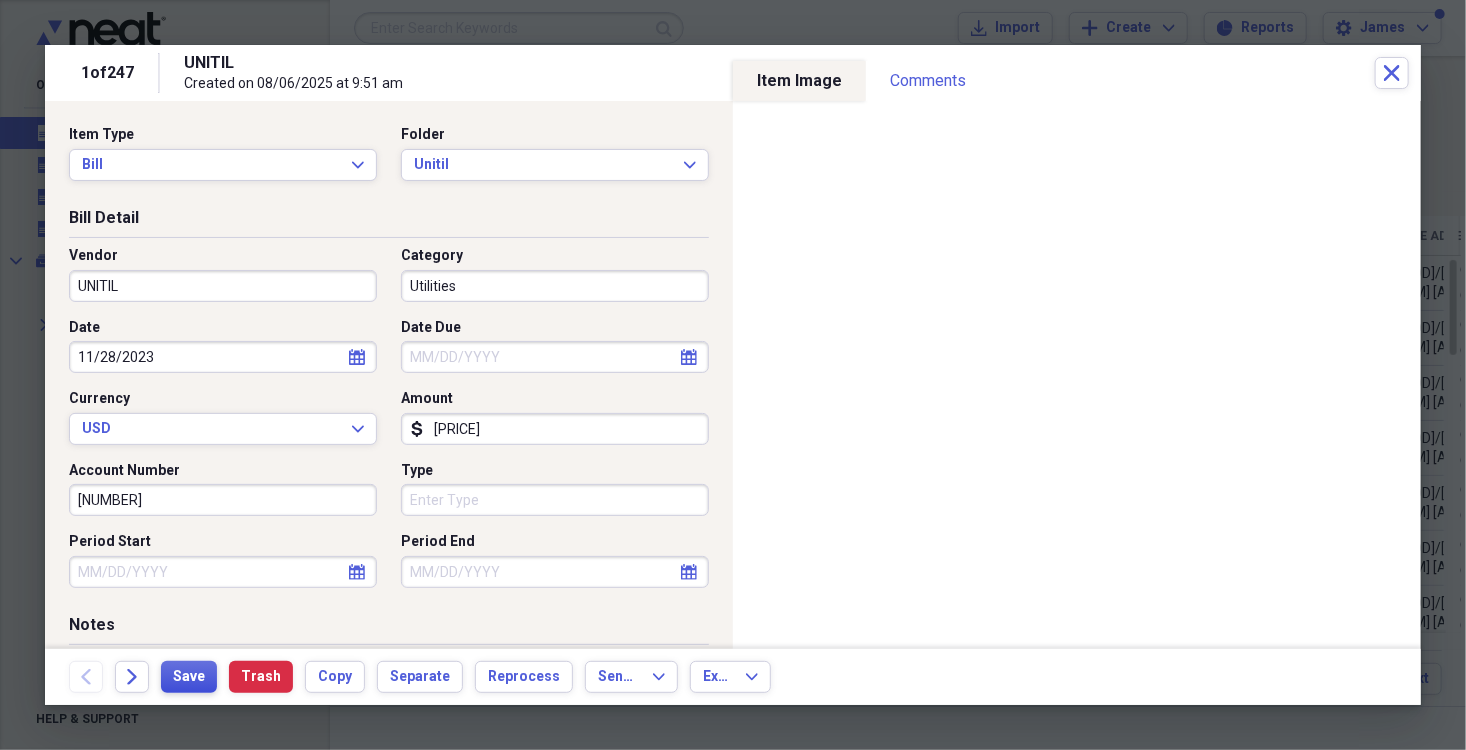 click on "Save" at bounding box center (189, 677) 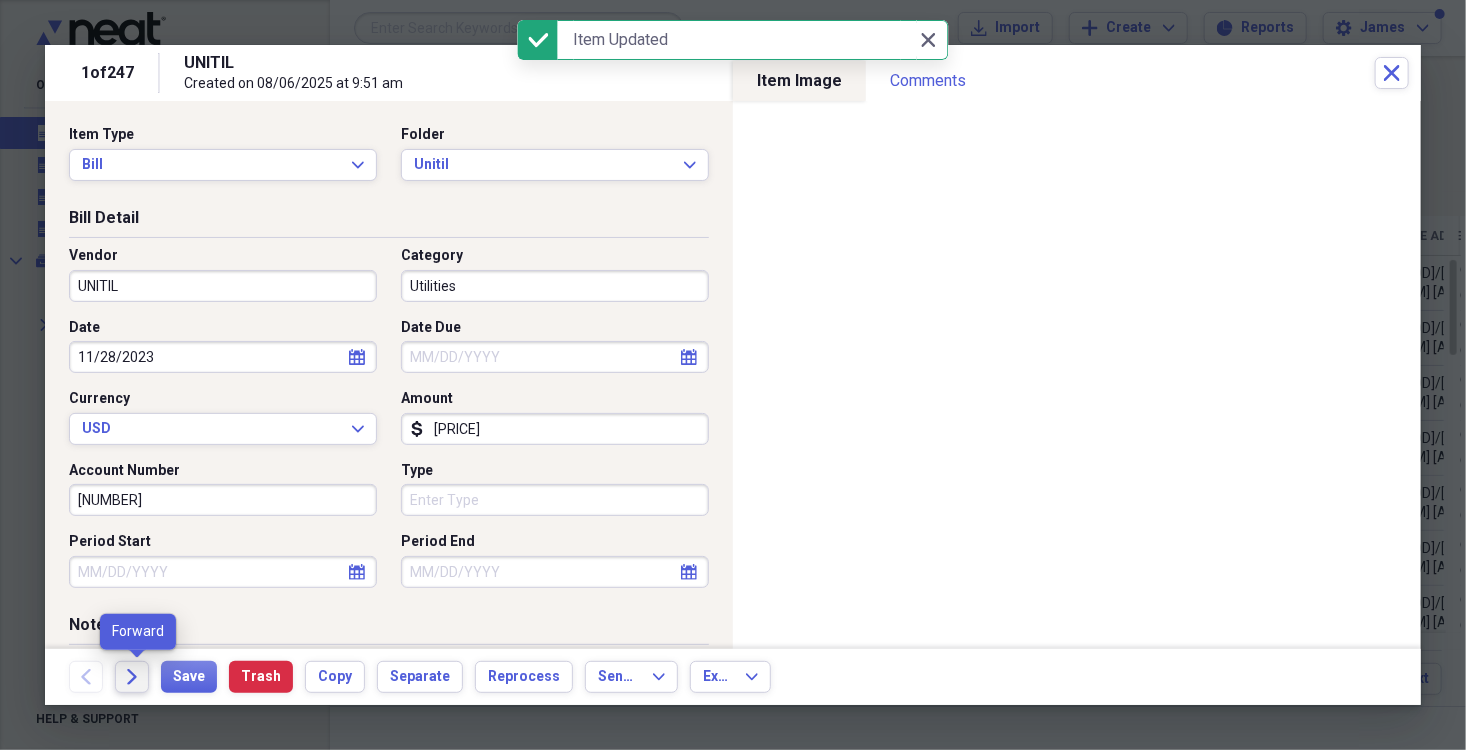 click 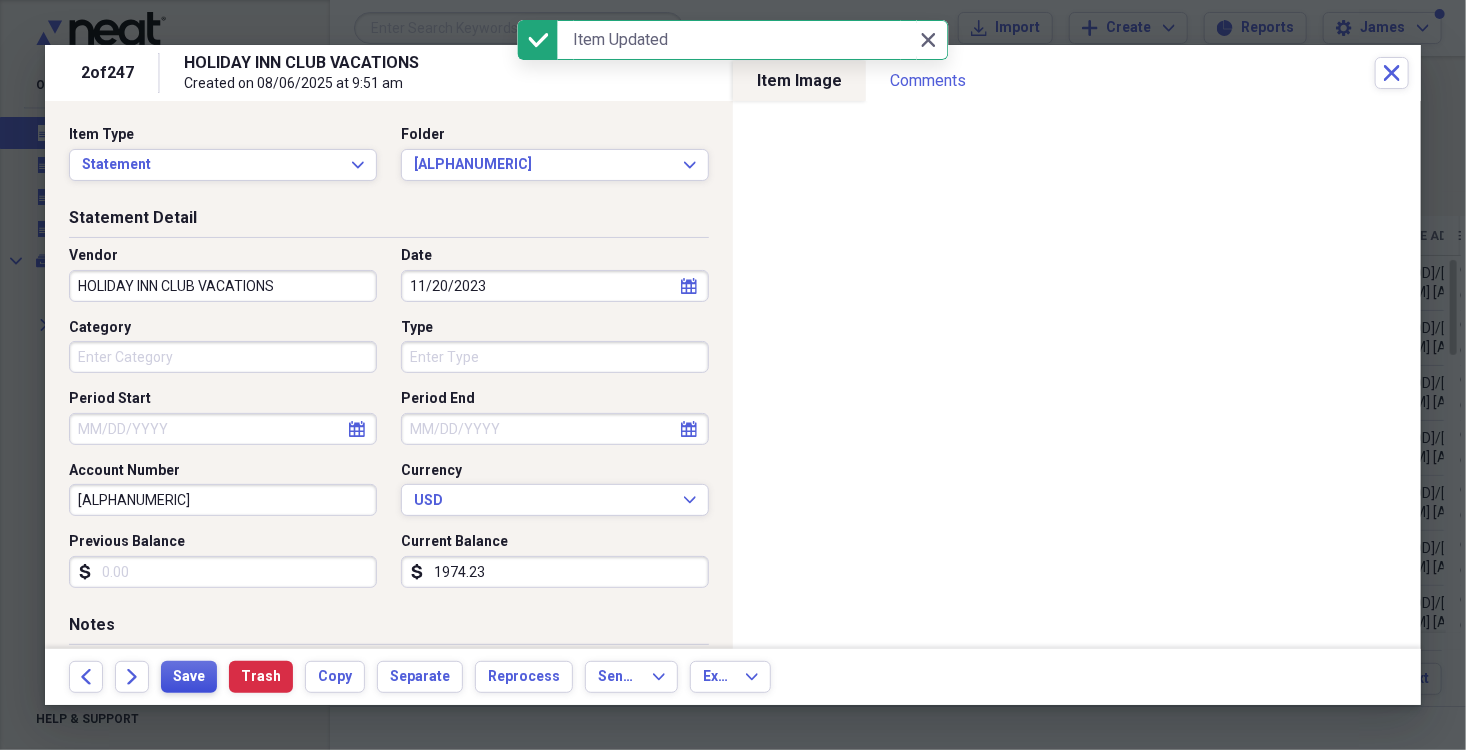 click on "Save" at bounding box center [189, 677] 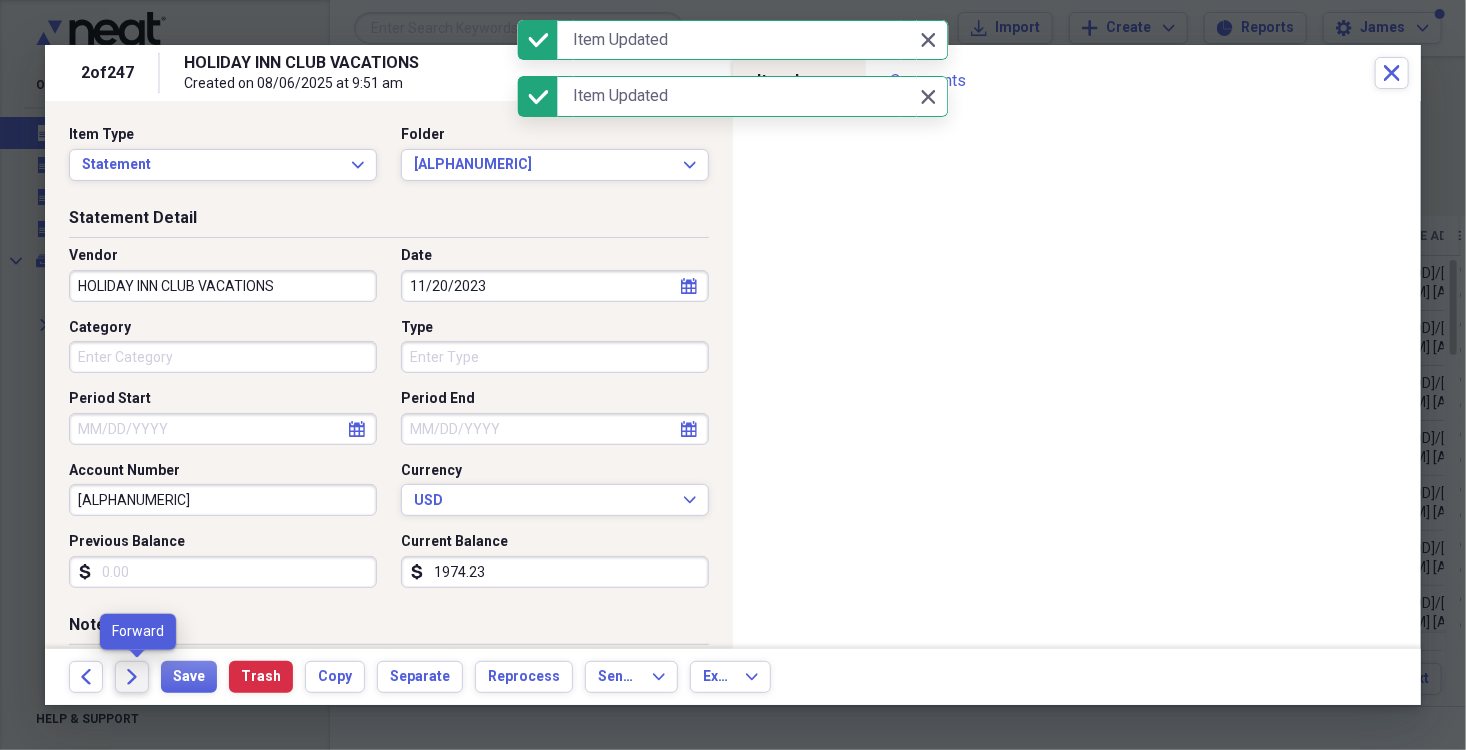 click 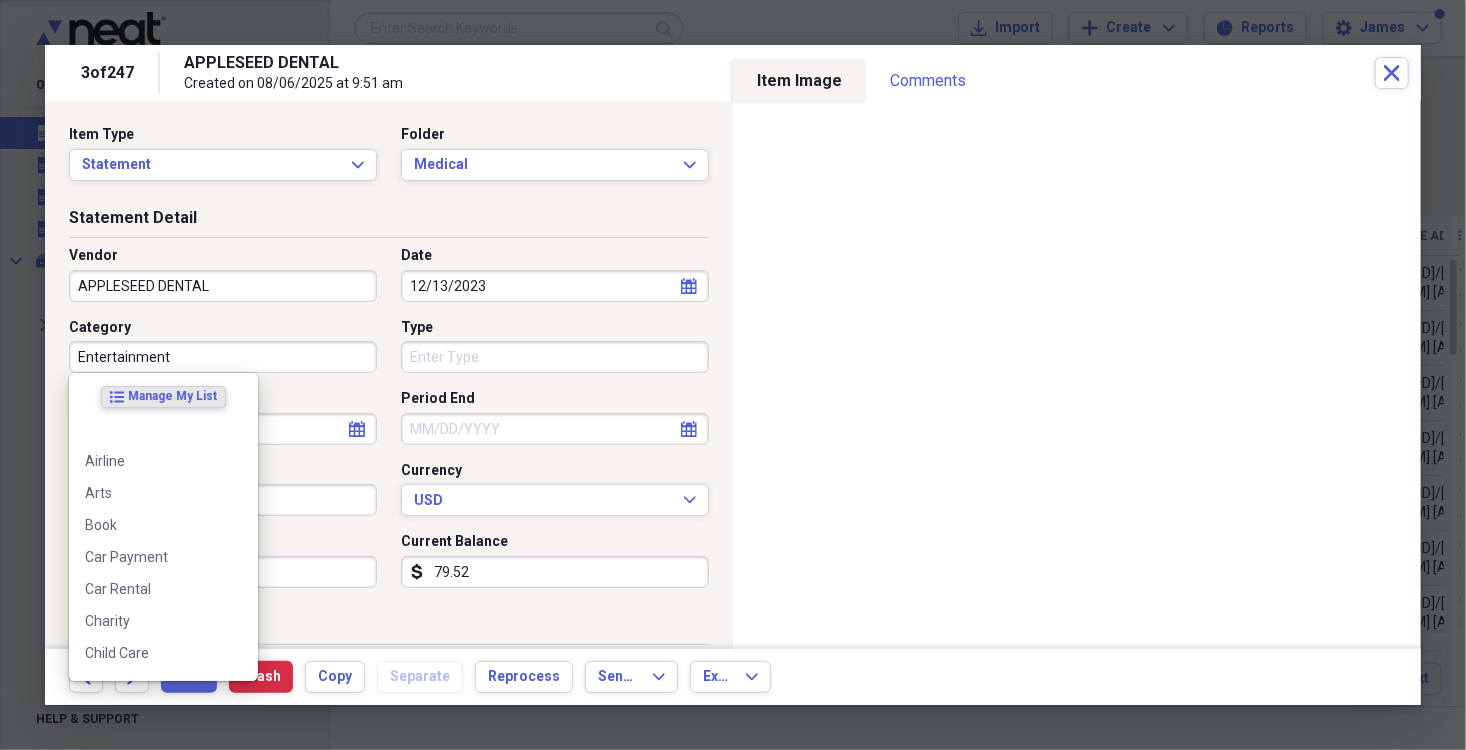 click on "Entertainment" at bounding box center (223, 357) 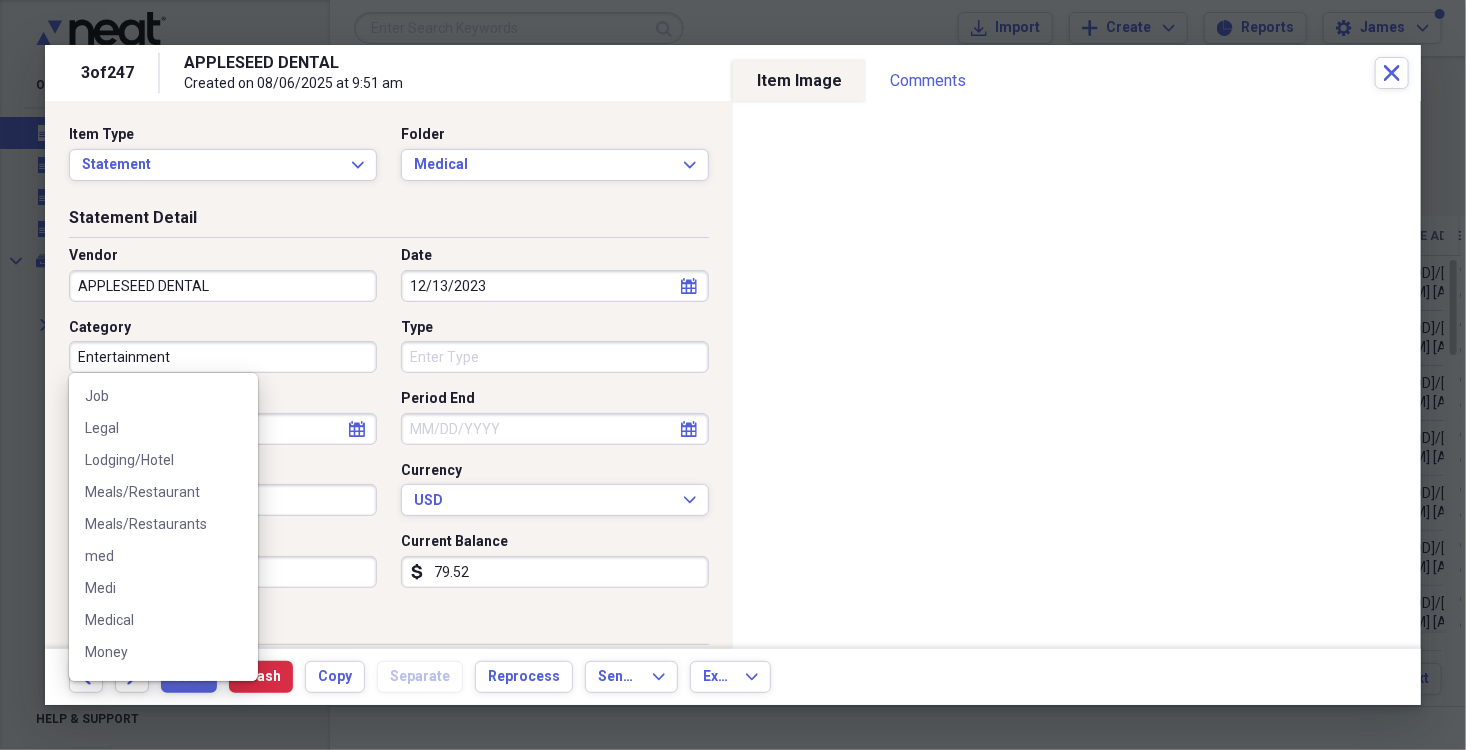 scroll, scrollTop: 677, scrollLeft: 0, axis: vertical 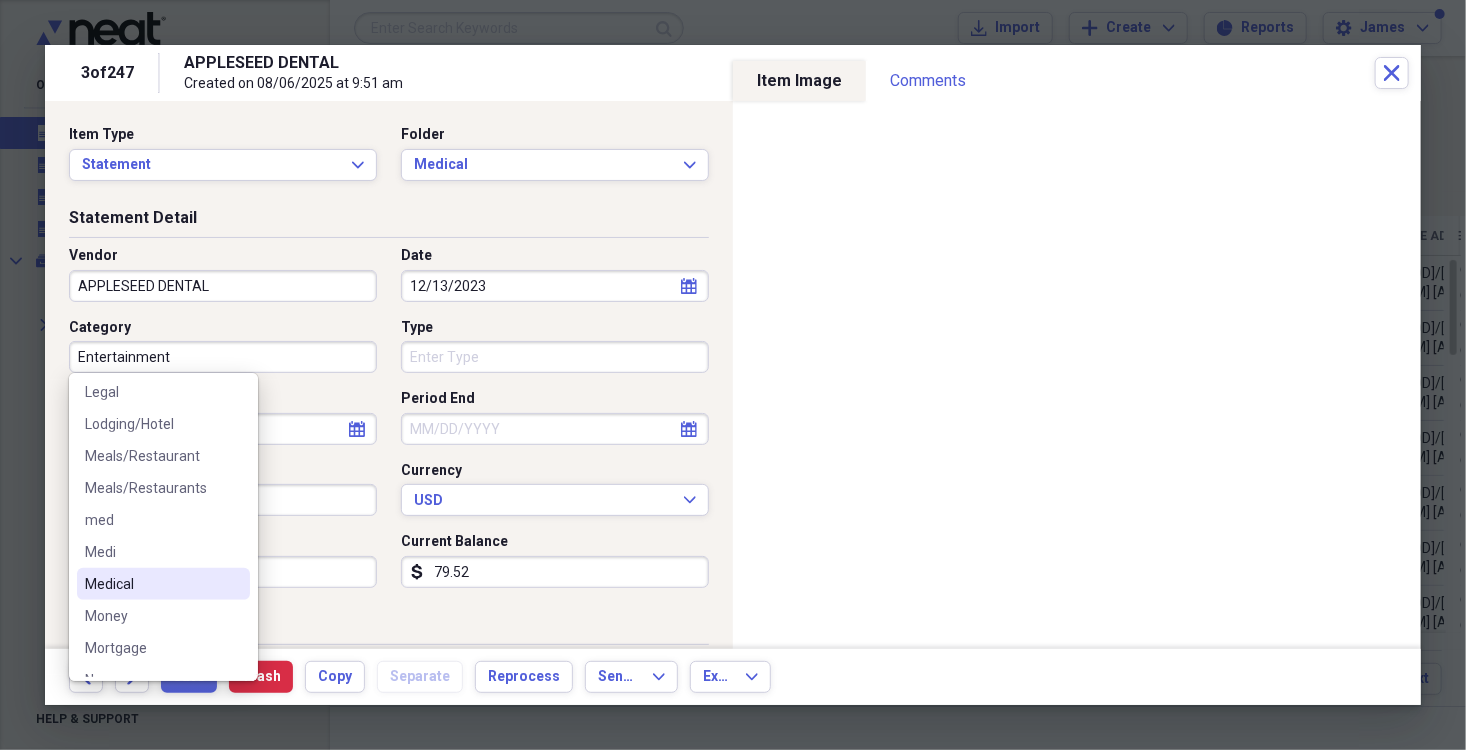 click on "Medical" at bounding box center (151, 584) 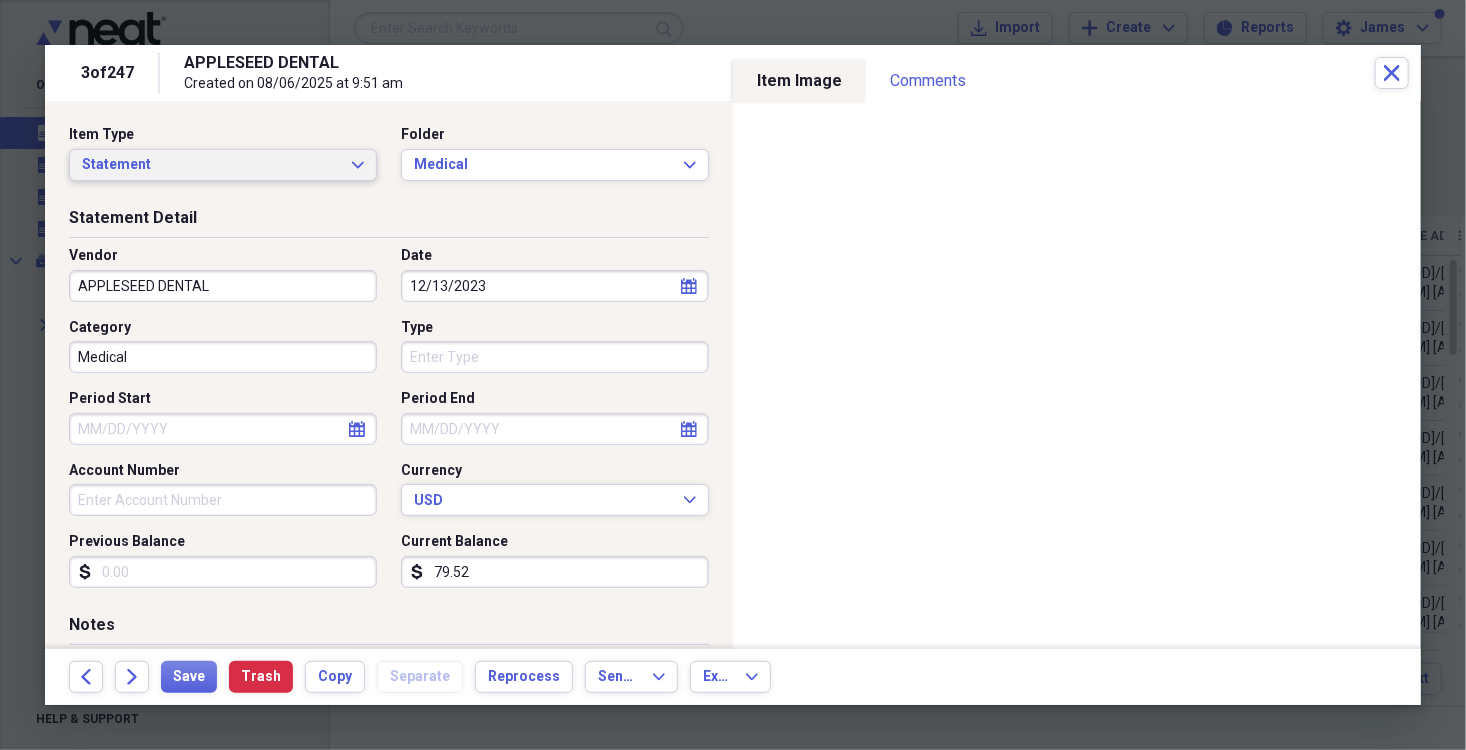 click on "Statement Expand" at bounding box center [223, 165] 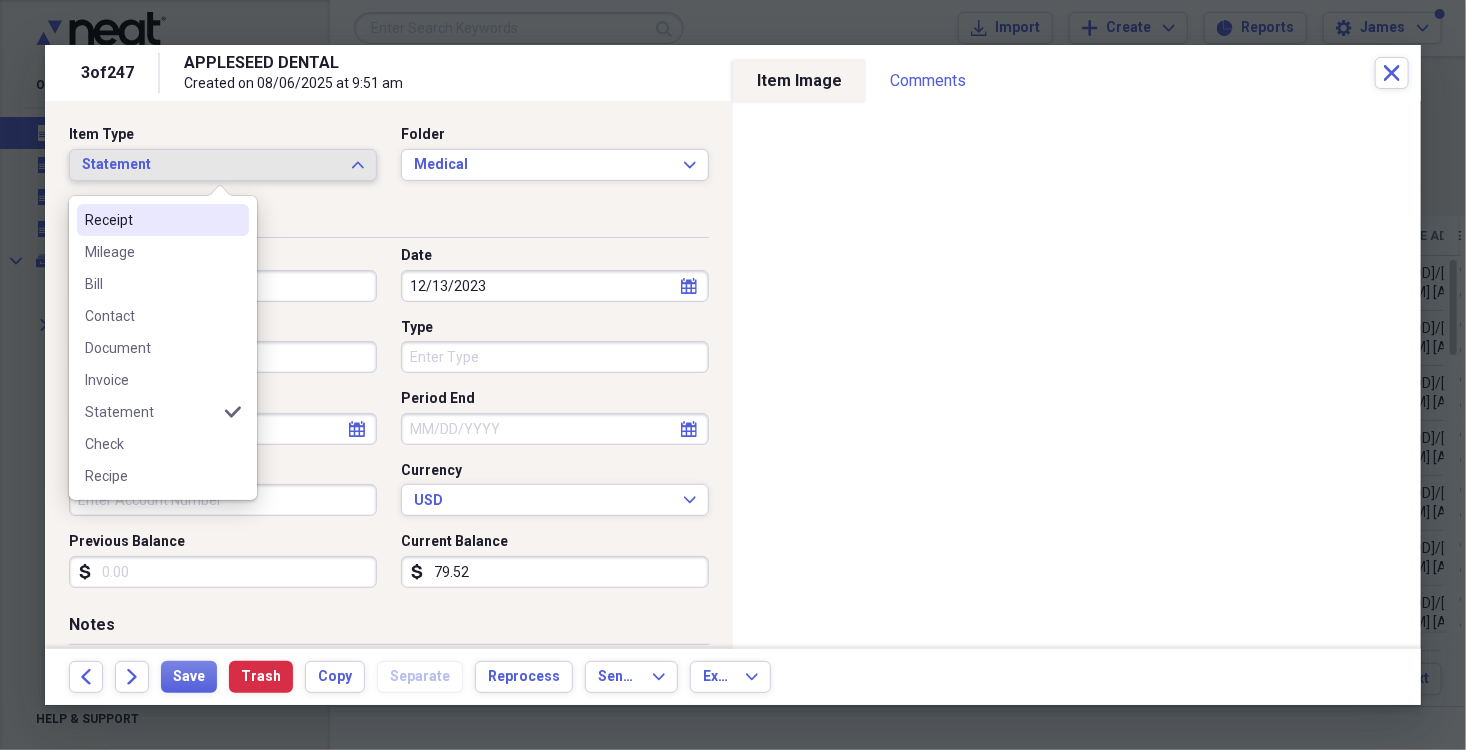 click on "Receipt" at bounding box center (151, 220) 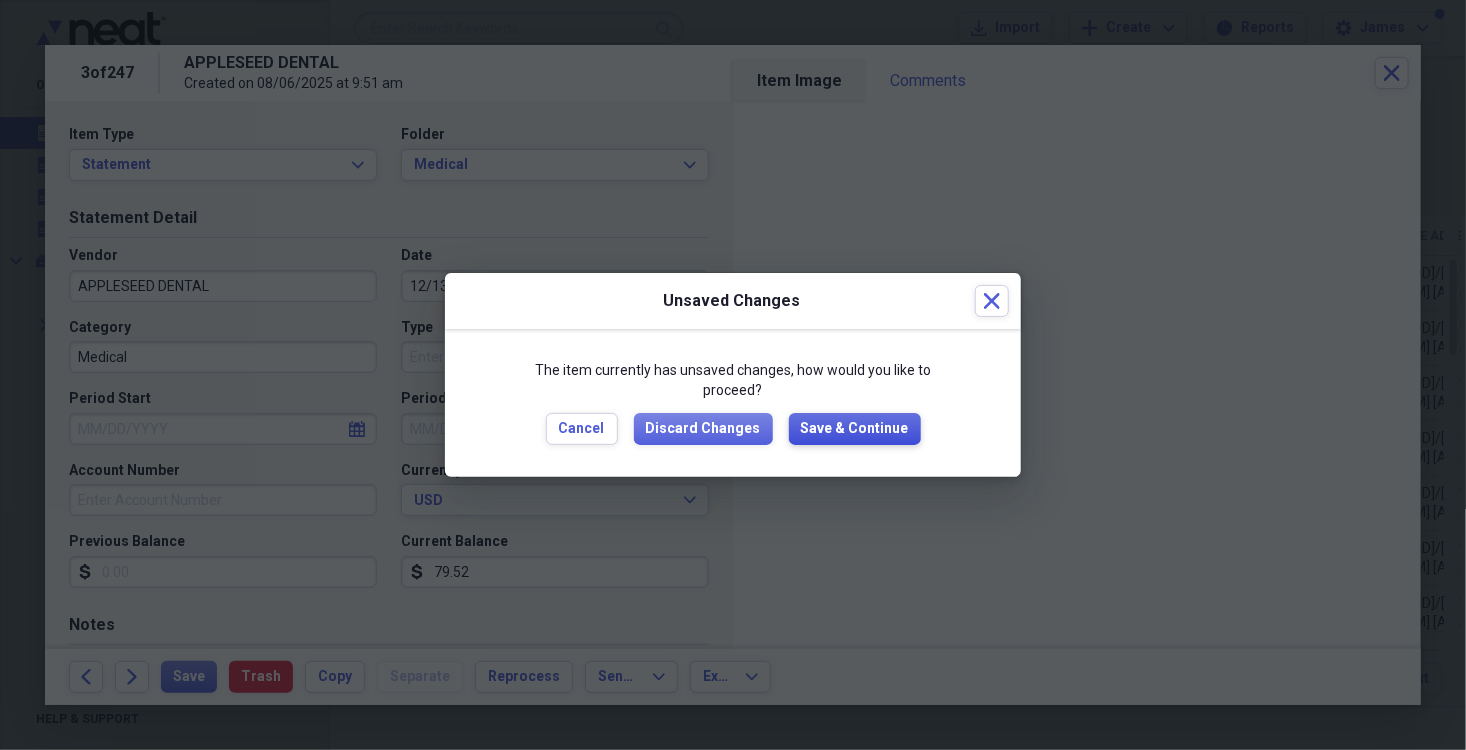 click on "Save & Continue" at bounding box center (855, 429) 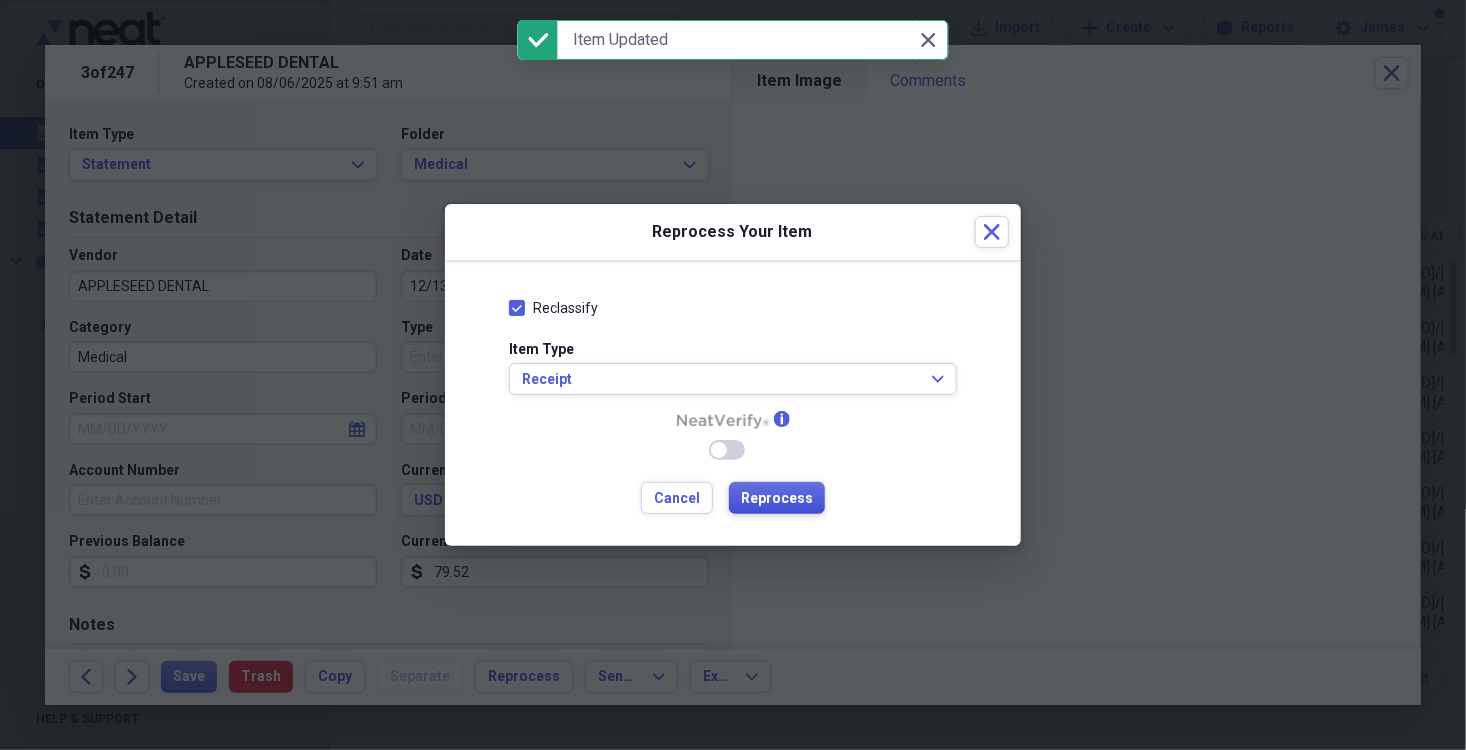 click on "Reprocess" at bounding box center [777, 499] 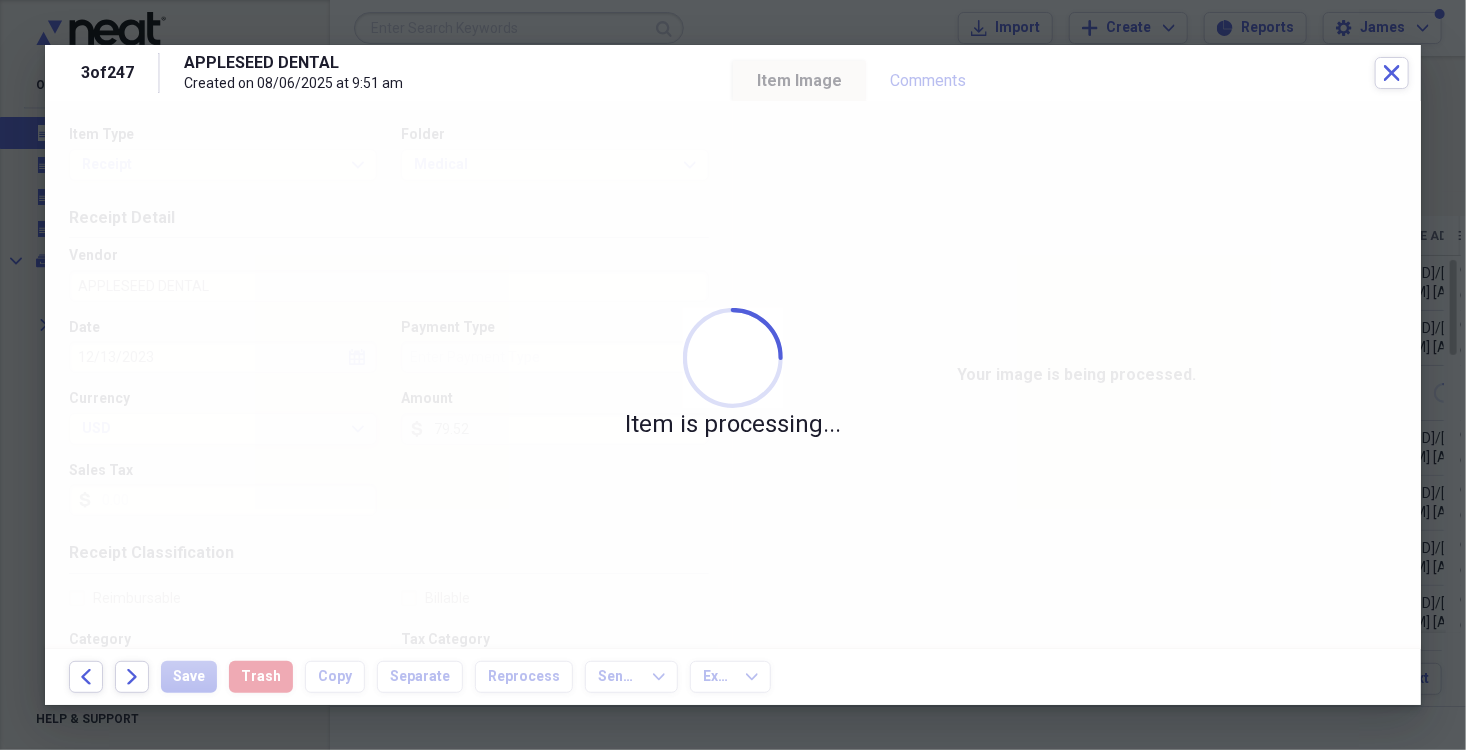 type on "MasterCard" 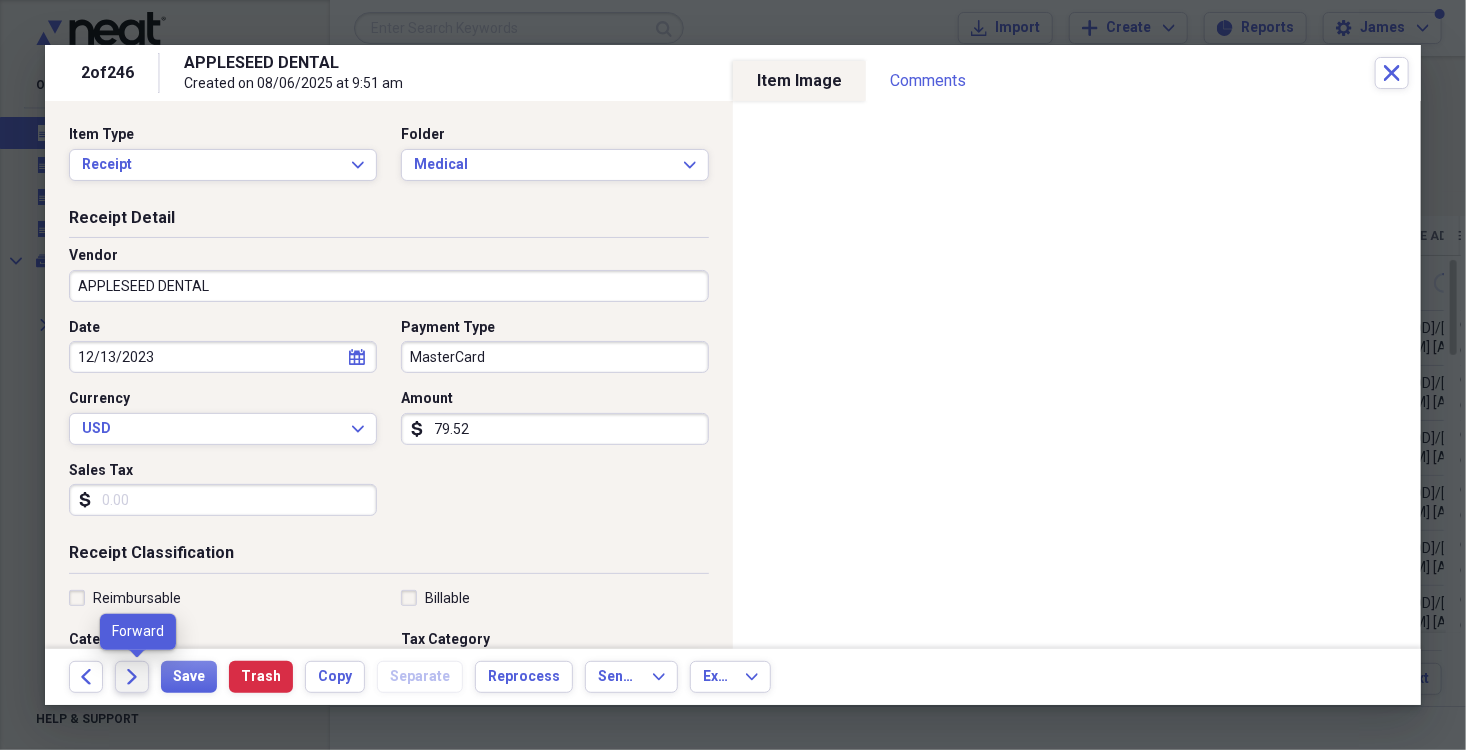click on "Forward" 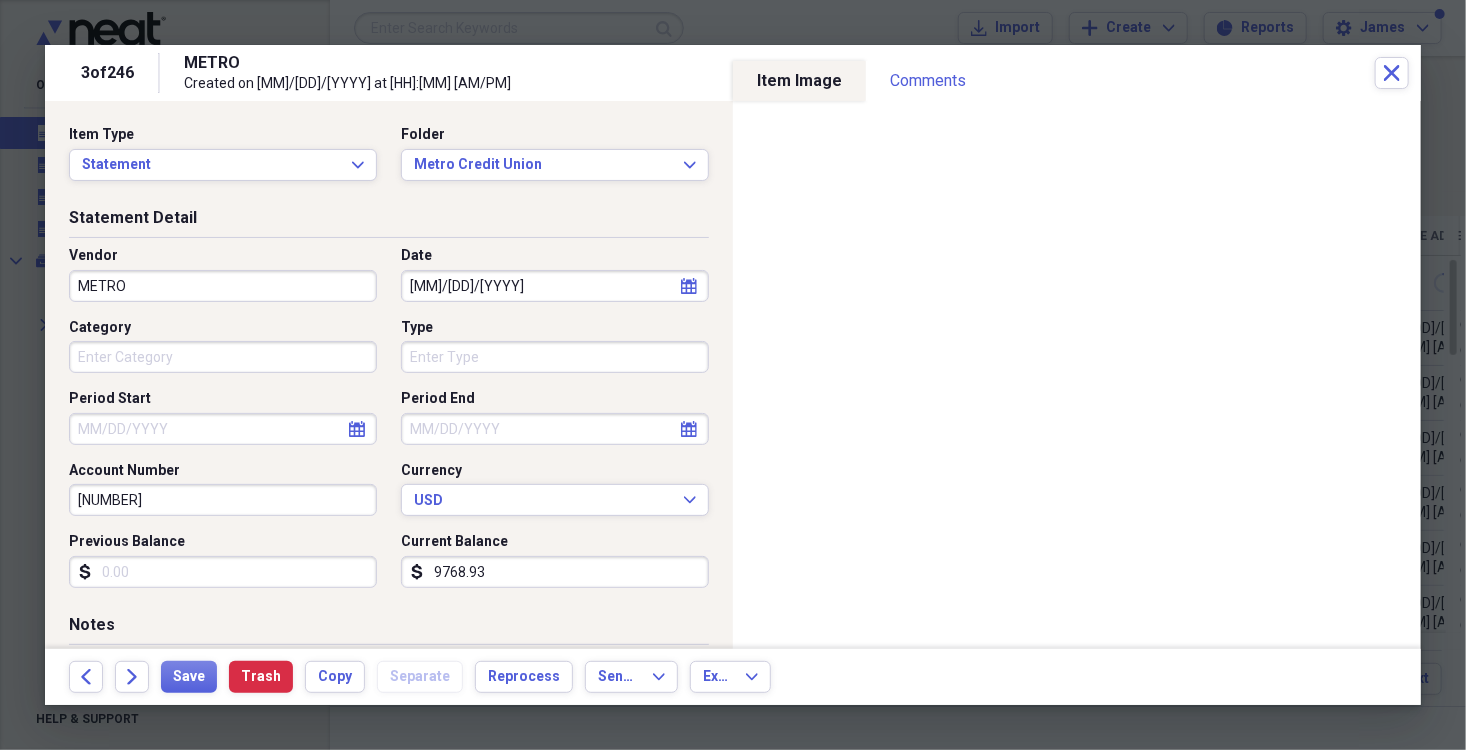 click on "Category" at bounding box center [223, 357] 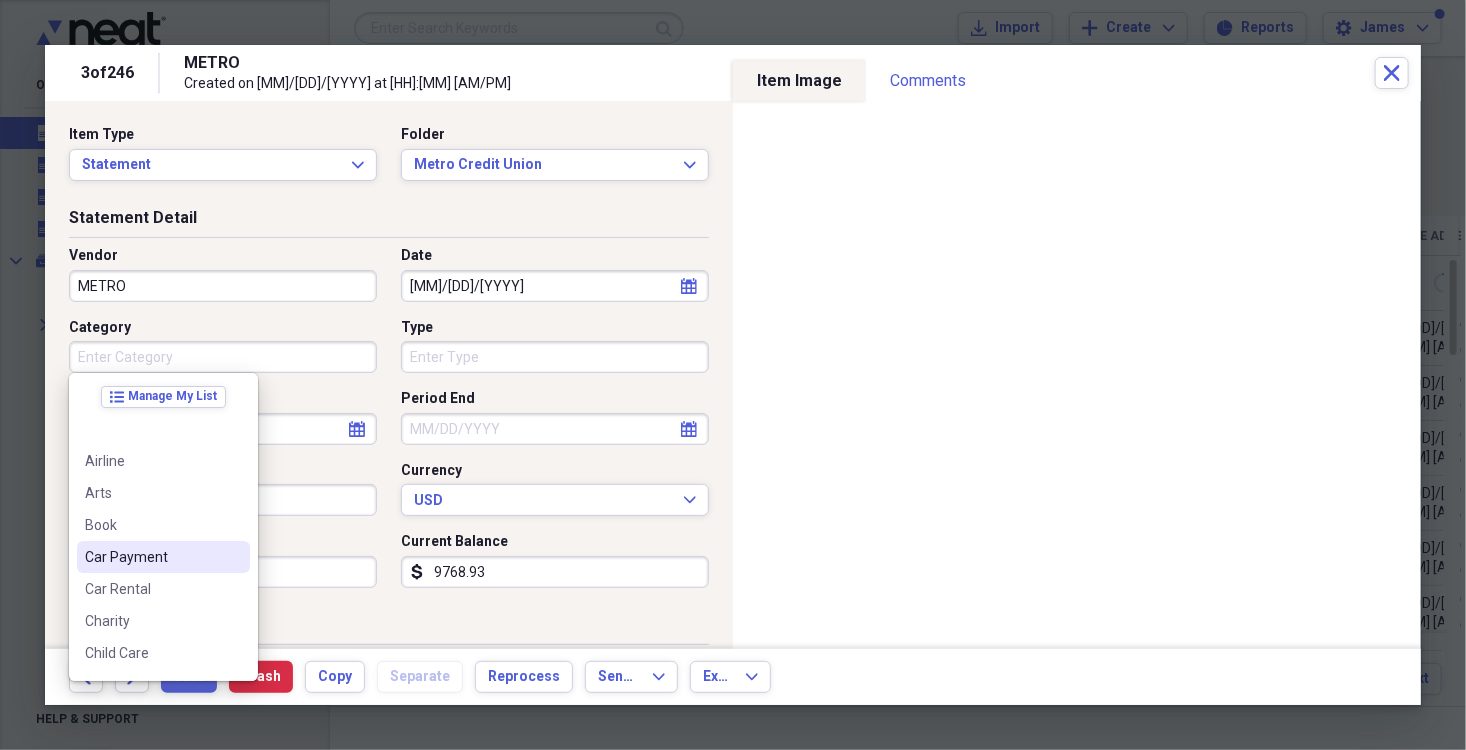 click on "Car Payment" at bounding box center [151, 557] 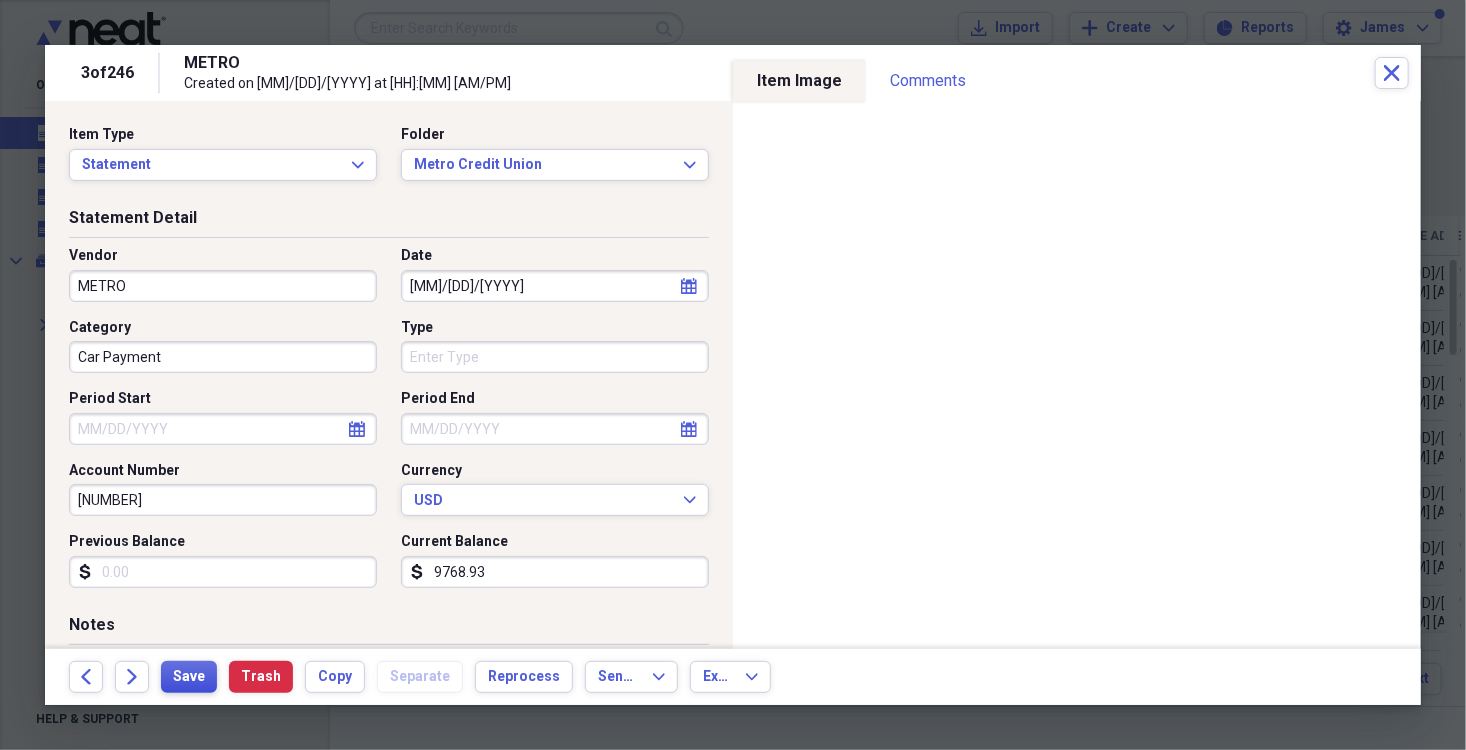 click on "Save" at bounding box center (189, 677) 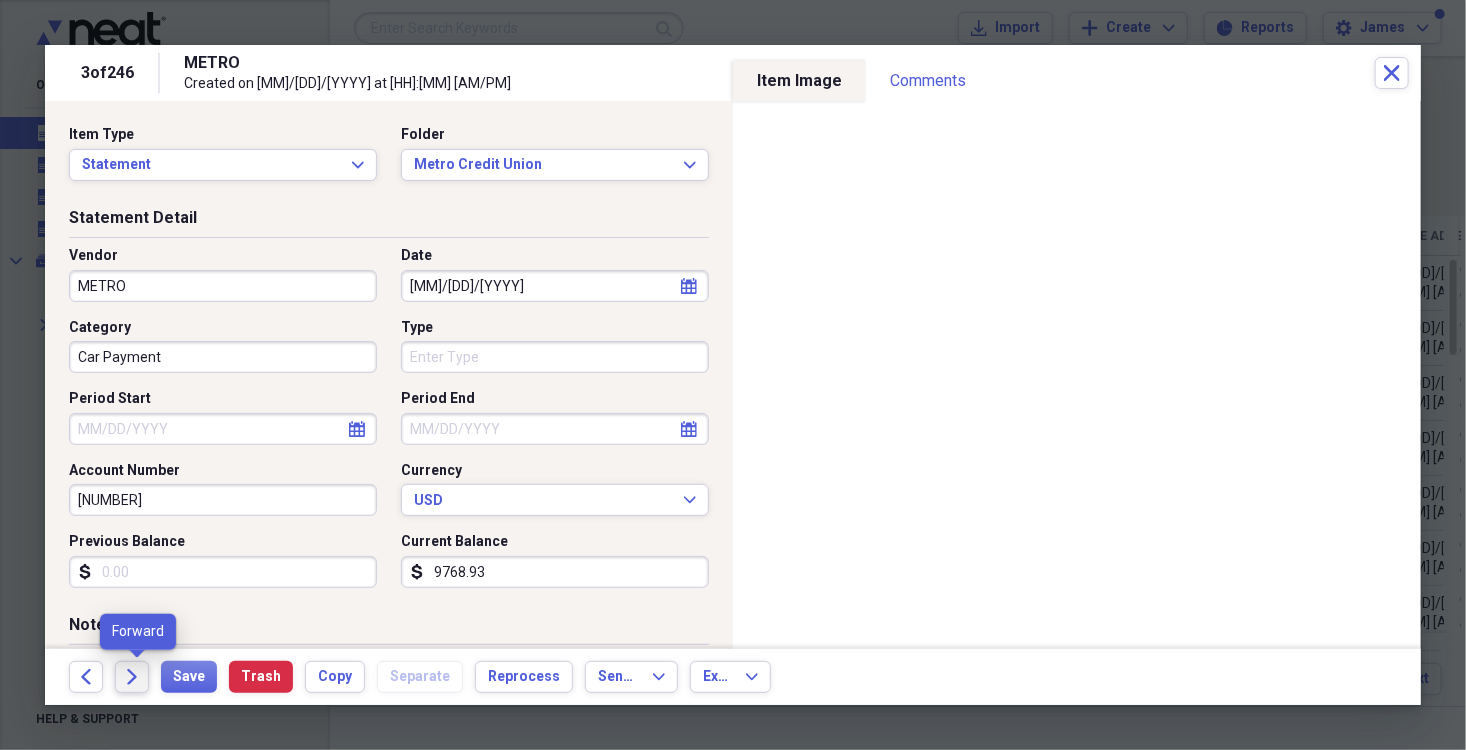 click on "Forward" 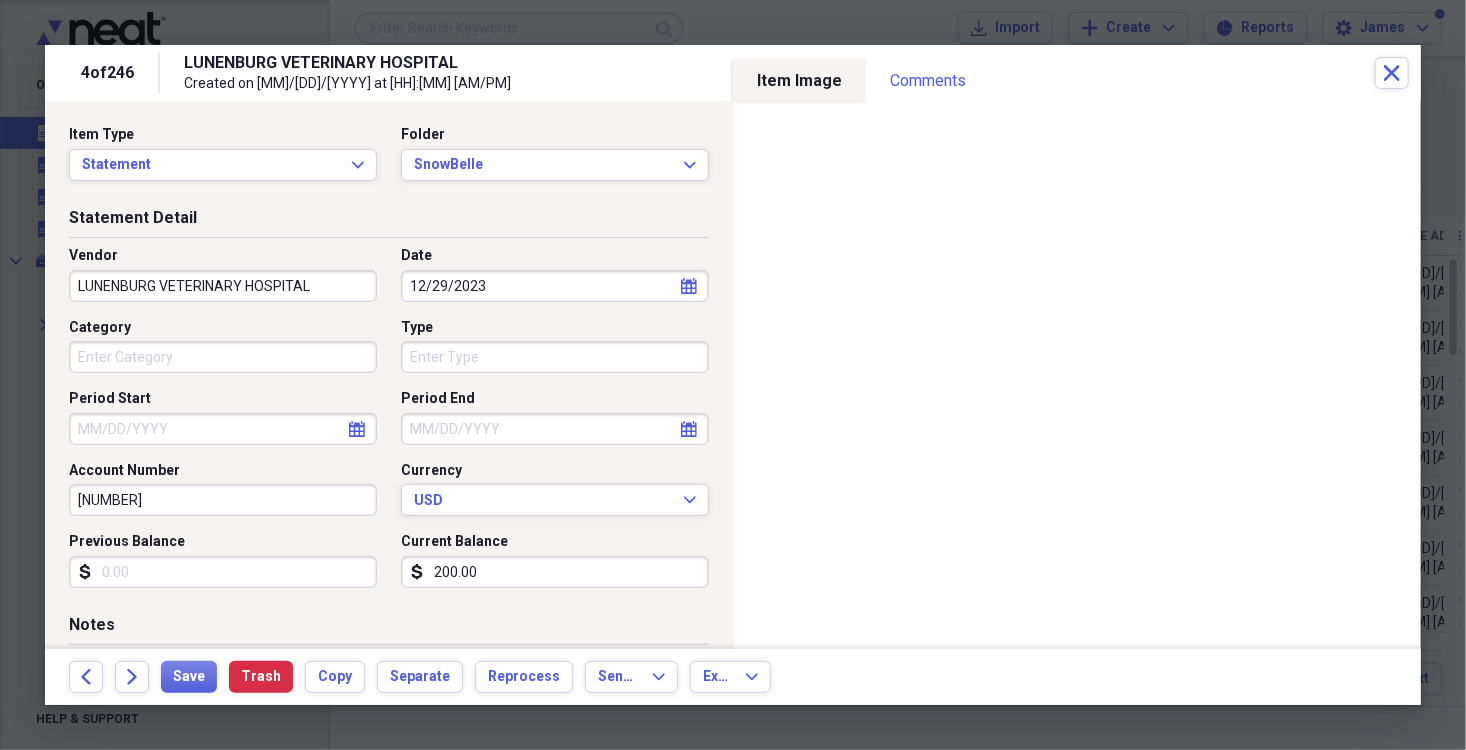 click on "Category" at bounding box center (223, 357) 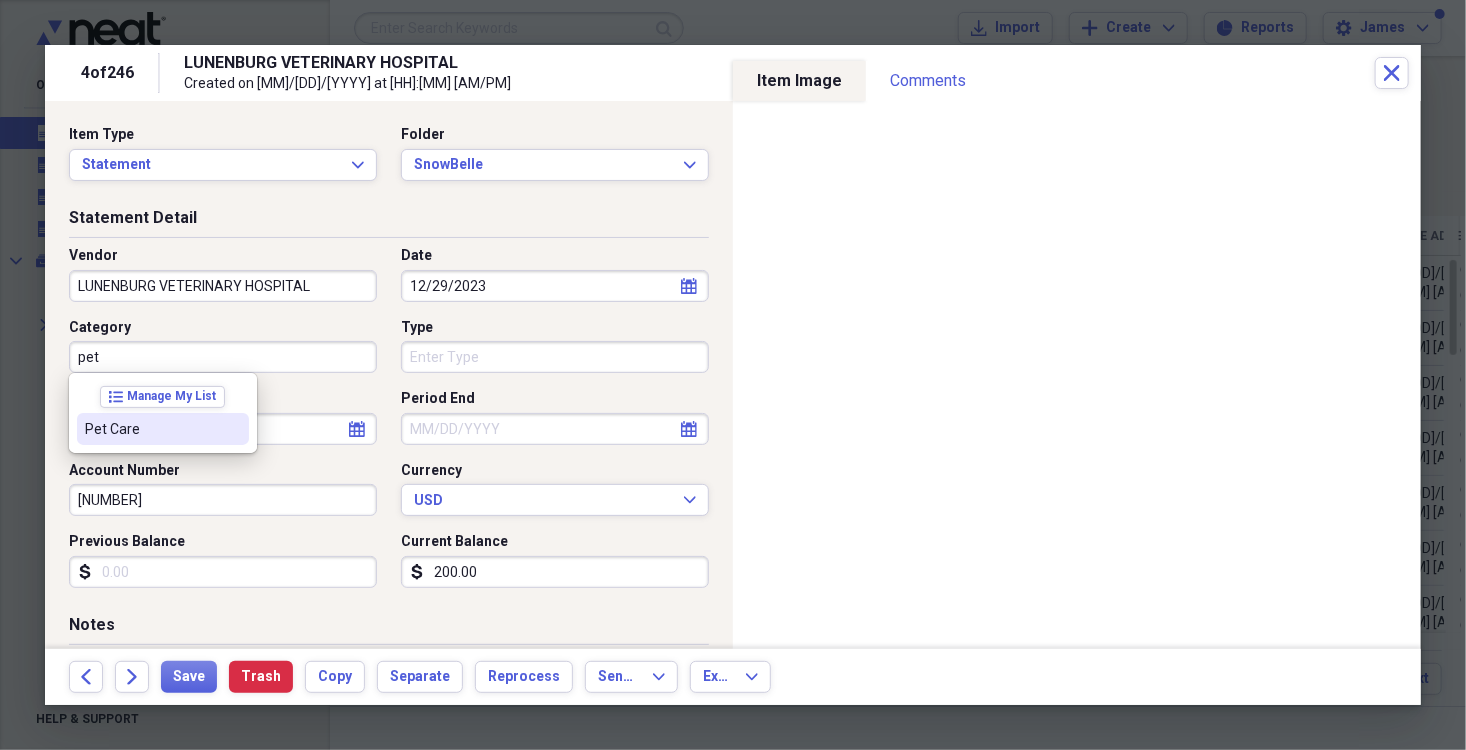 click on "Pet Care" at bounding box center (163, 429) 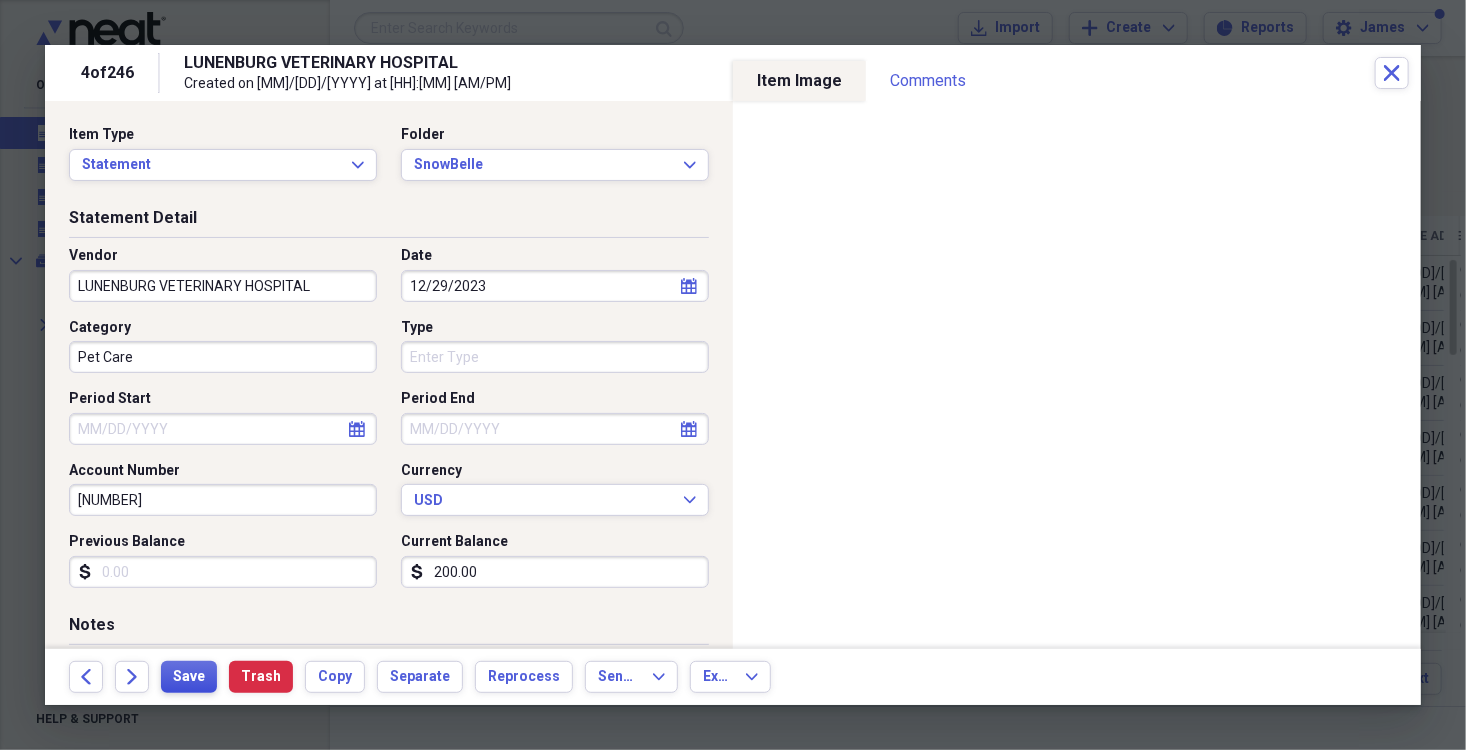 click on "Save" at bounding box center (189, 677) 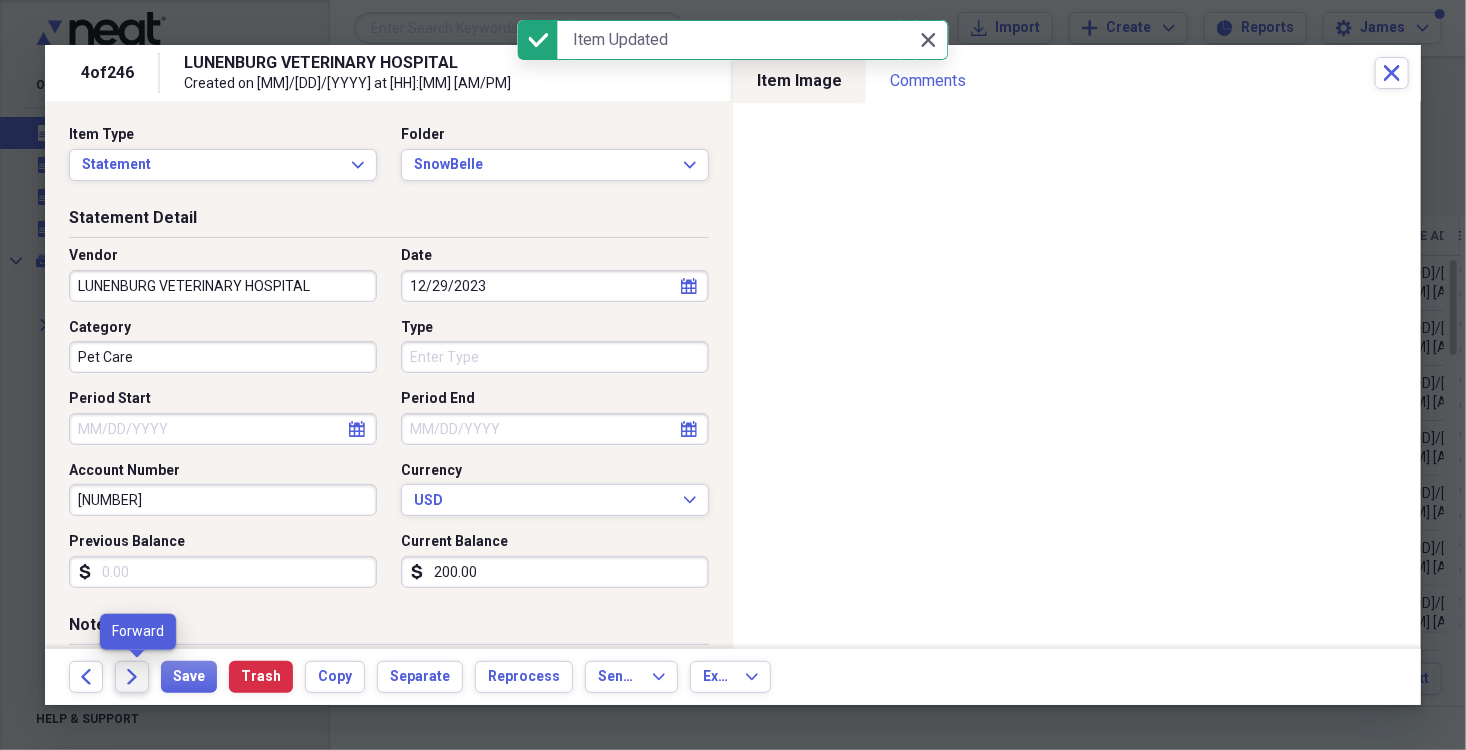 click 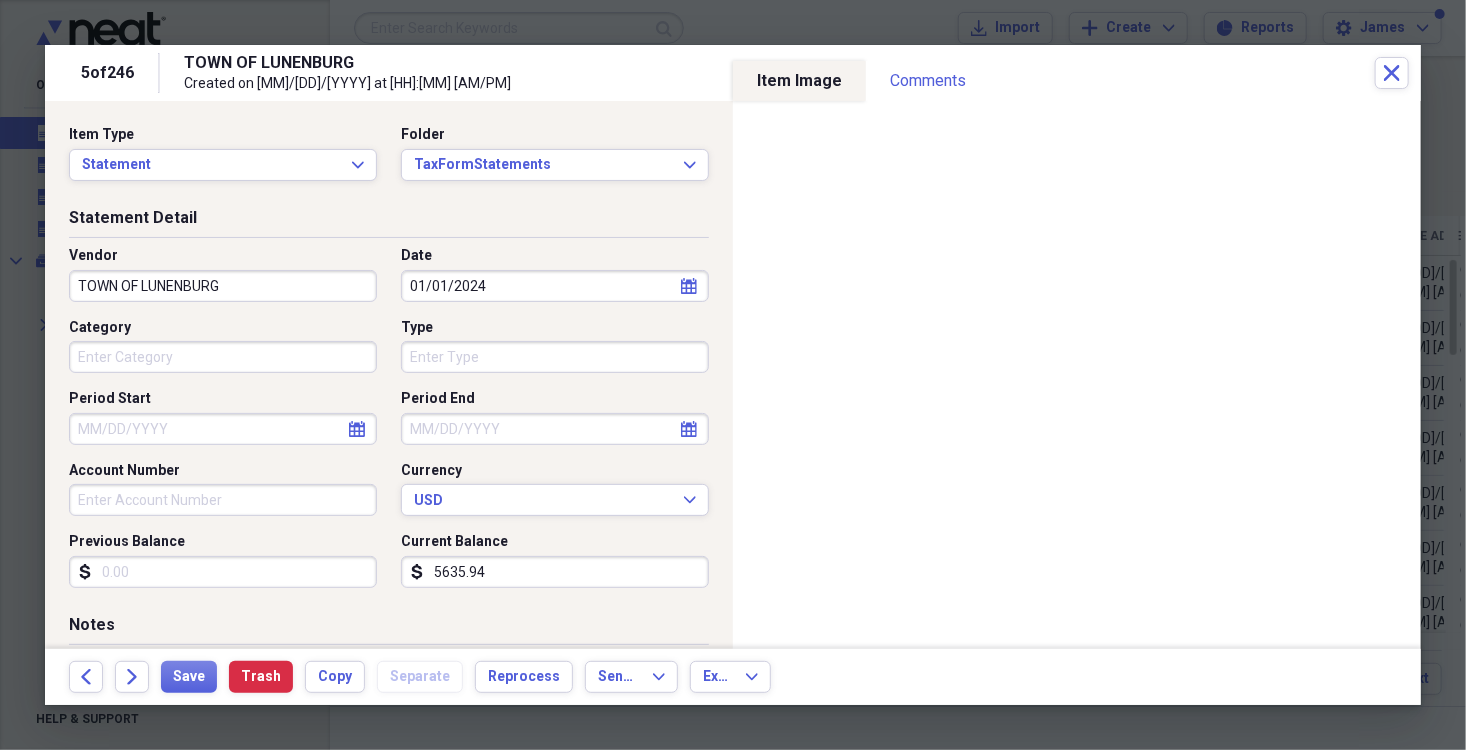 click on "Category" at bounding box center [223, 357] 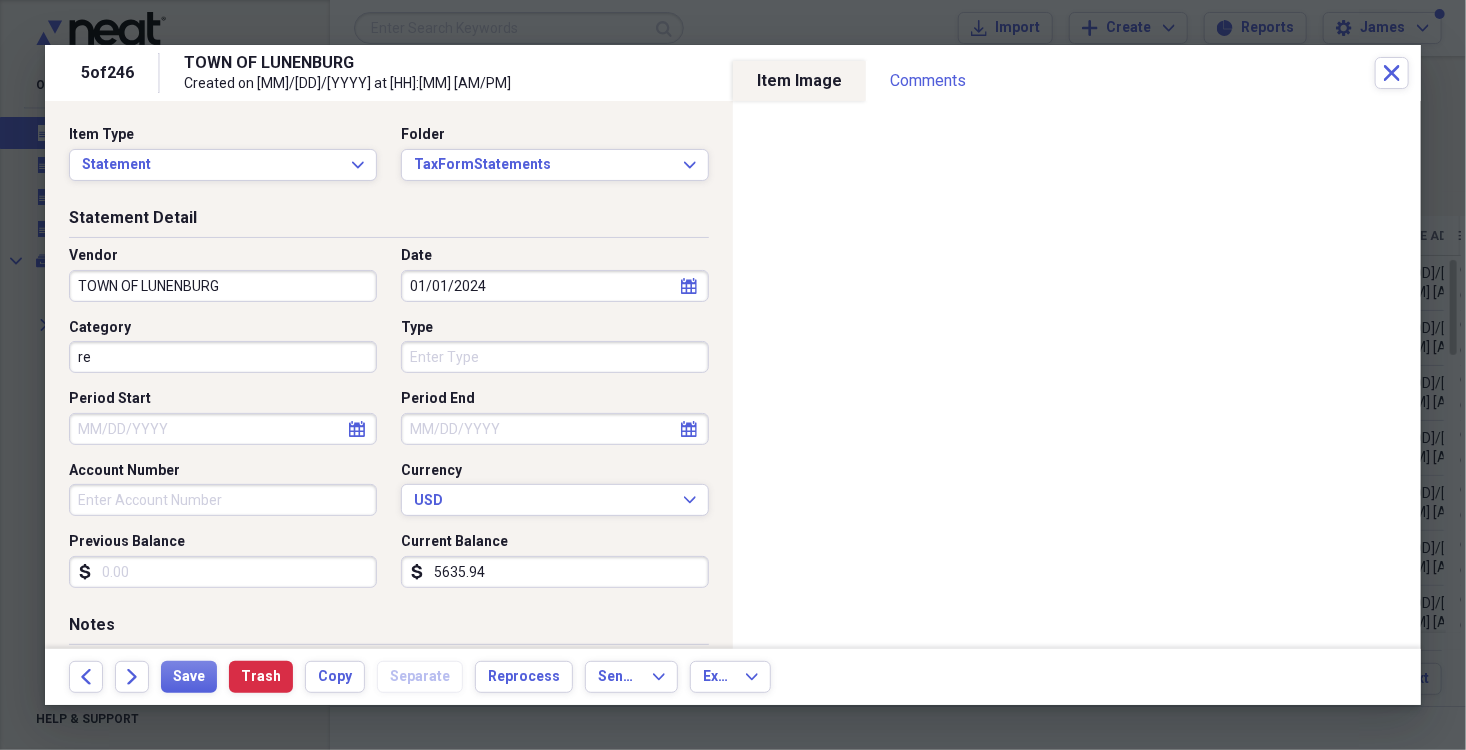 type on "r" 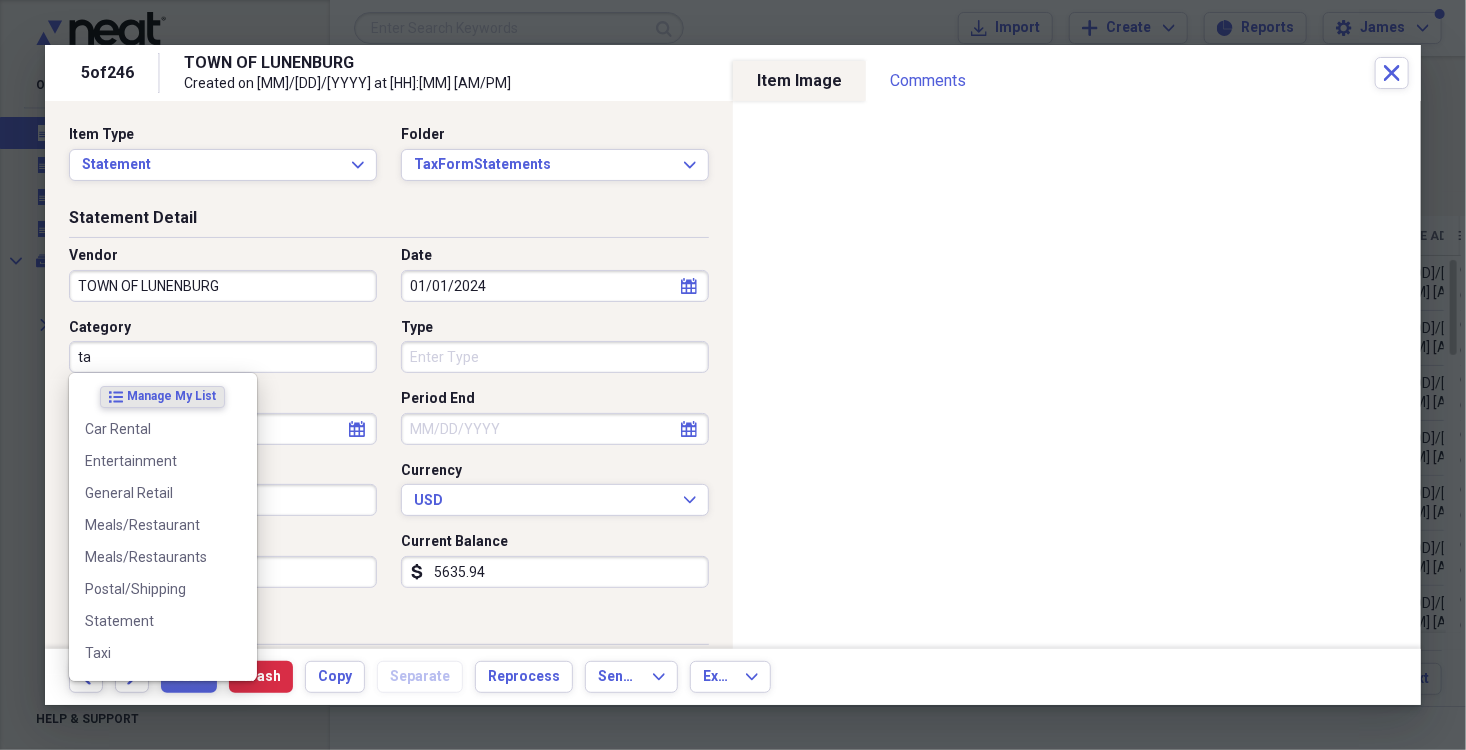 type on "tax" 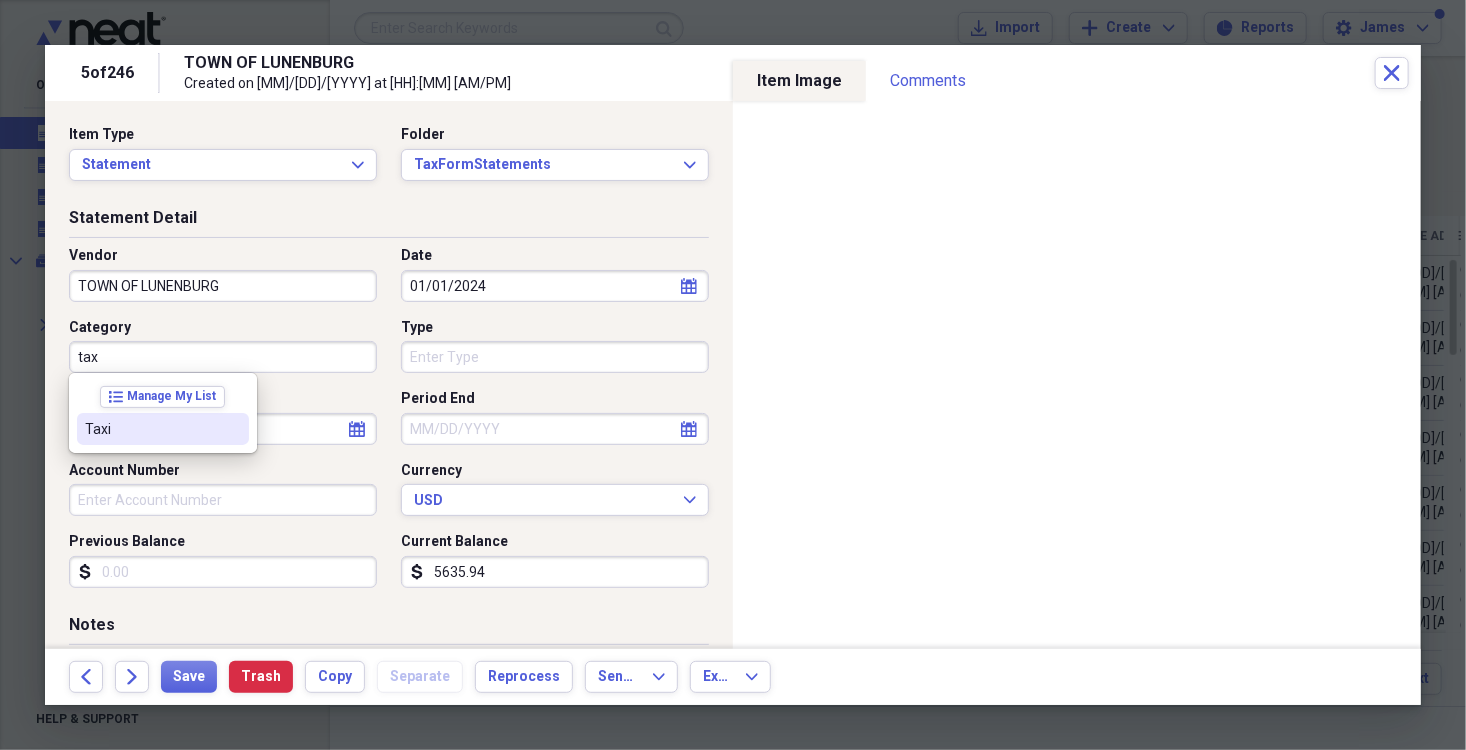 drag, startPoint x: 226, startPoint y: 349, endPoint x: -8, endPoint y: 351, distance: 234.00854 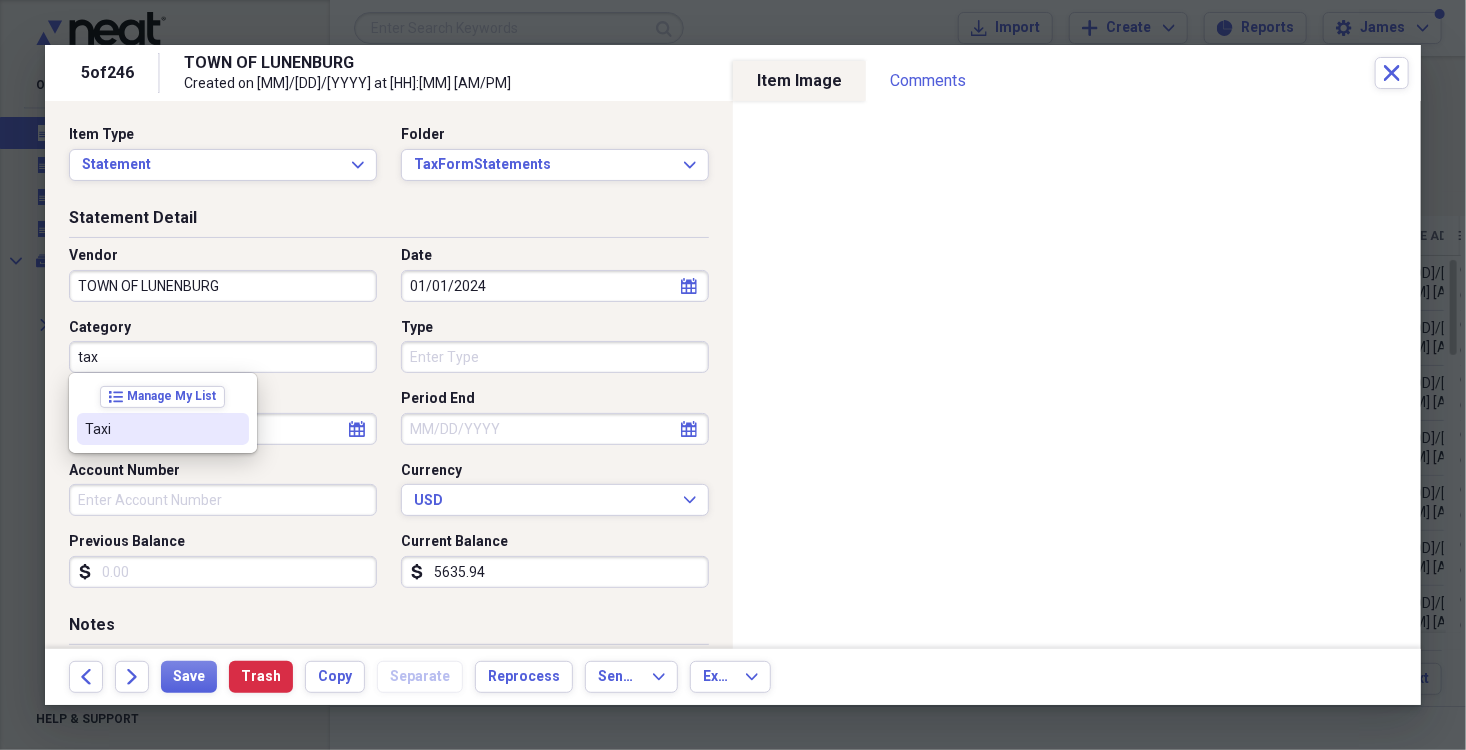 type 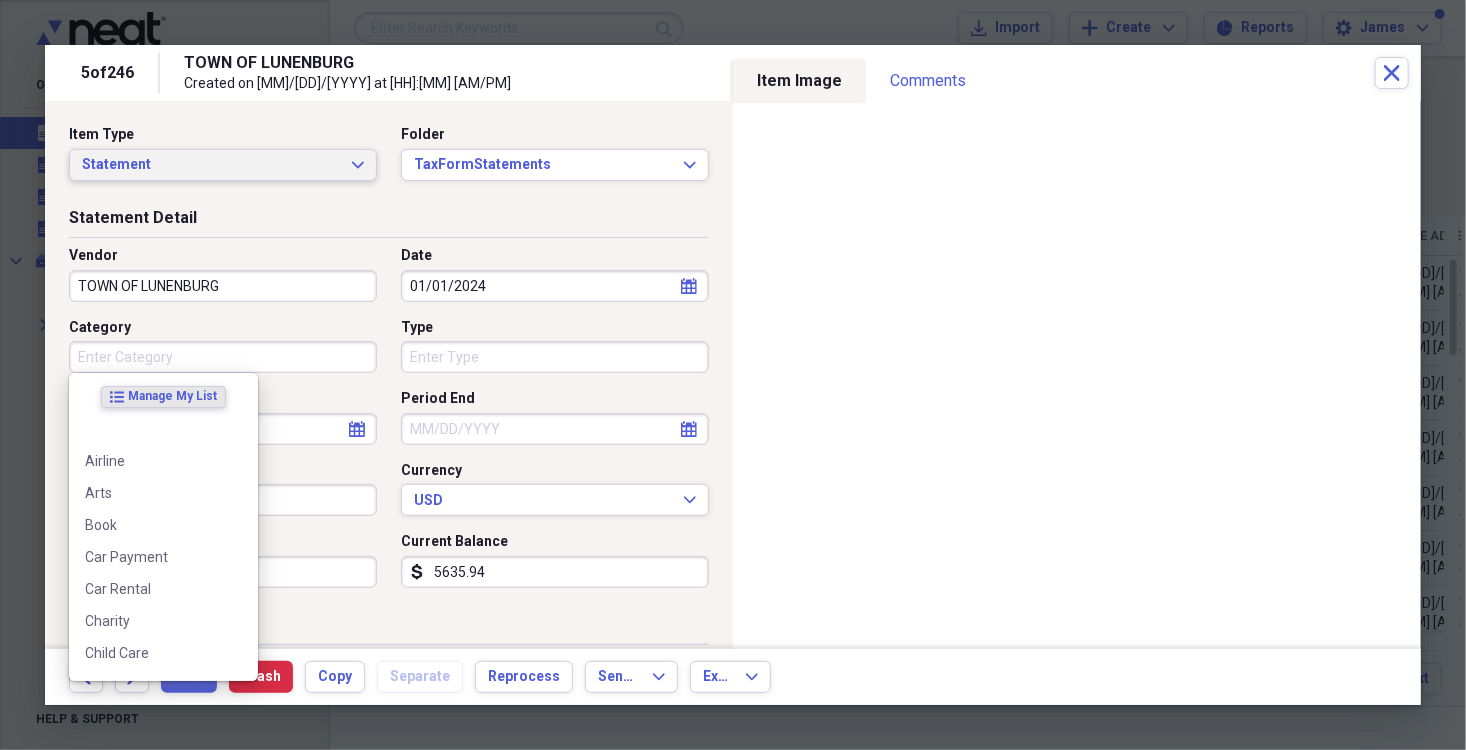 click on "Statement" at bounding box center (211, 165) 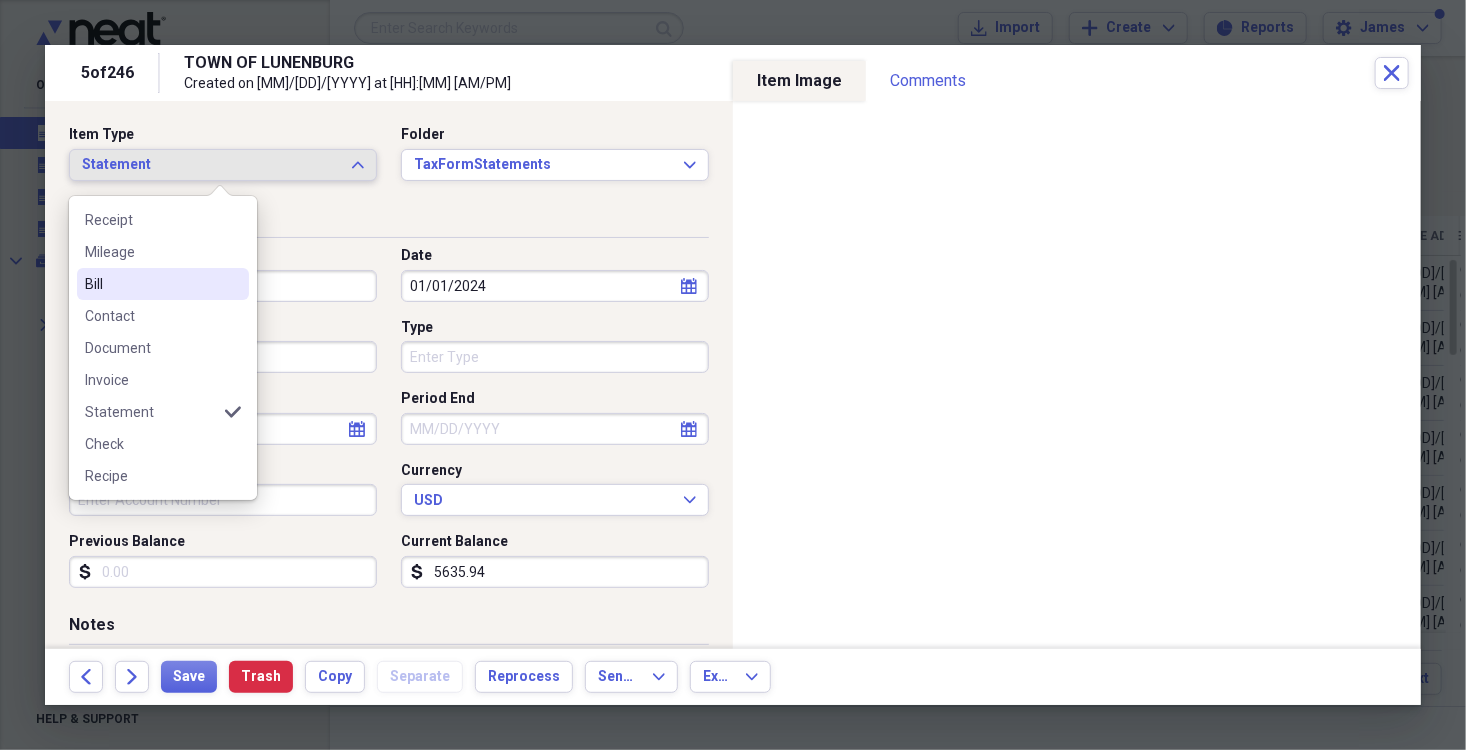 click on "Bill" at bounding box center (151, 284) 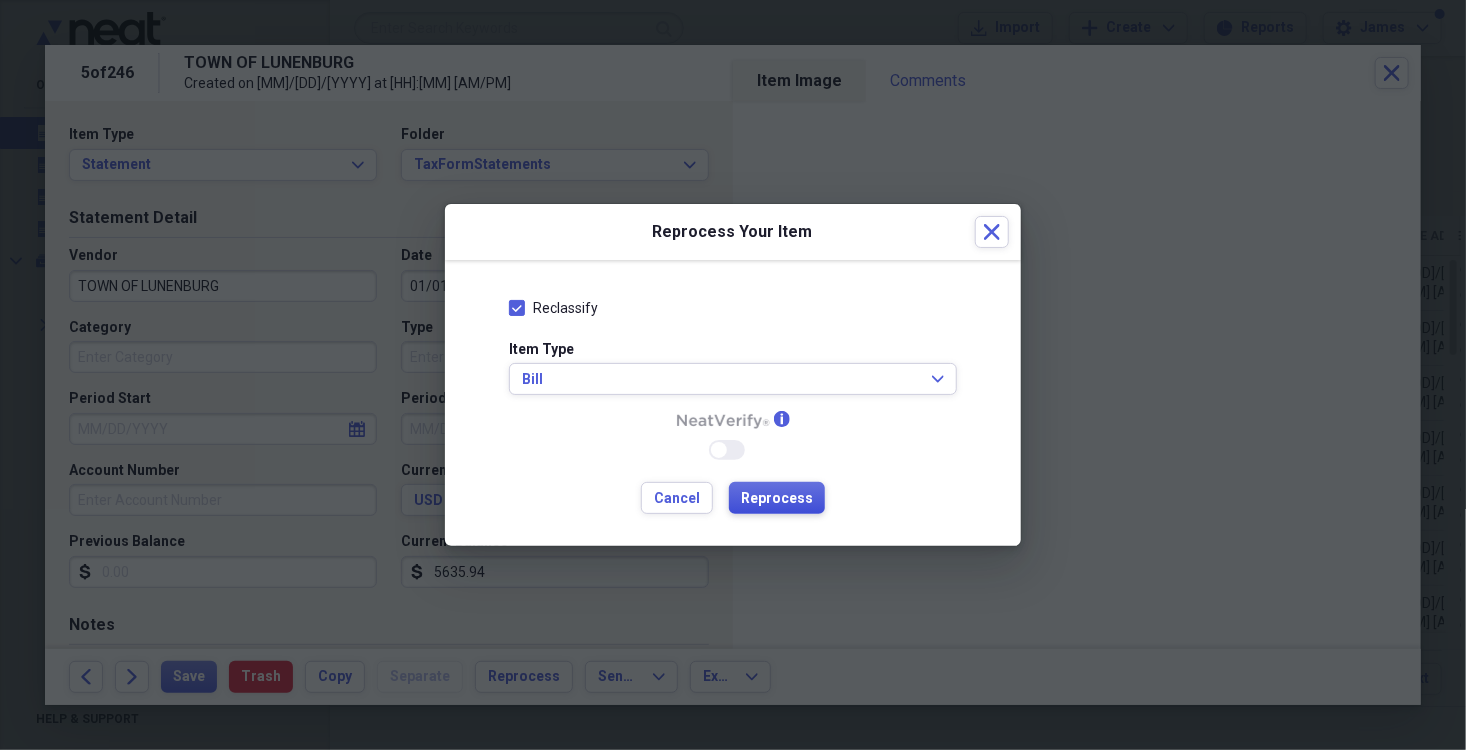 click on "Reprocess" at bounding box center (777, 499) 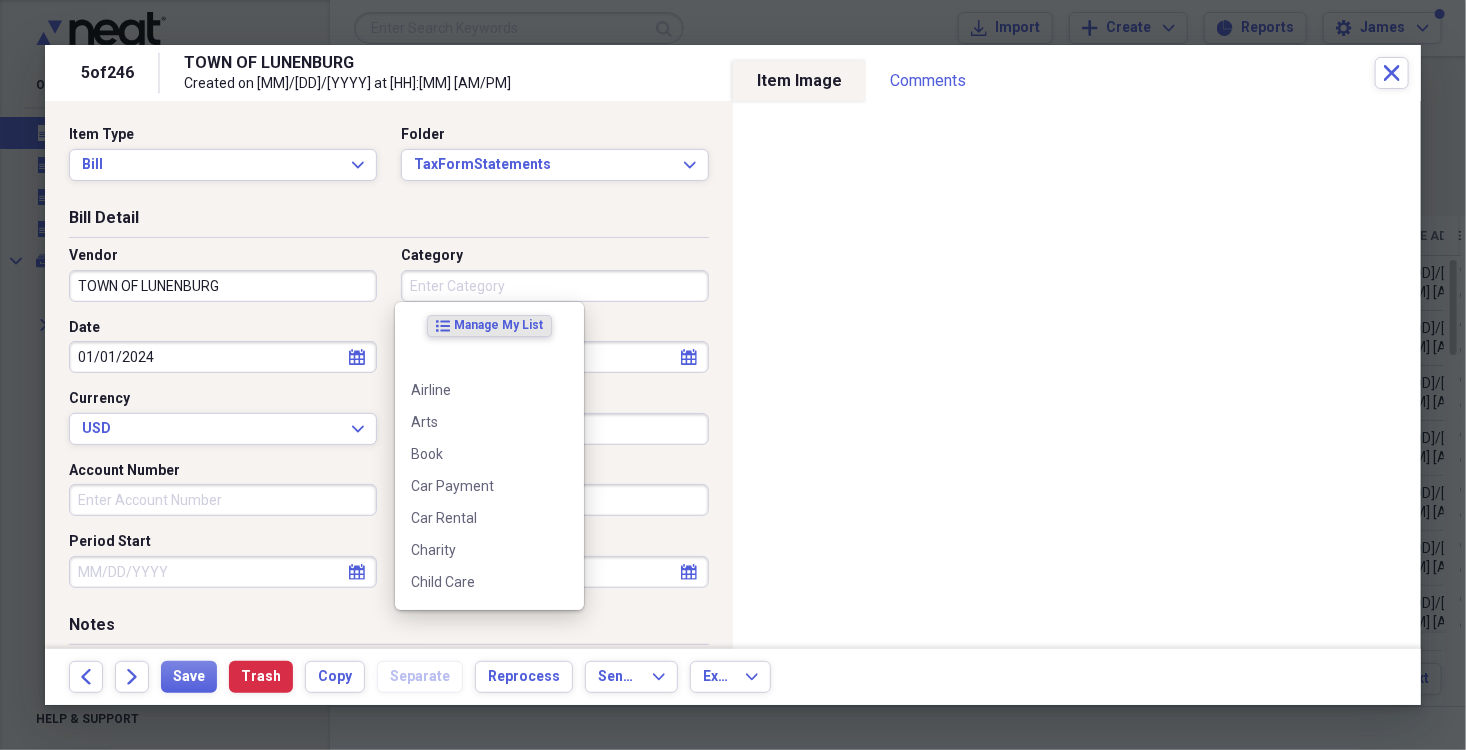 click on "Category" at bounding box center (555, 286) 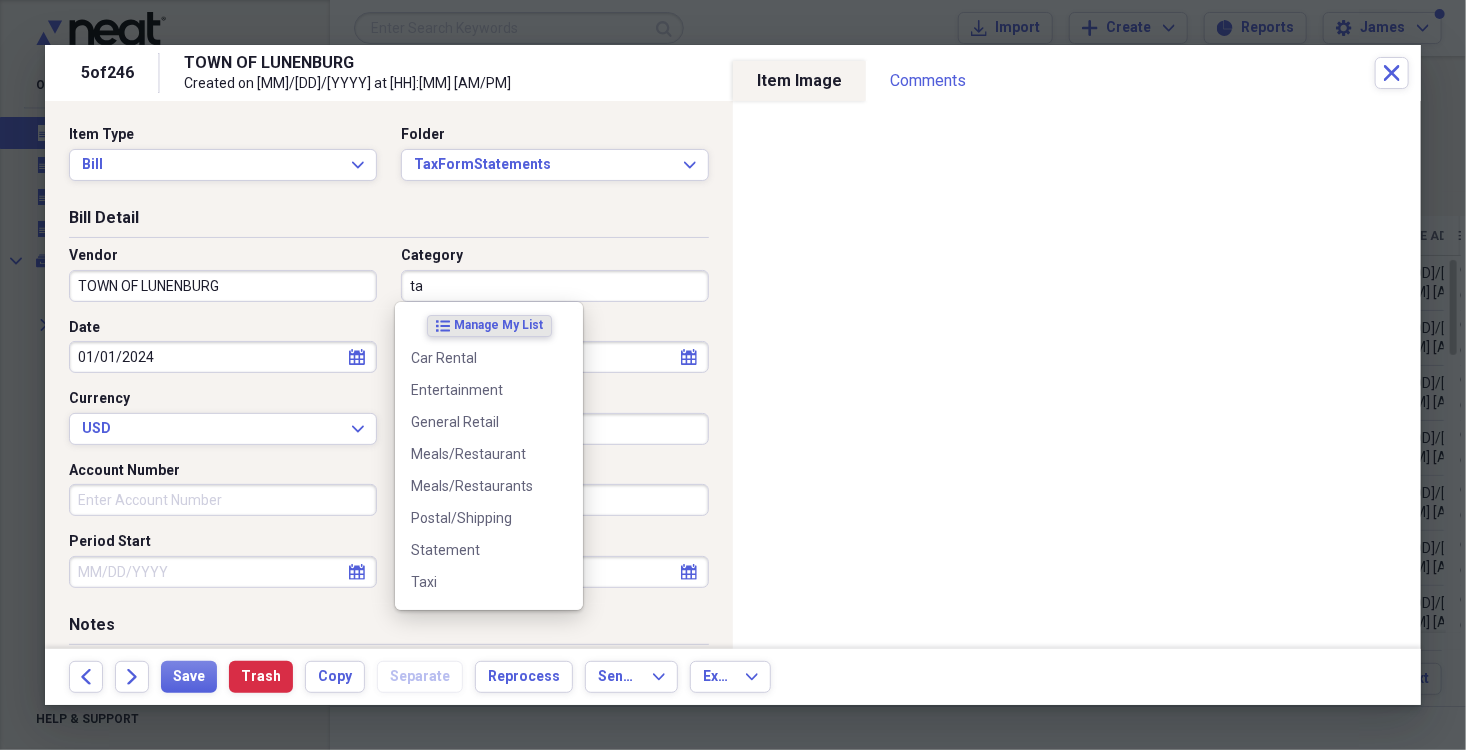 type on "t" 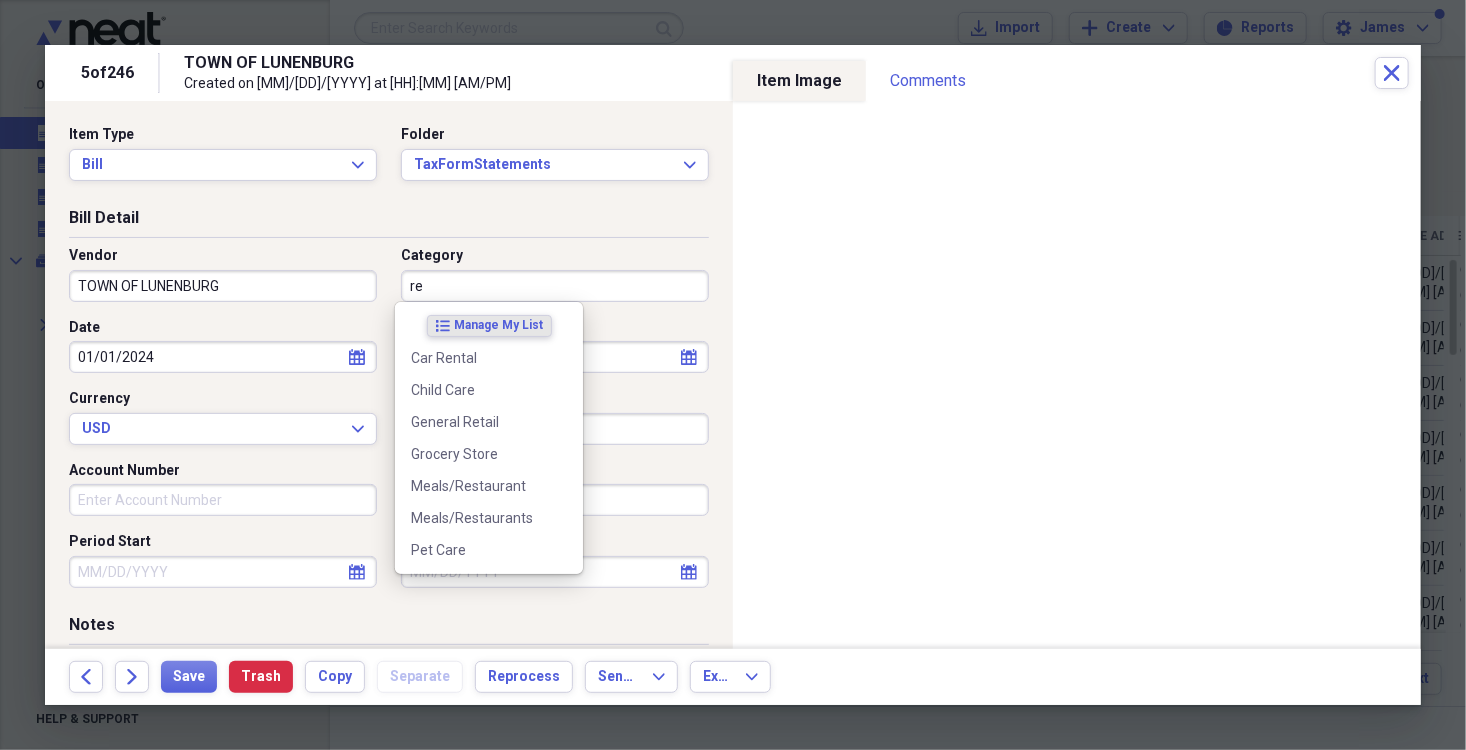 type on "r" 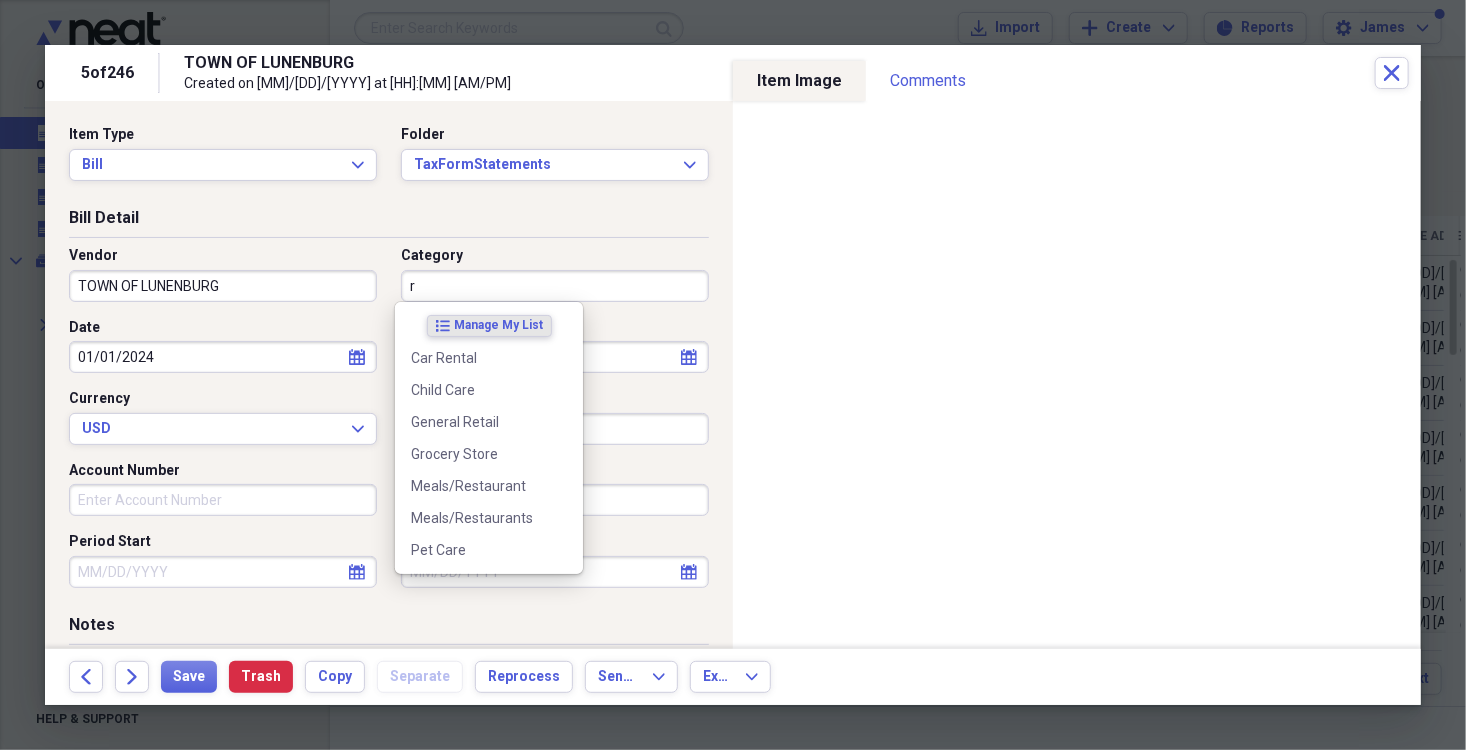 type 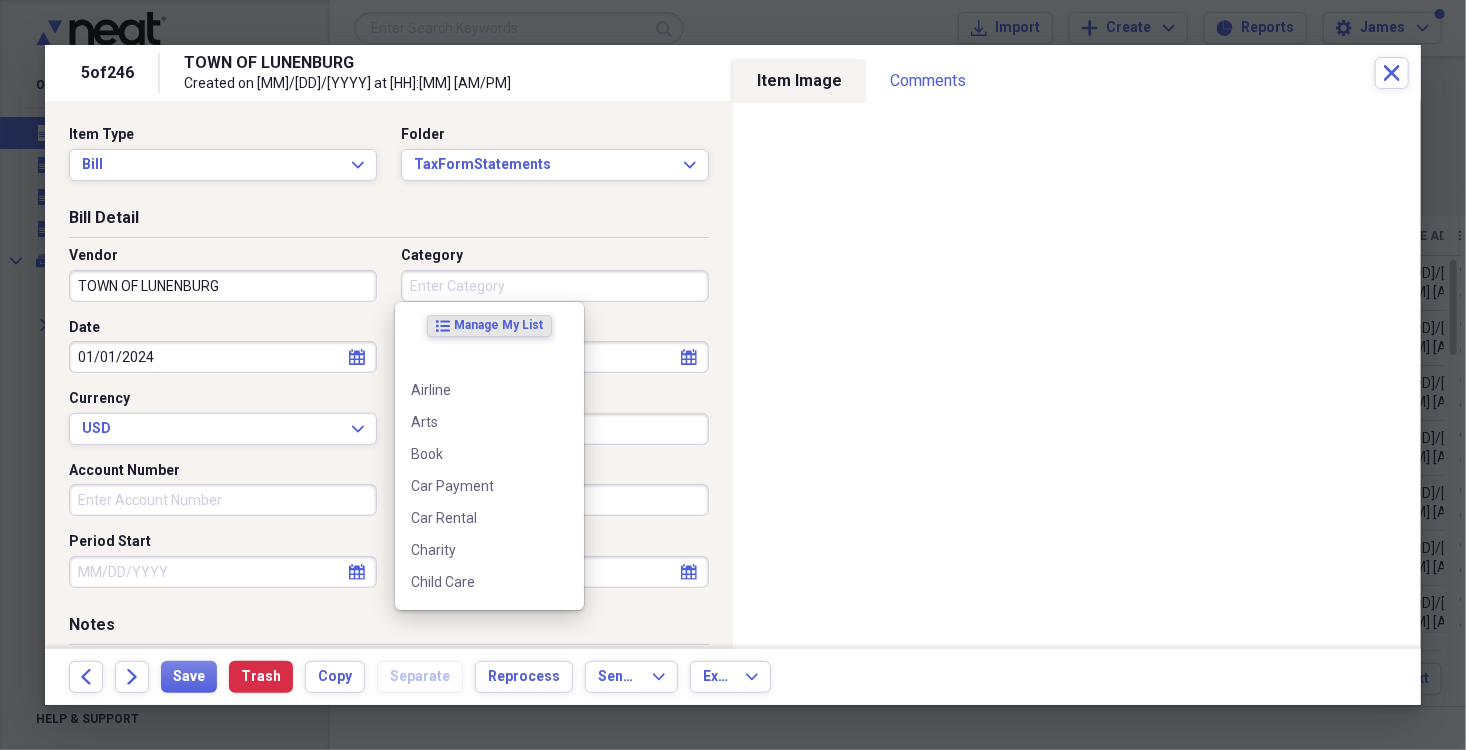 click on "Manage My List" at bounding box center [498, 325] 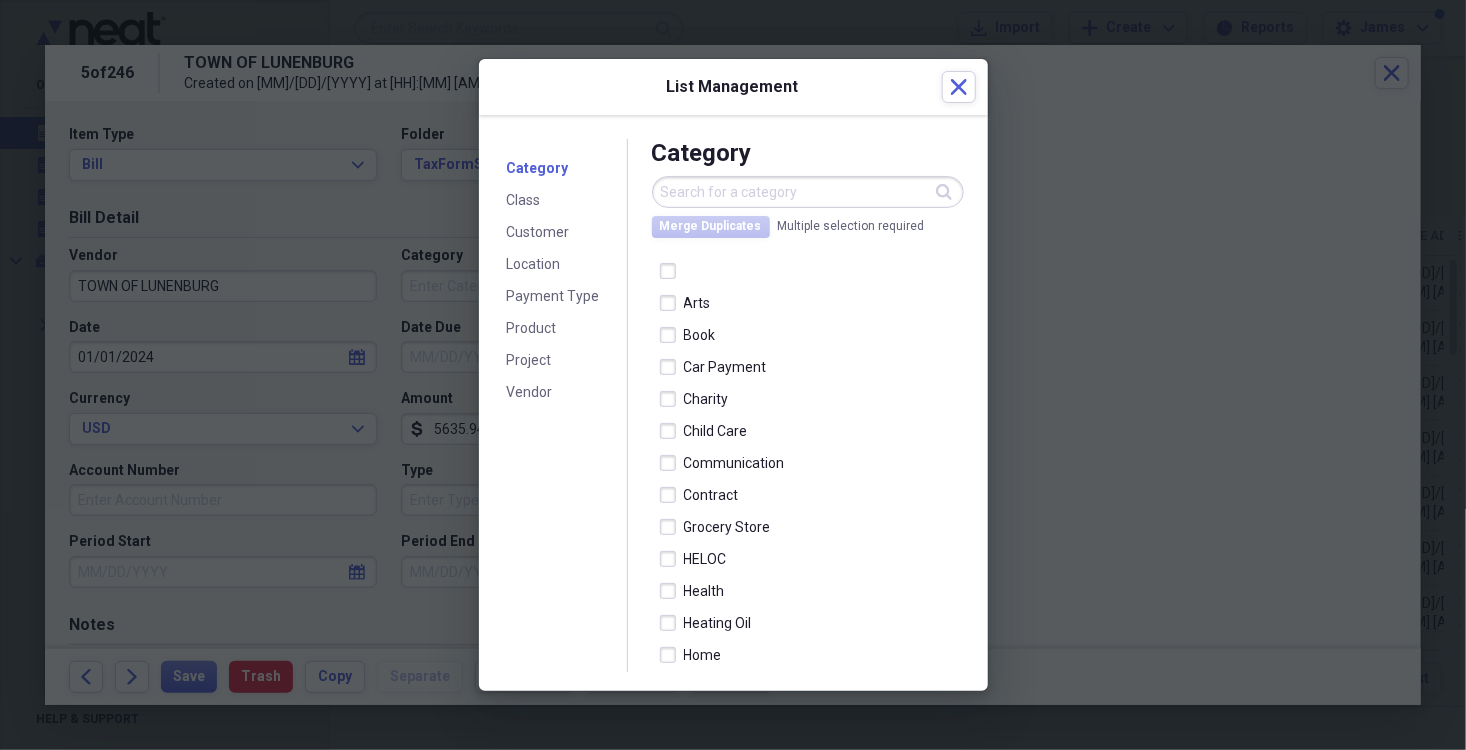 click at bounding box center (808, 192) 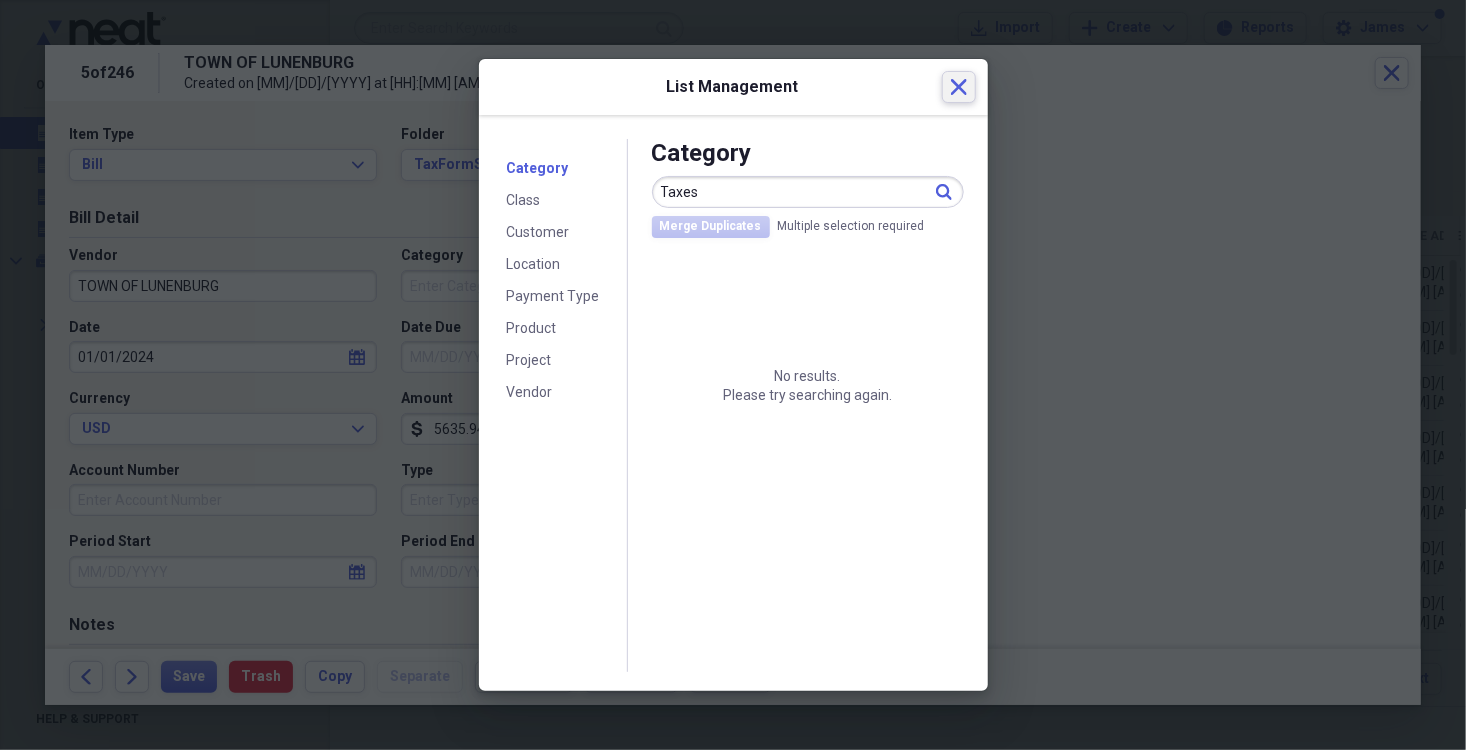 type on "Taxes" 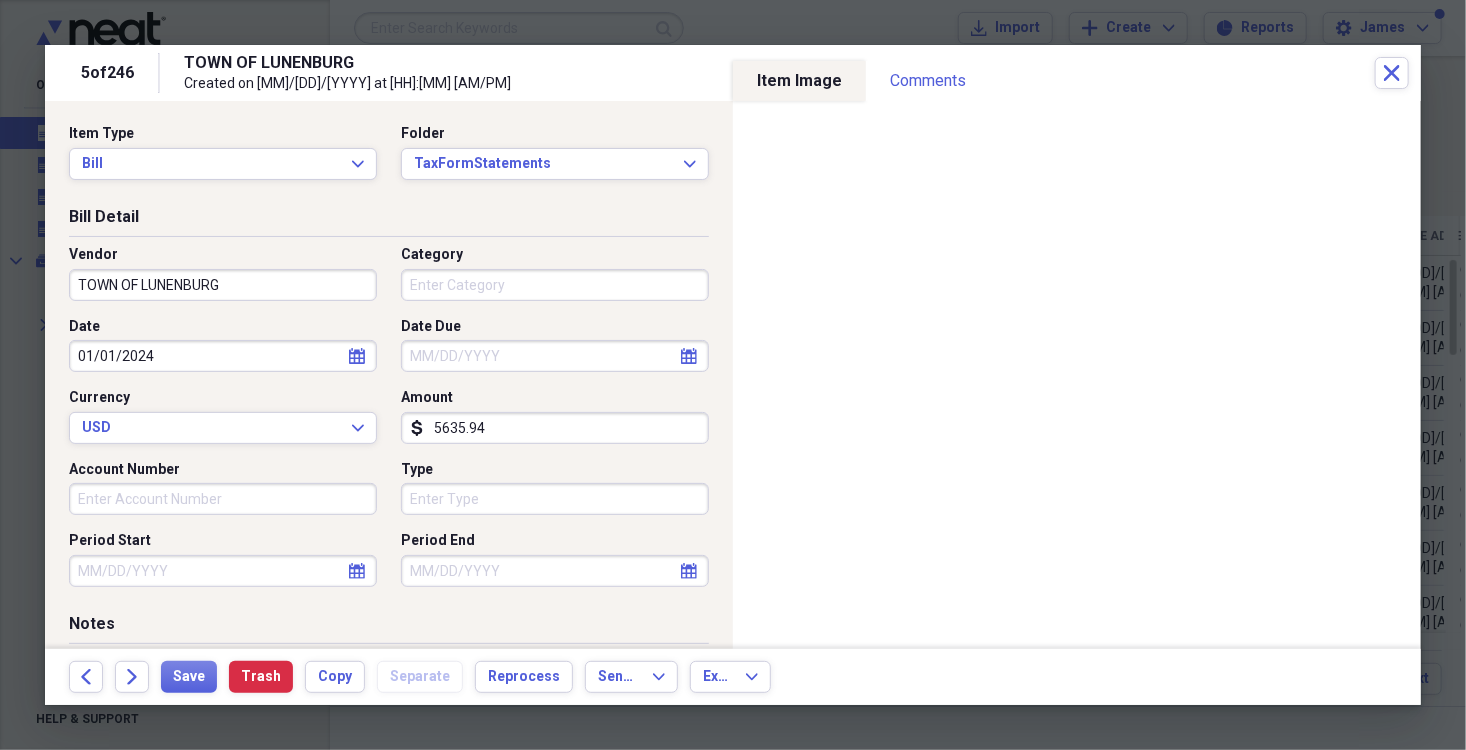 scroll, scrollTop: 0, scrollLeft: 0, axis: both 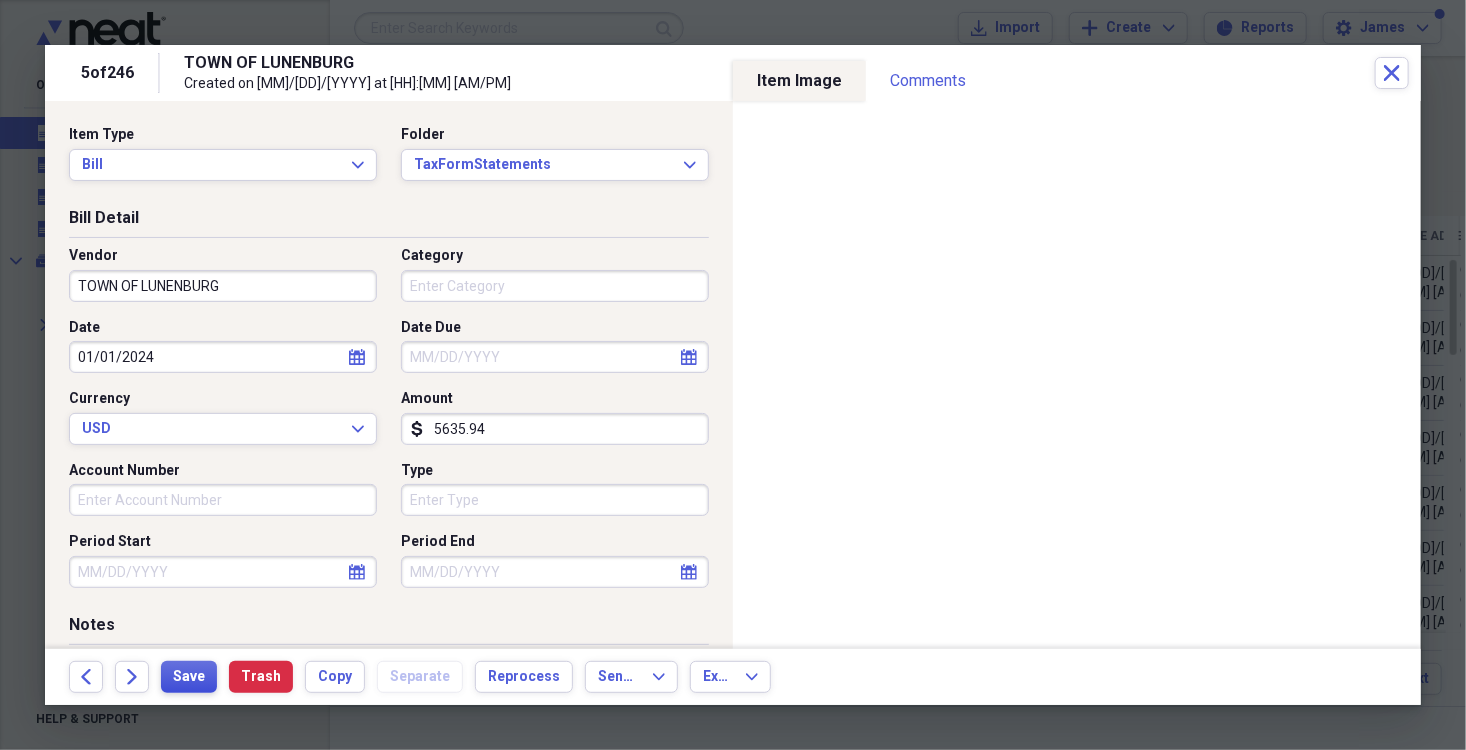 click on "Save" at bounding box center [189, 677] 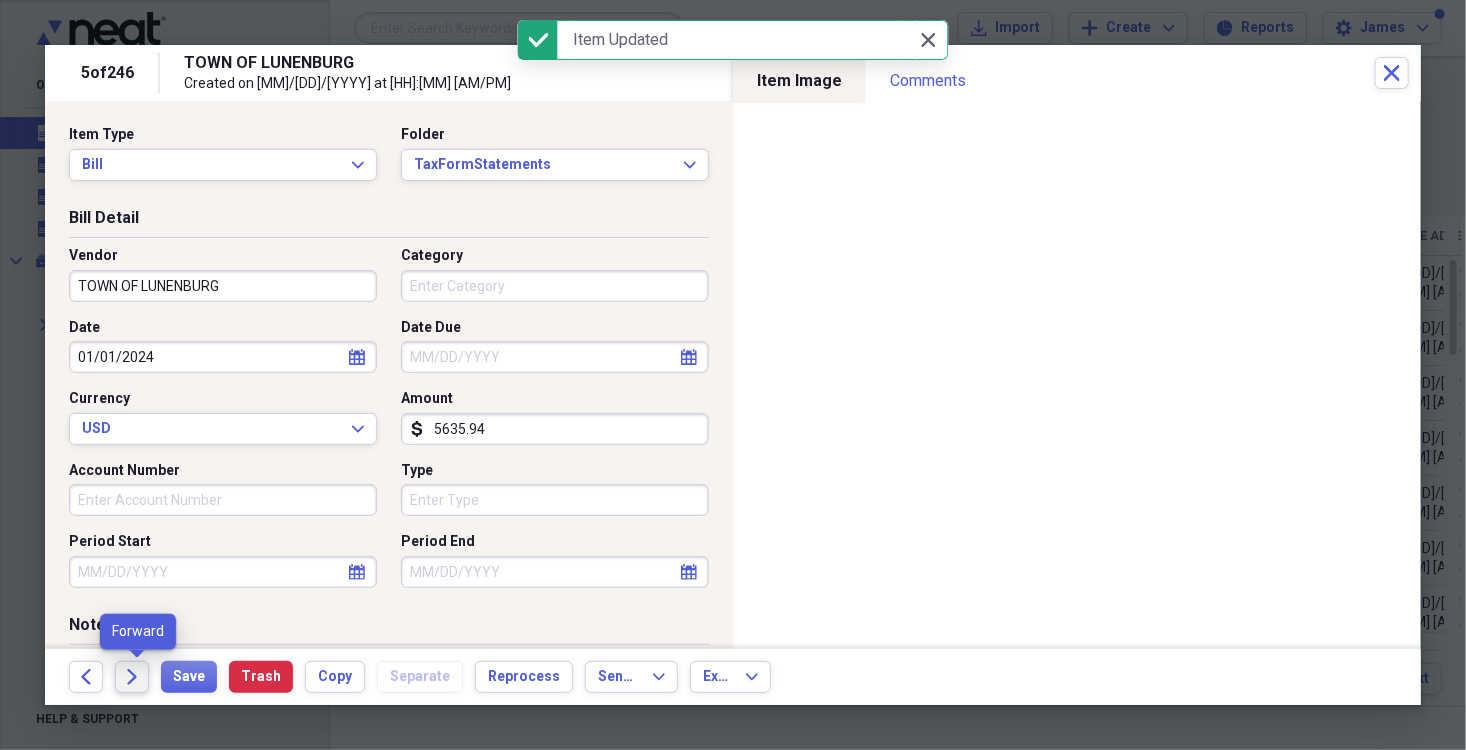 click on "Forward" 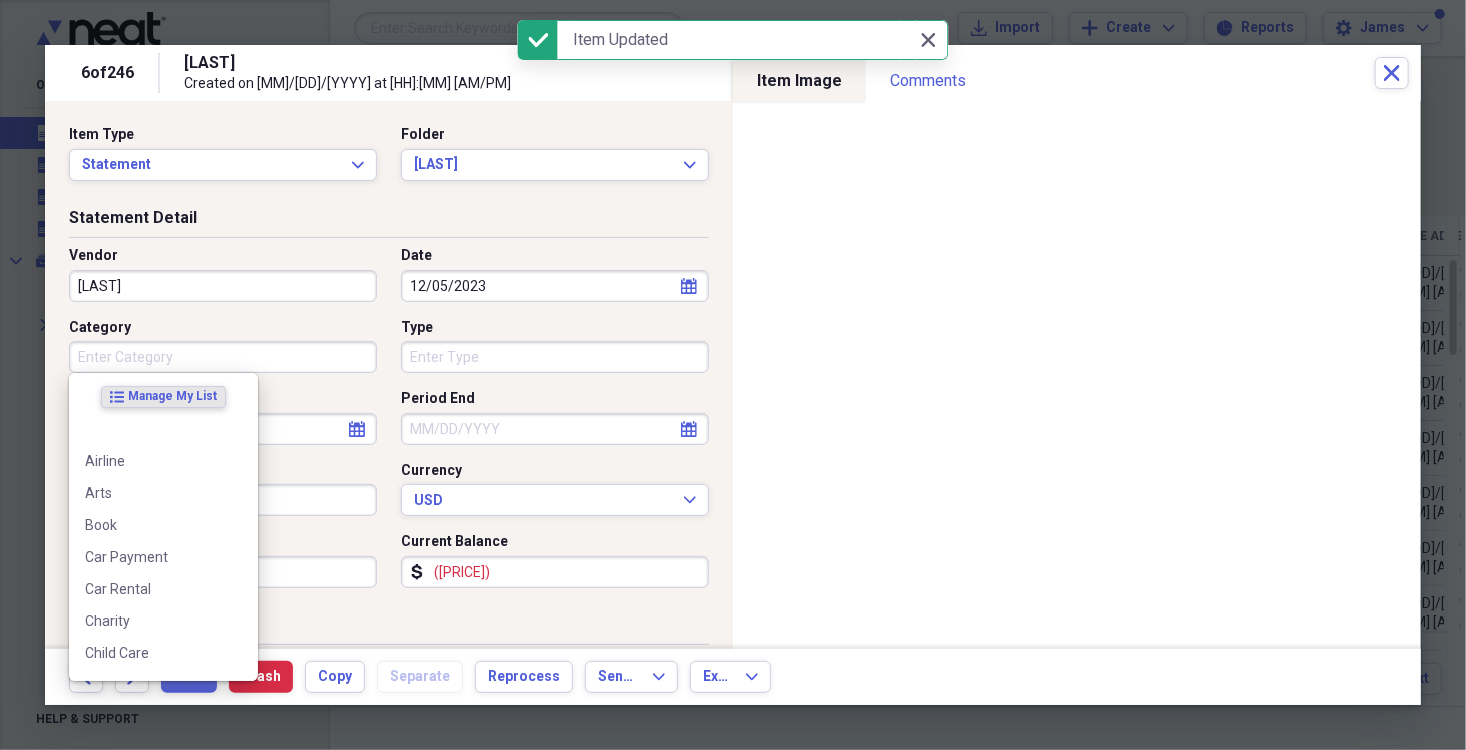 click on "Category" at bounding box center [223, 357] 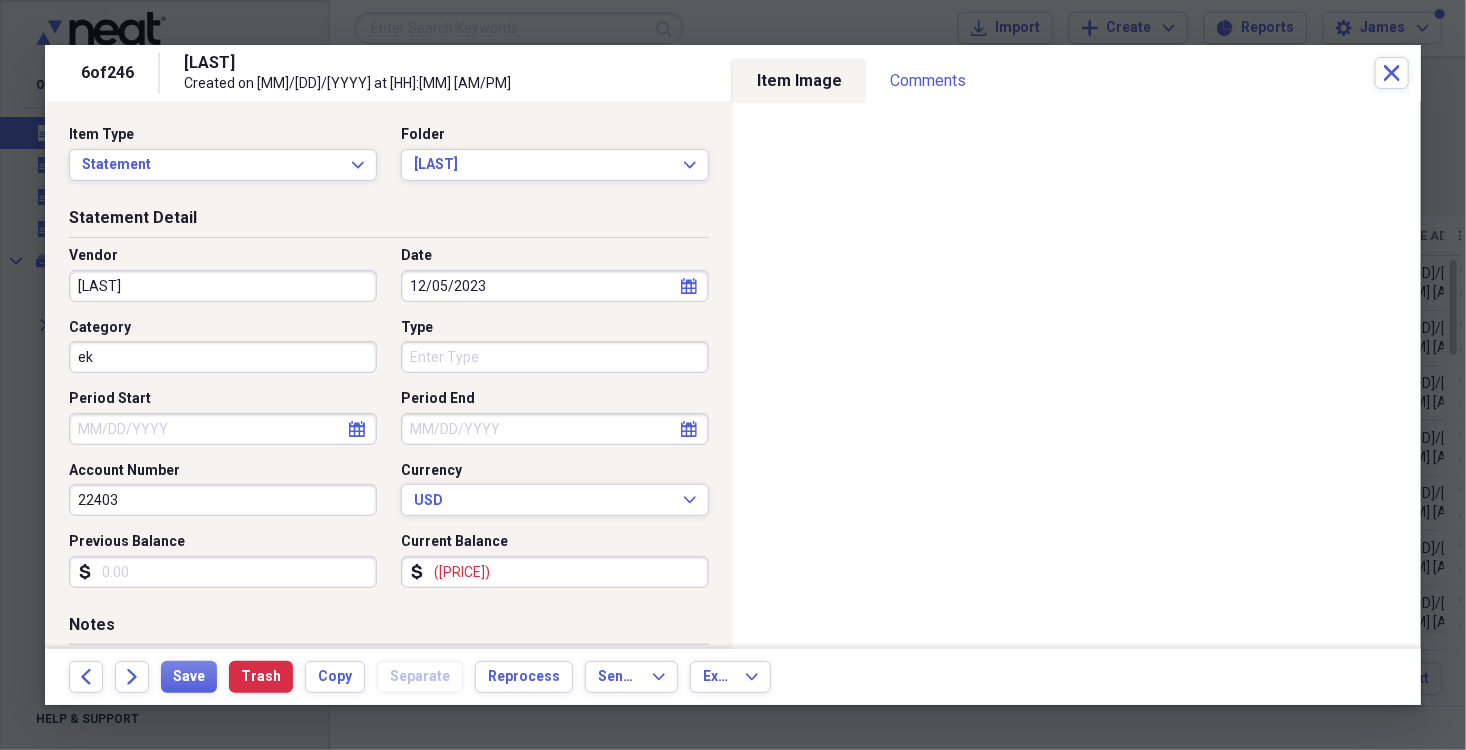 type on "e" 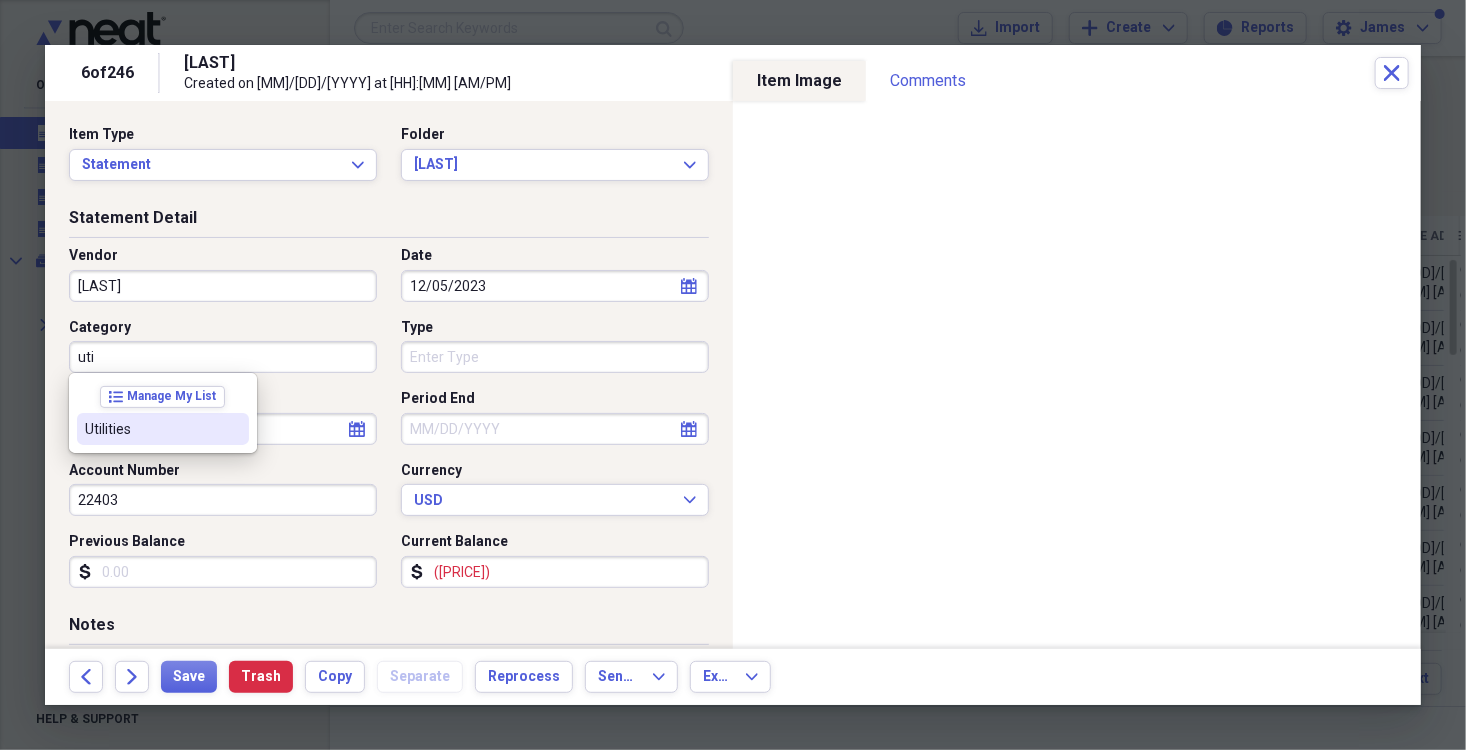 click on "list Manage My List Utilities" at bounding box center (163, 413) 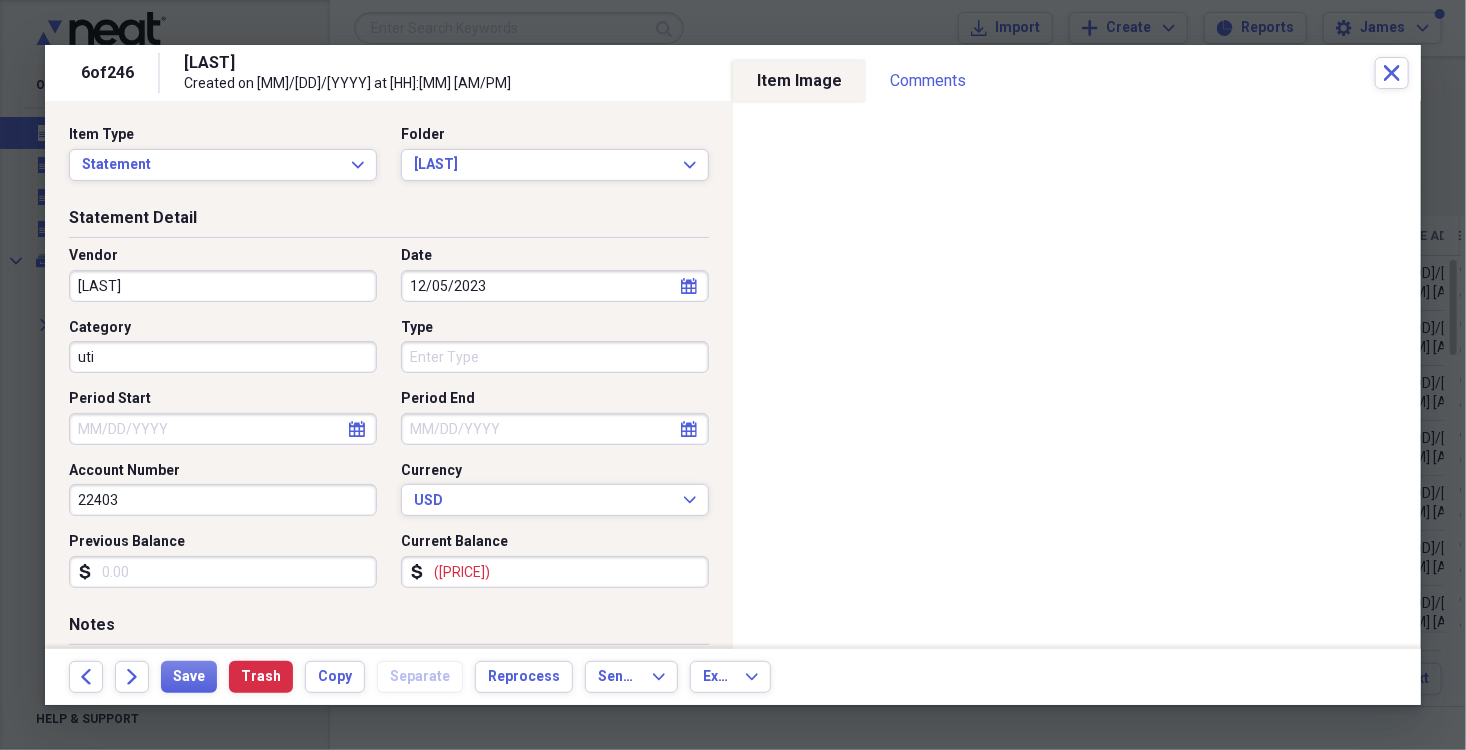 click on "uti" at bounding box center (223, 357) 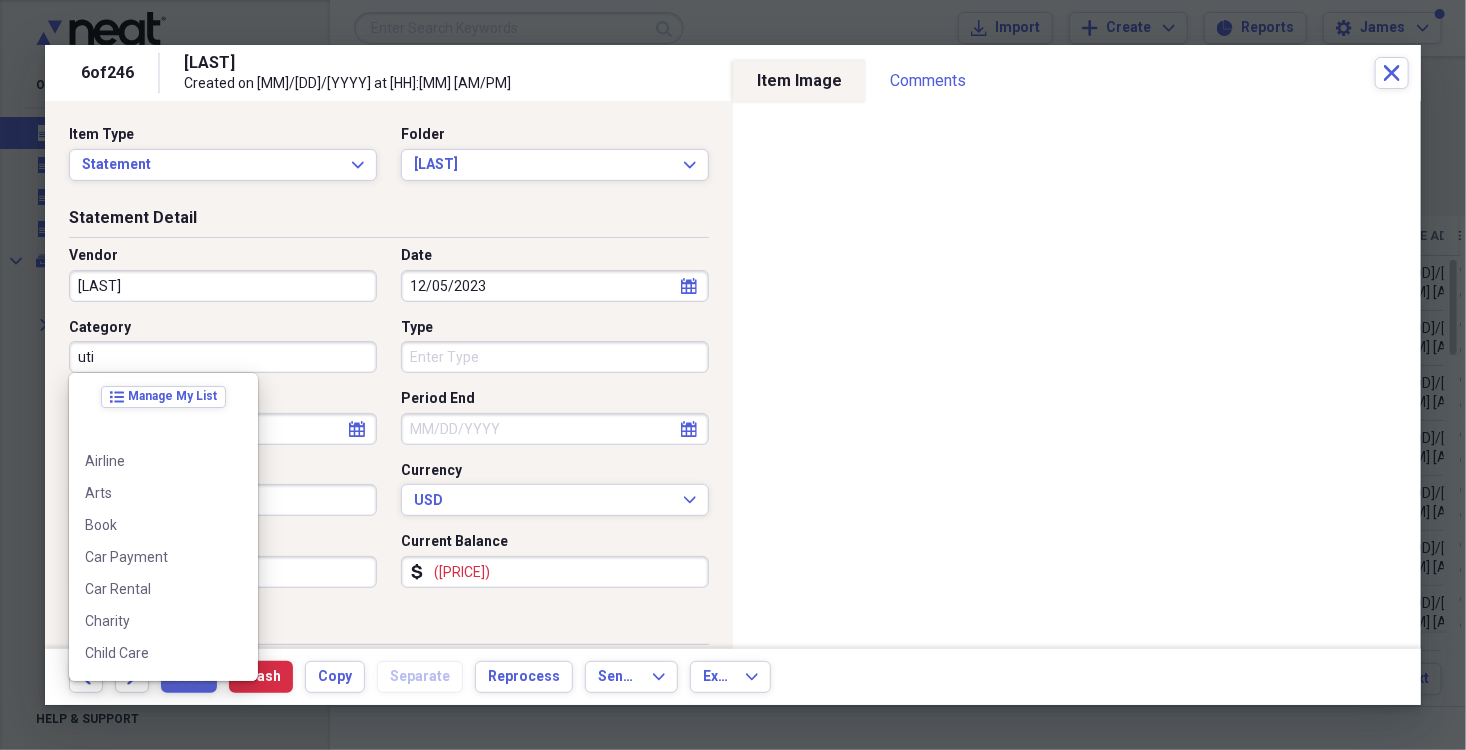 scroll, scrollTop: 1052, scrollLeft: 0, axis: vertical 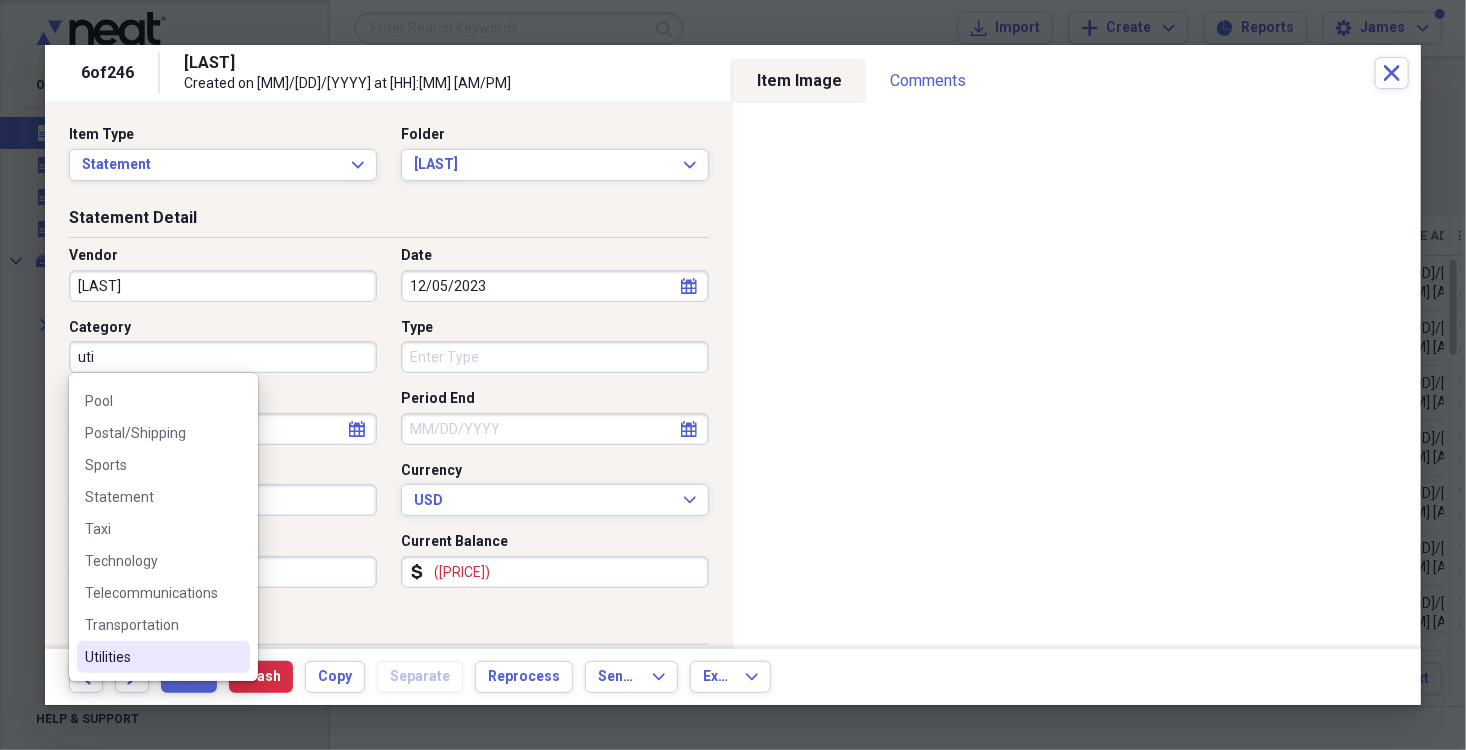 click on "Utilities" at bounding box center [151, 657] 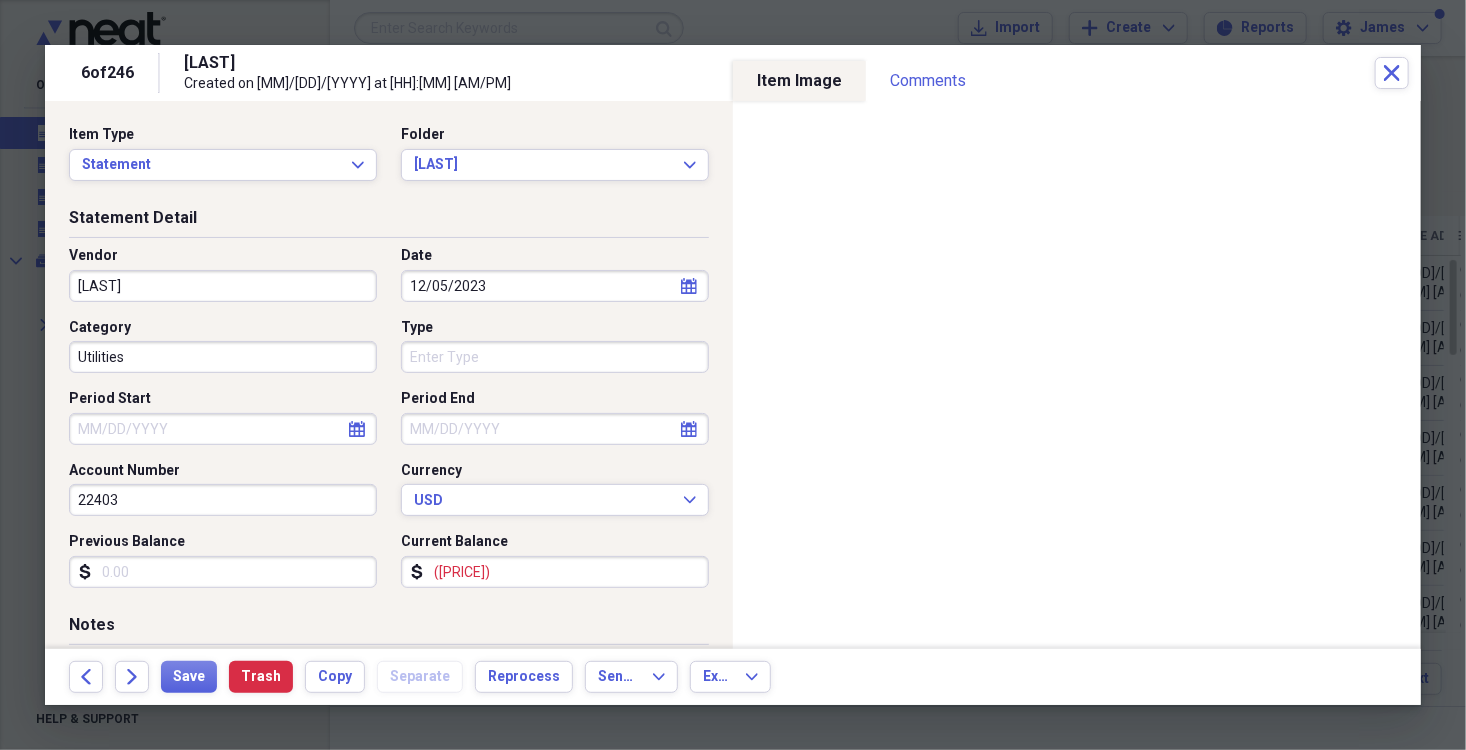 click on "Type" at bounding box center [555, 357] 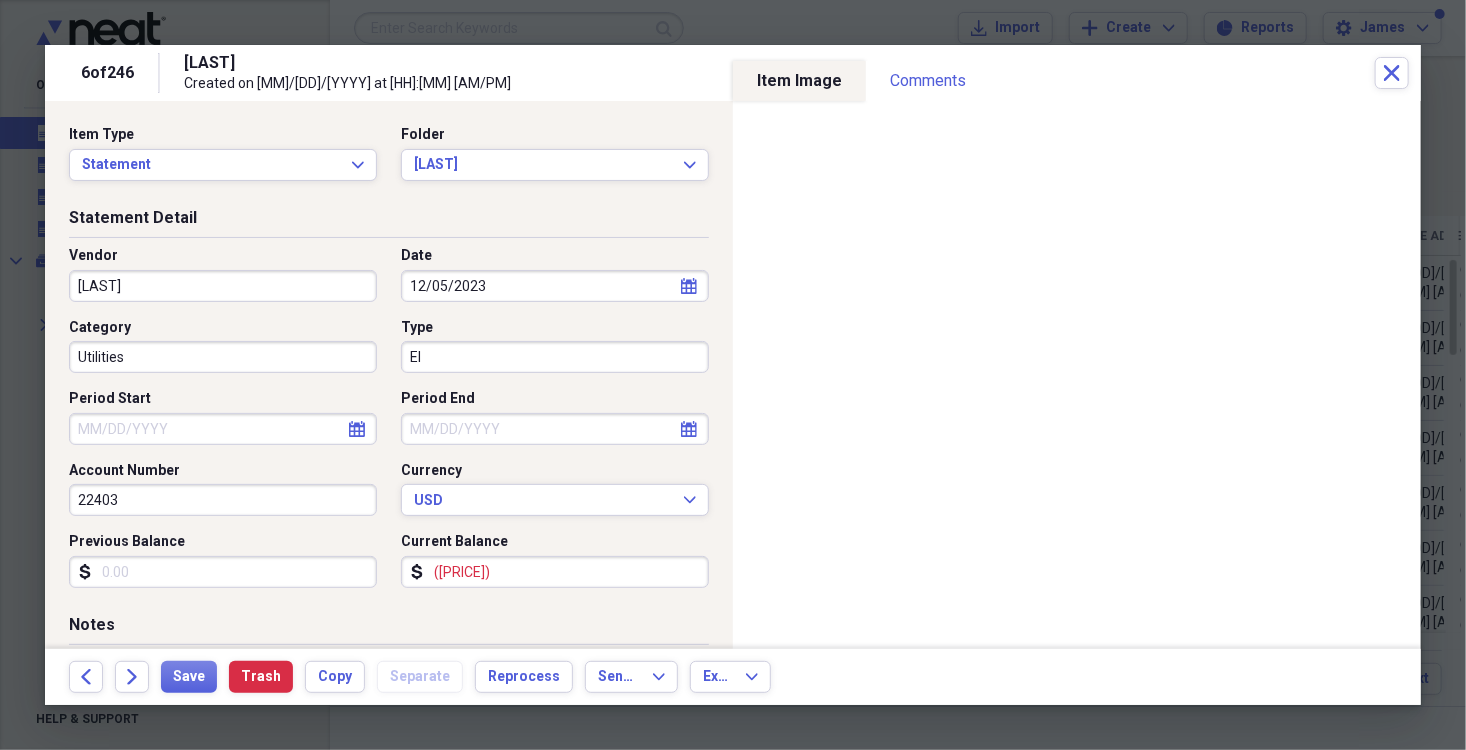 type on "E" 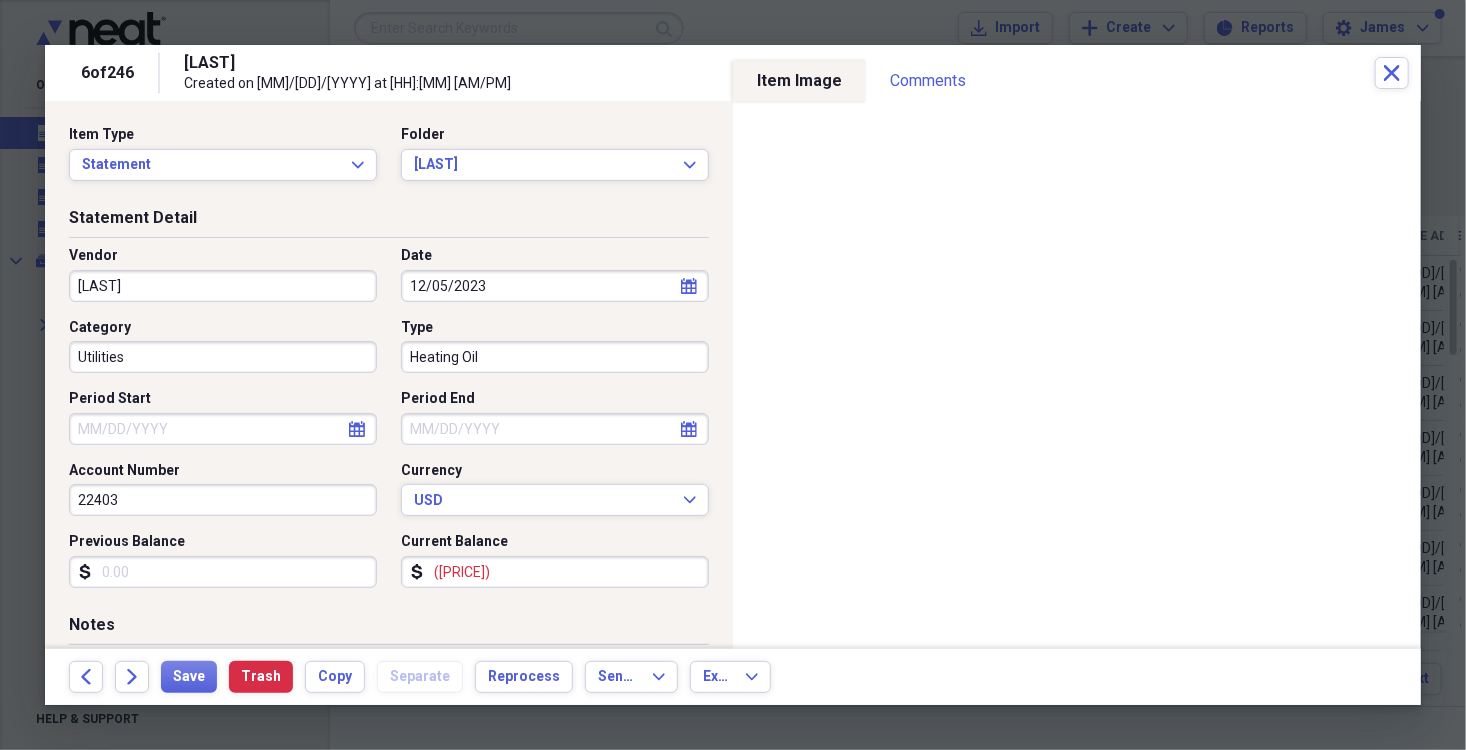 type on "Heating Oil" 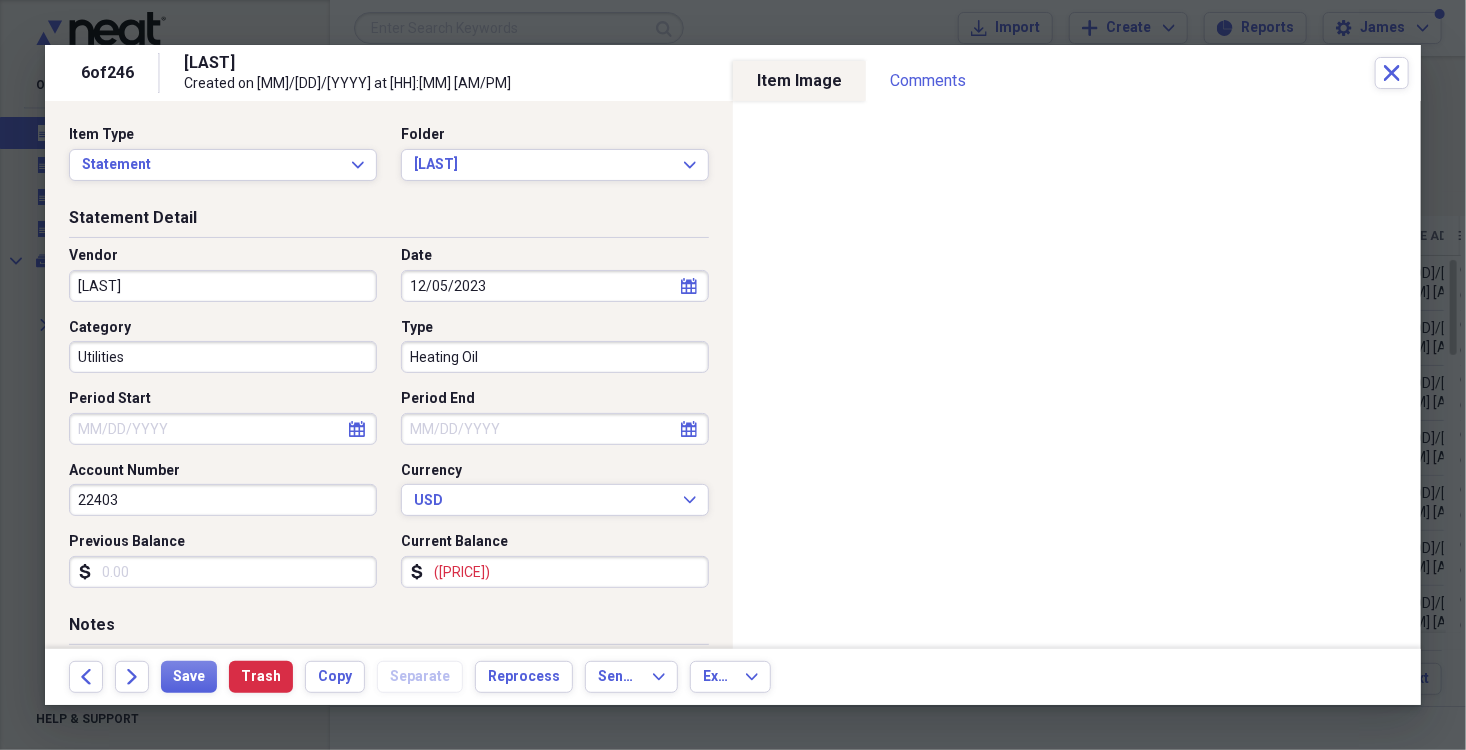 select on "7" 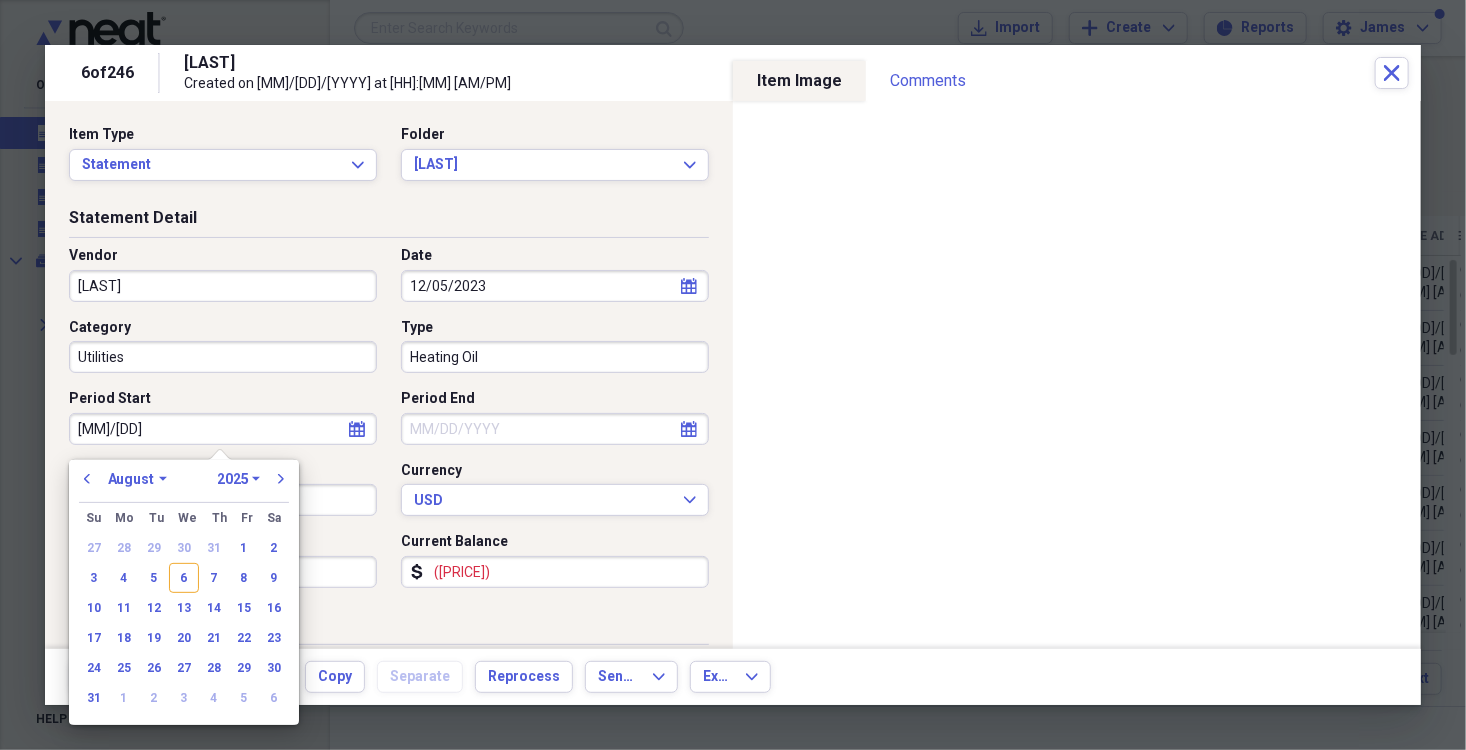 type on "[MM]/[DD]/[YY]" 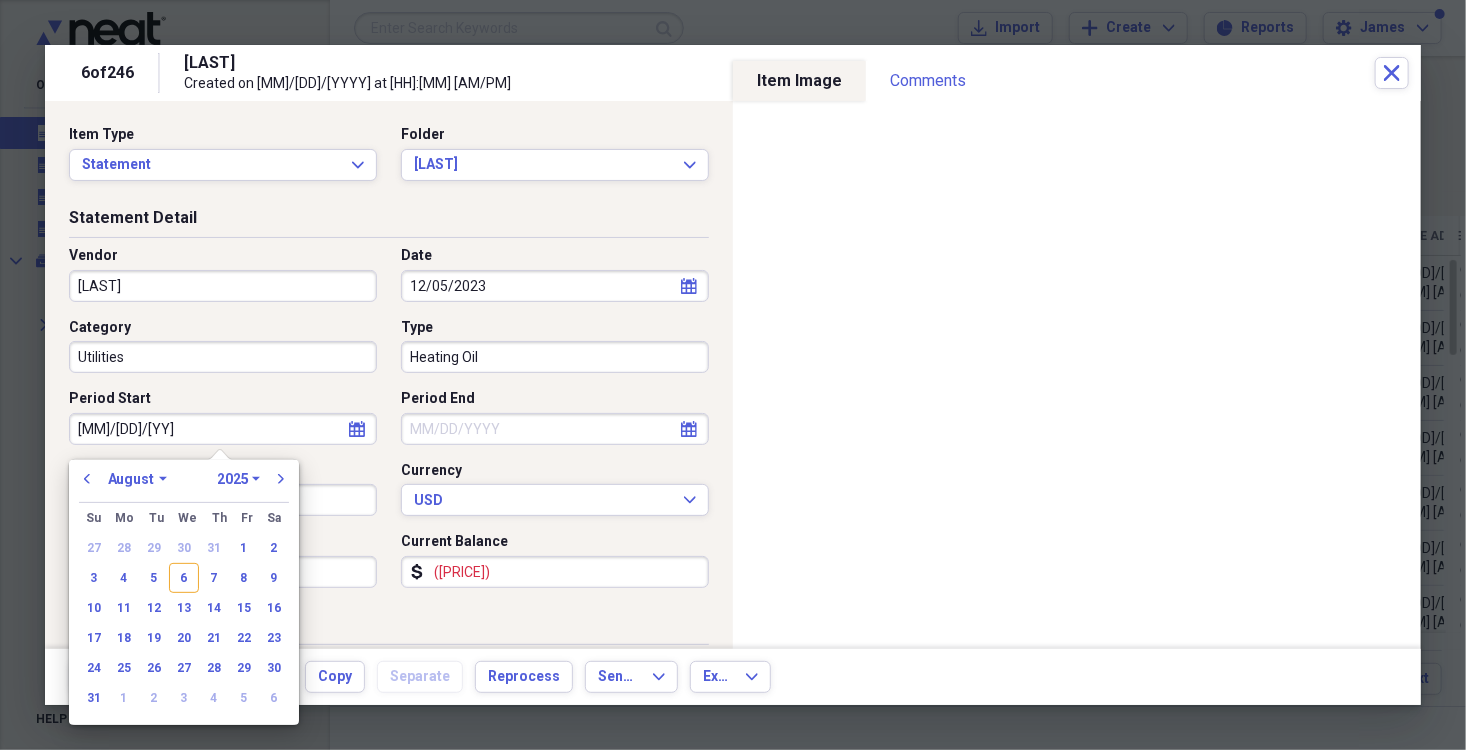 select on "11" 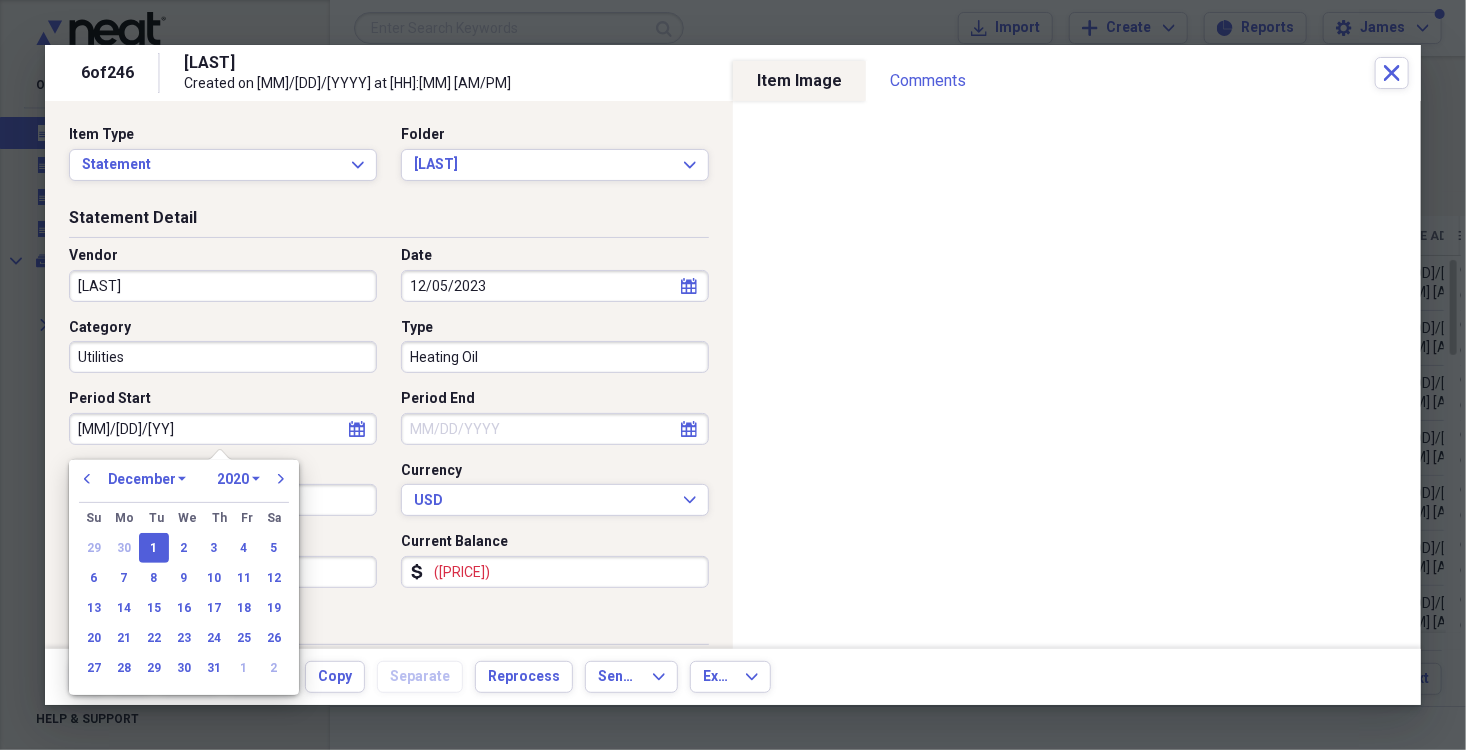 type on "[MM]/[DD]/[YYYY]" 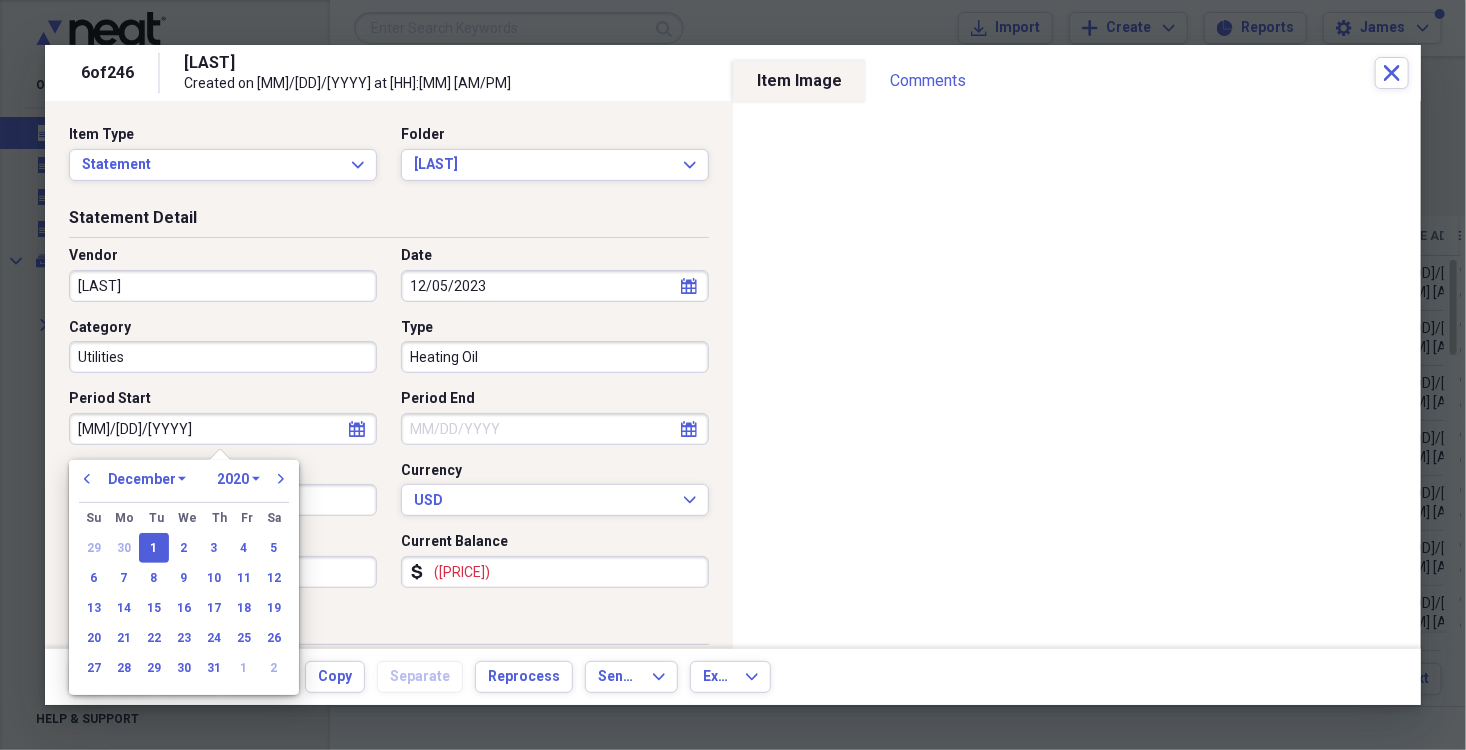 select on "2023" 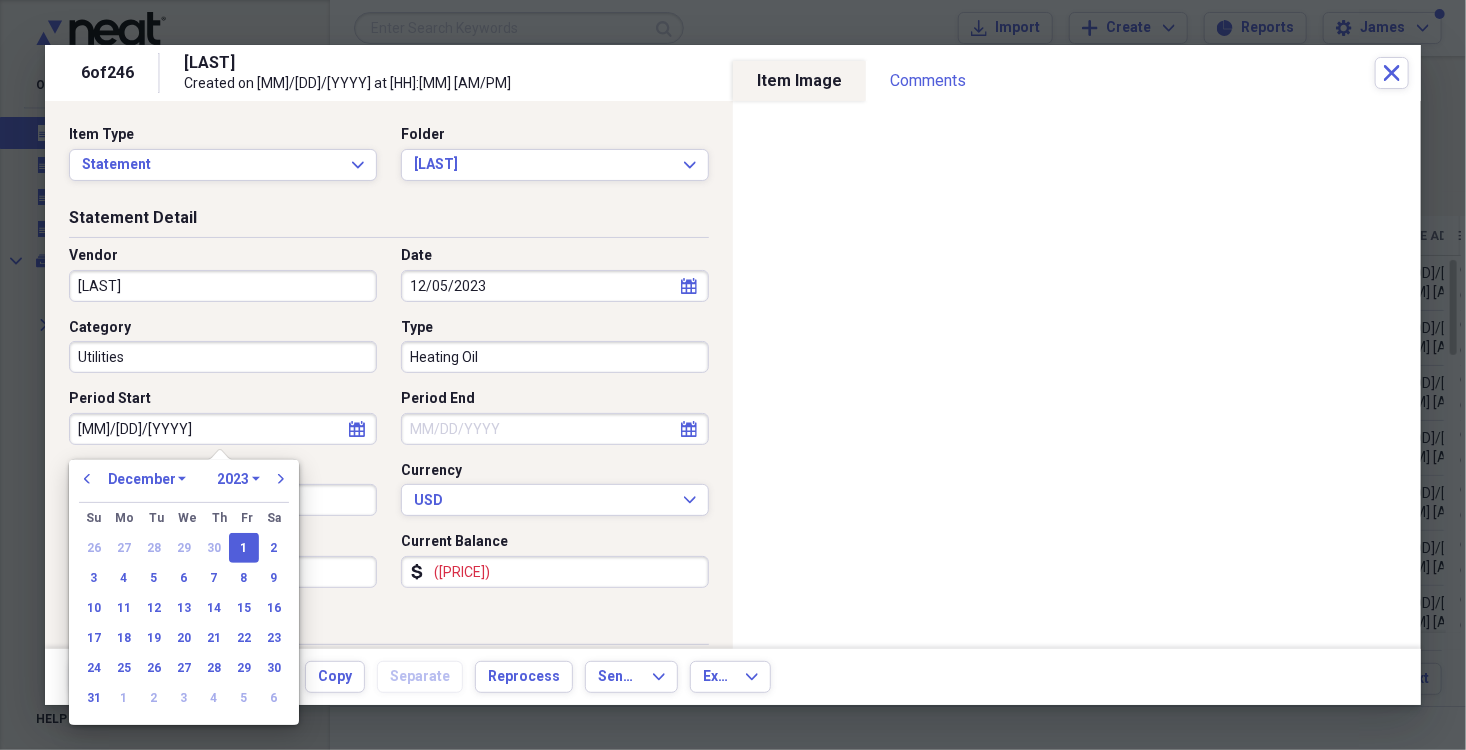 type on "12/01/2023" 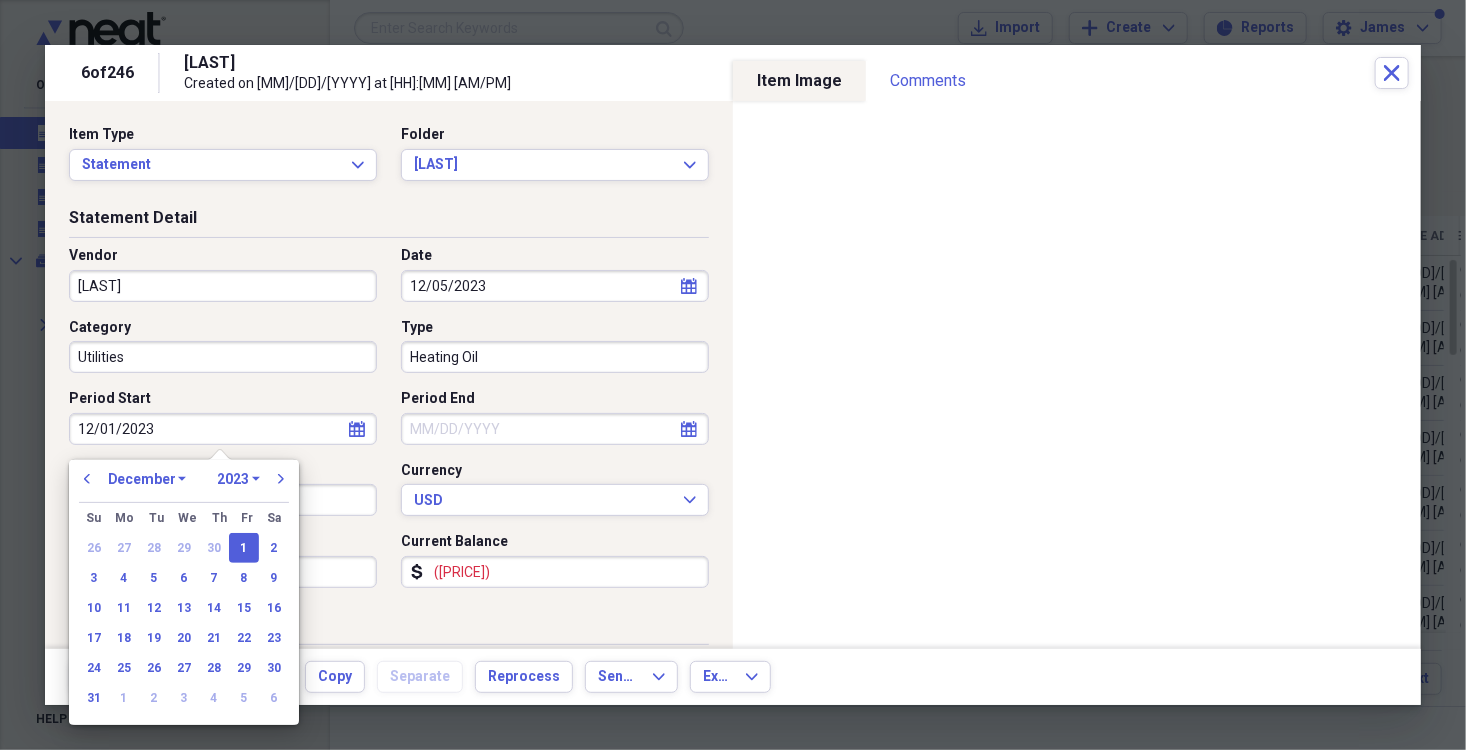 type 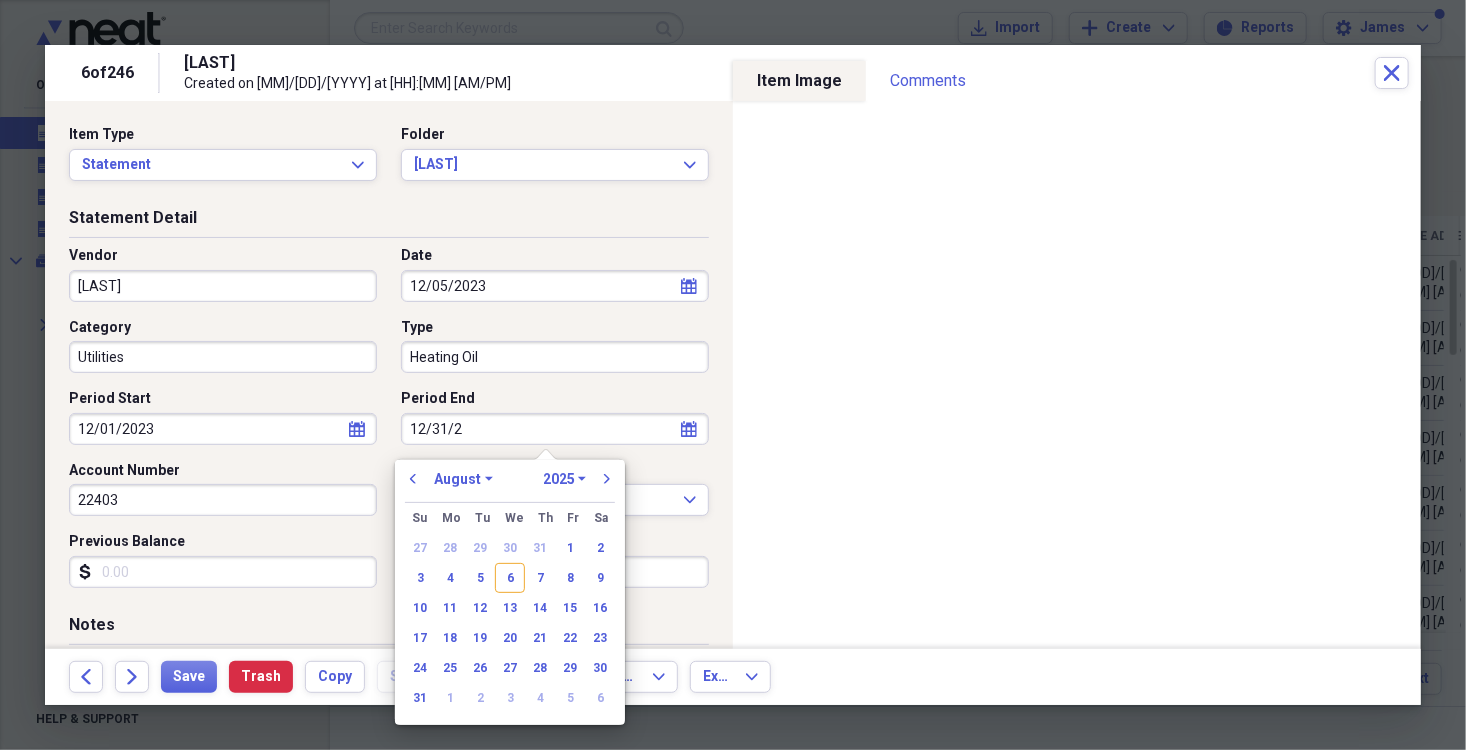 type on "12/31/20" 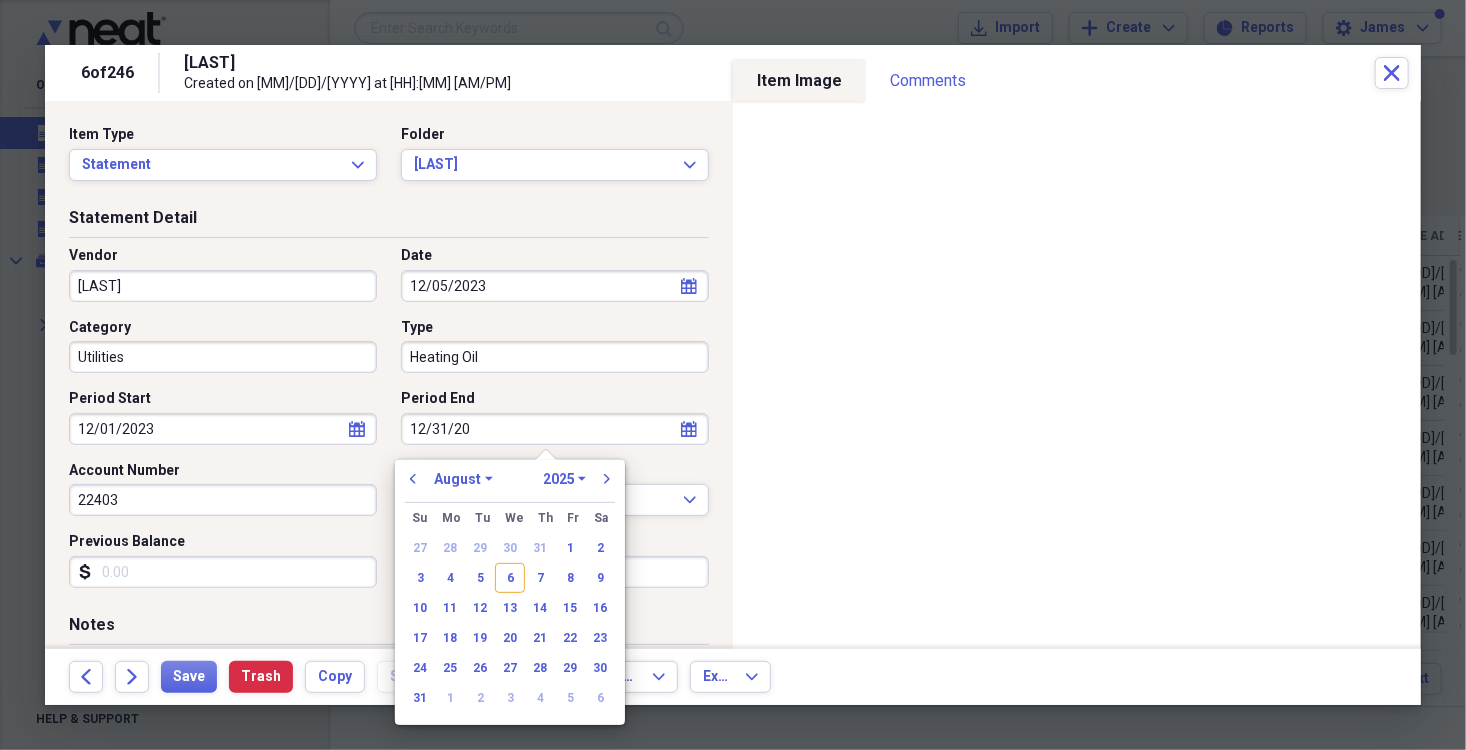 select on "11" 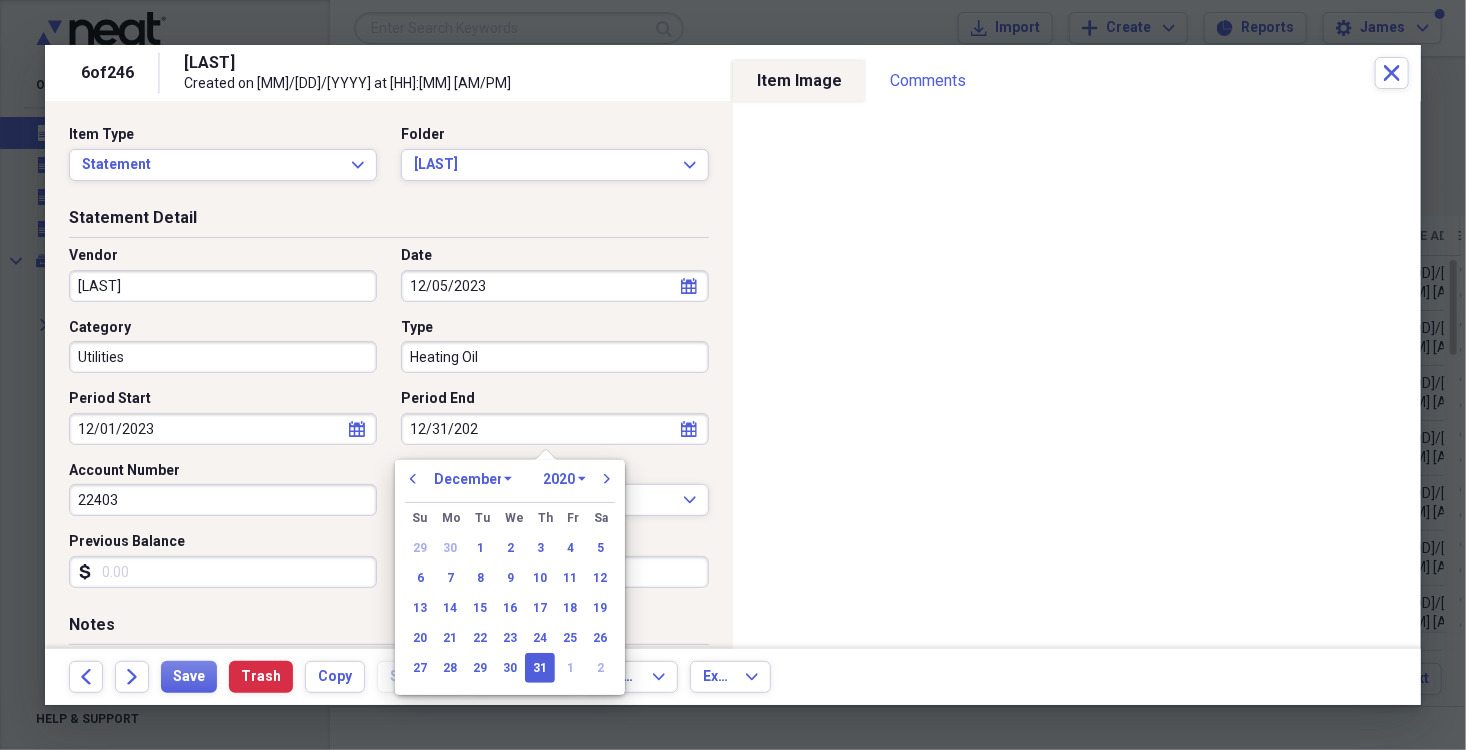 type on "12/31/2023" 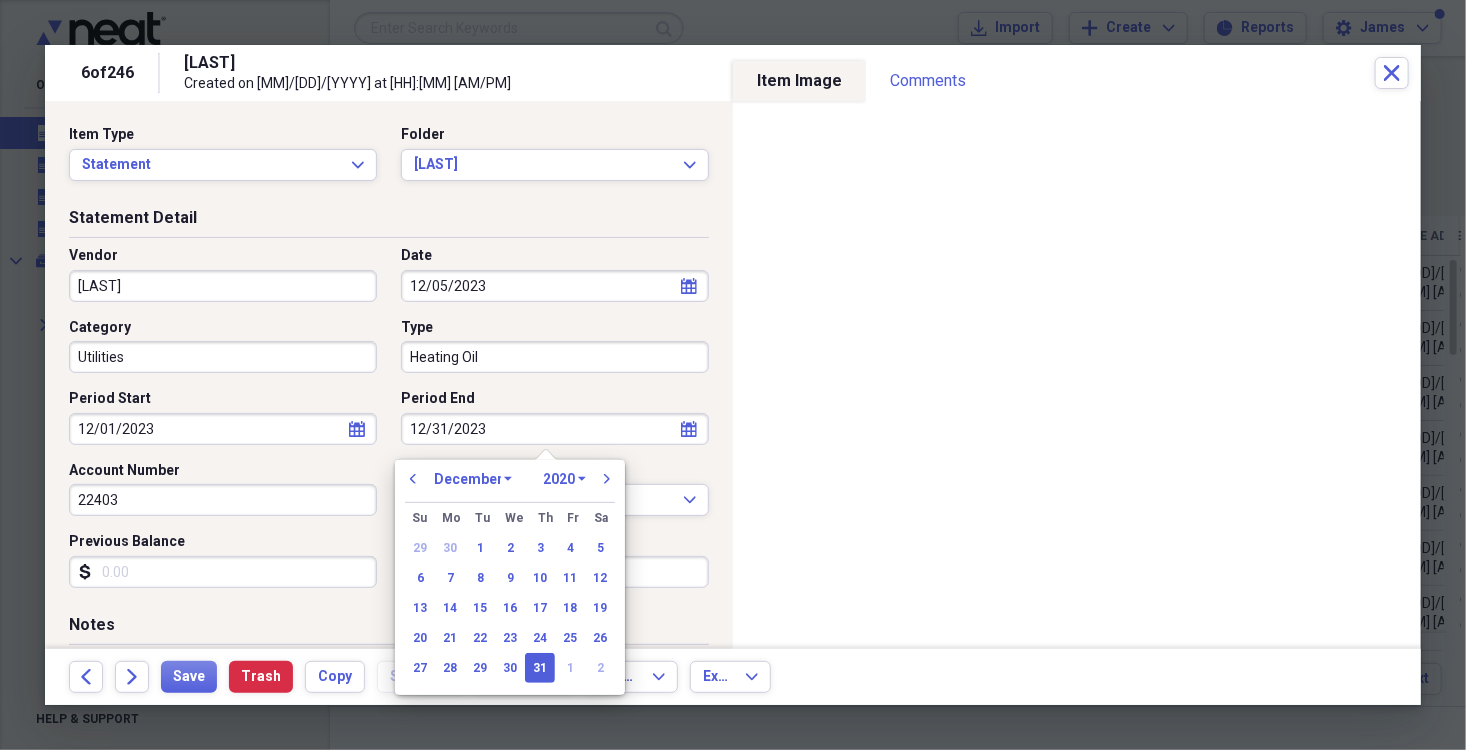 select on "2023" 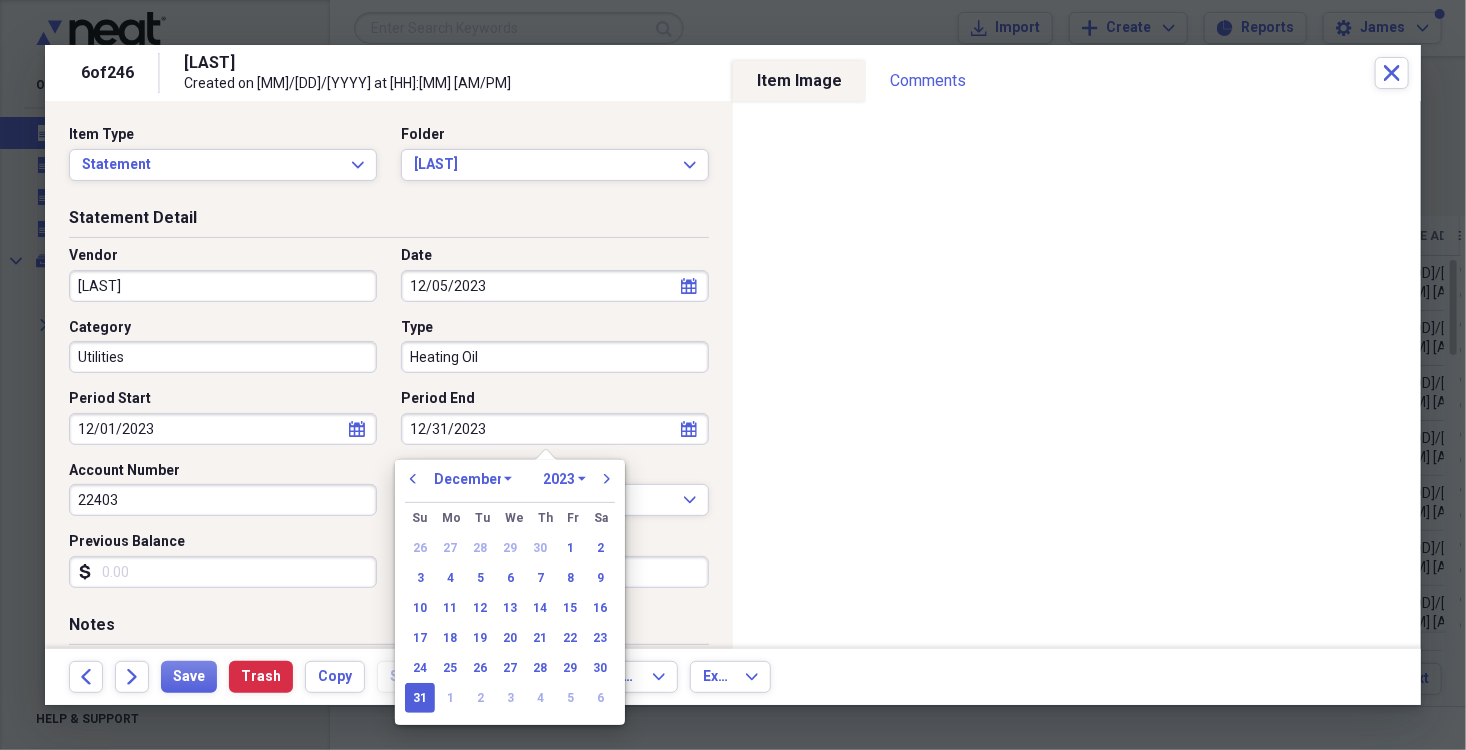 type on "12/31/2023" 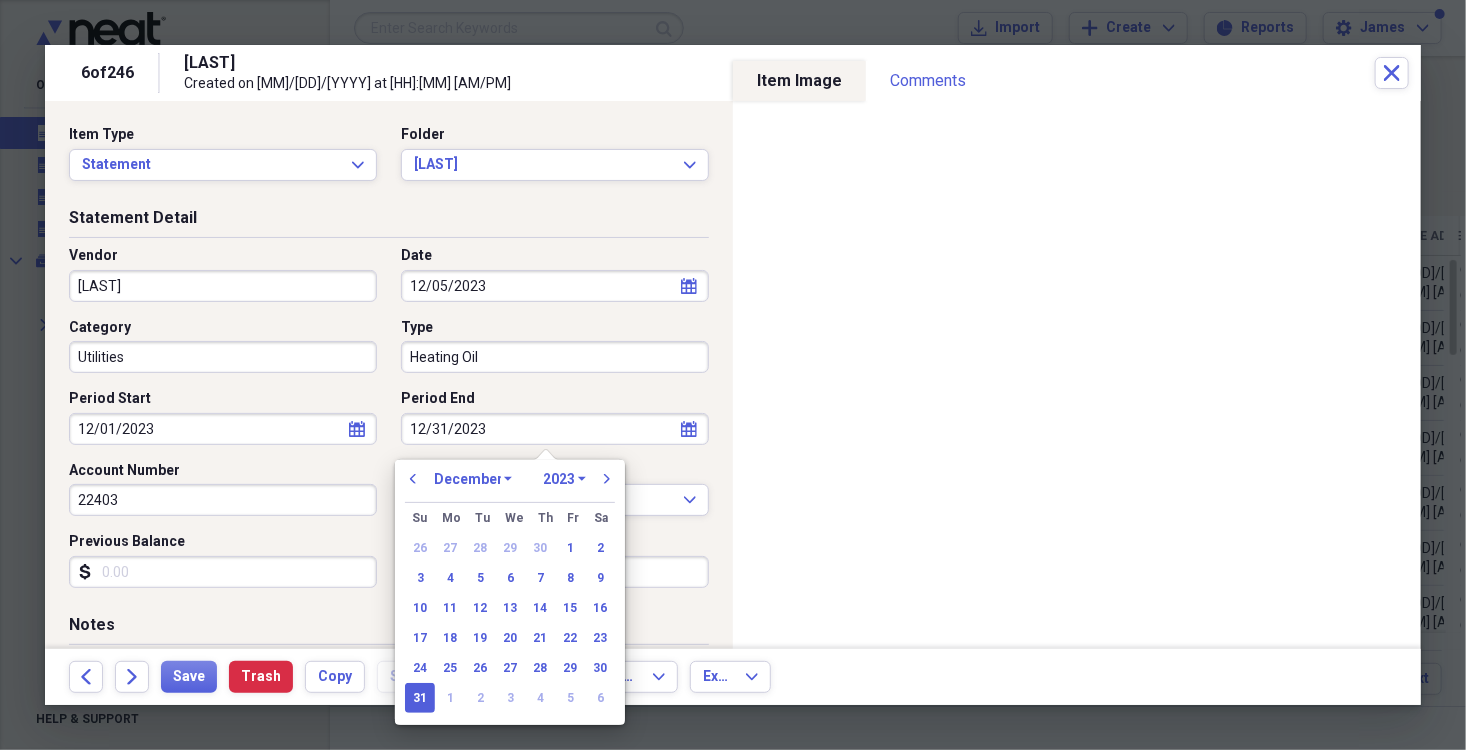 type 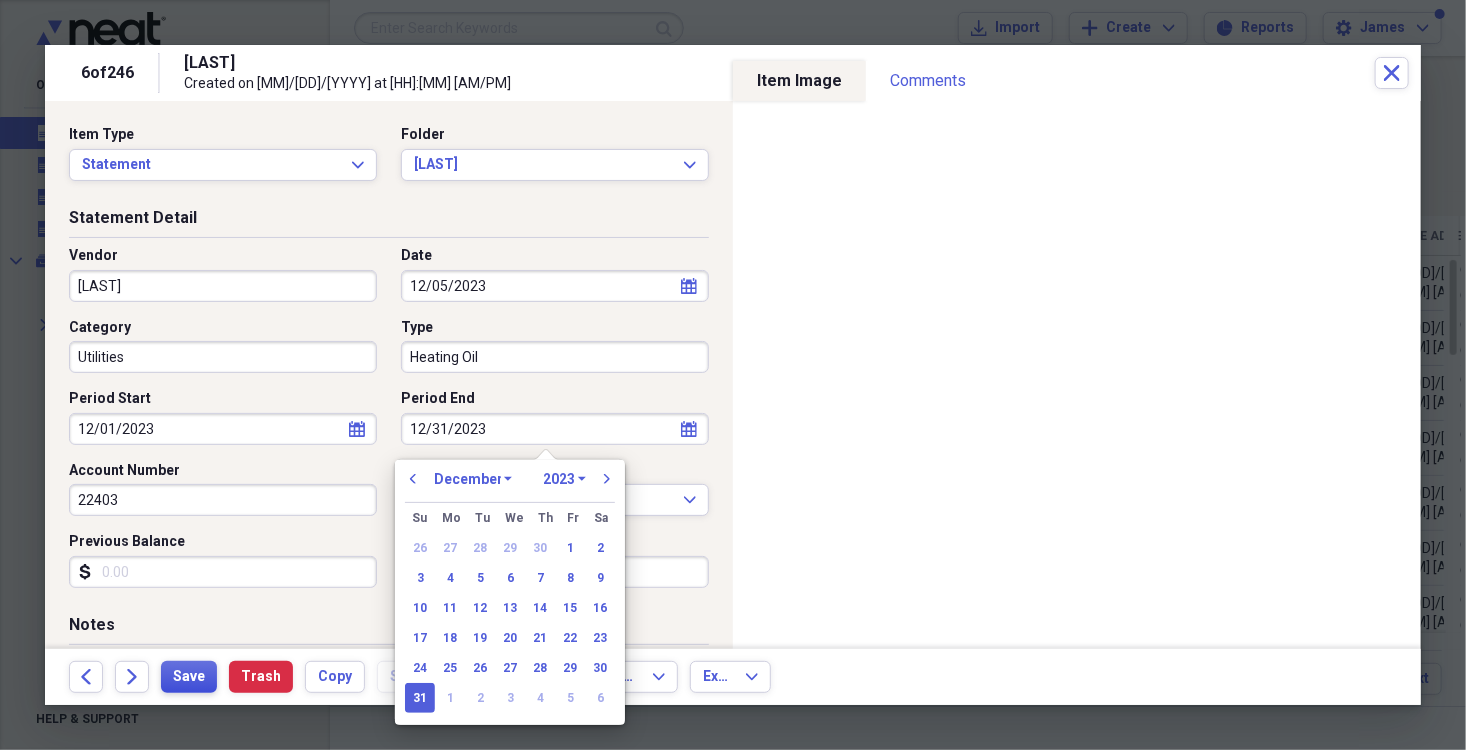 click on "Save" at bounding box center [189, 677] 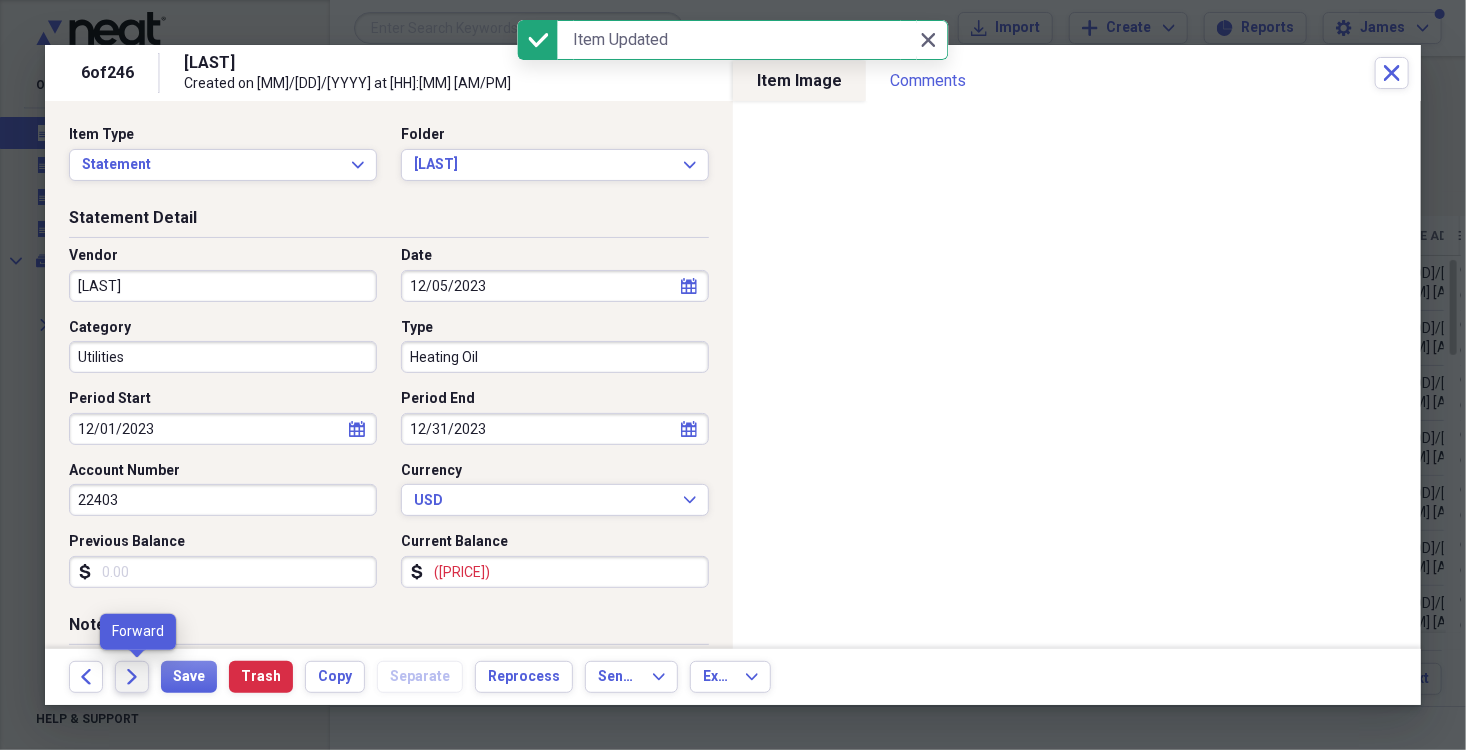 click on "Forward" 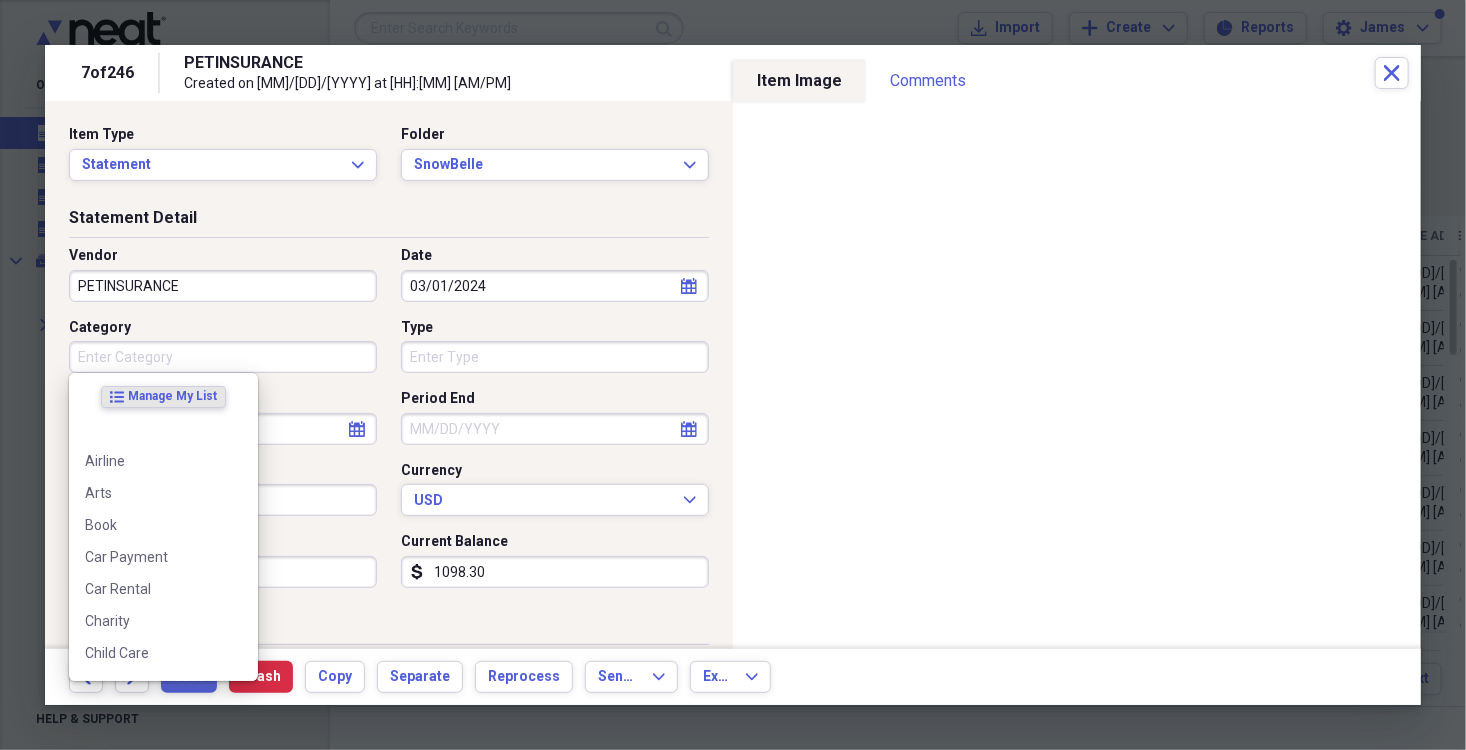 click on "Category" at bounding box center [223, 357] 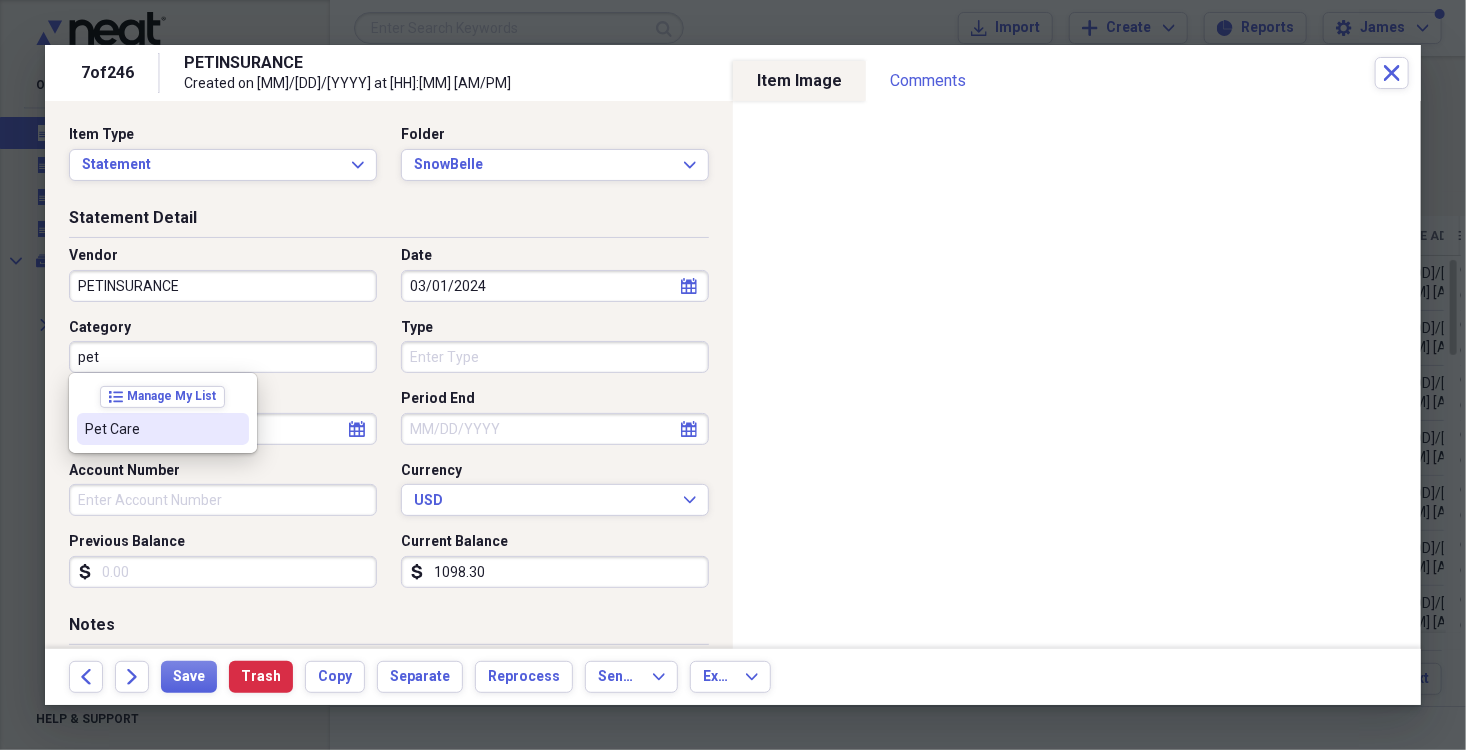 click on "Pet Care" at bounding box center (151, 429) 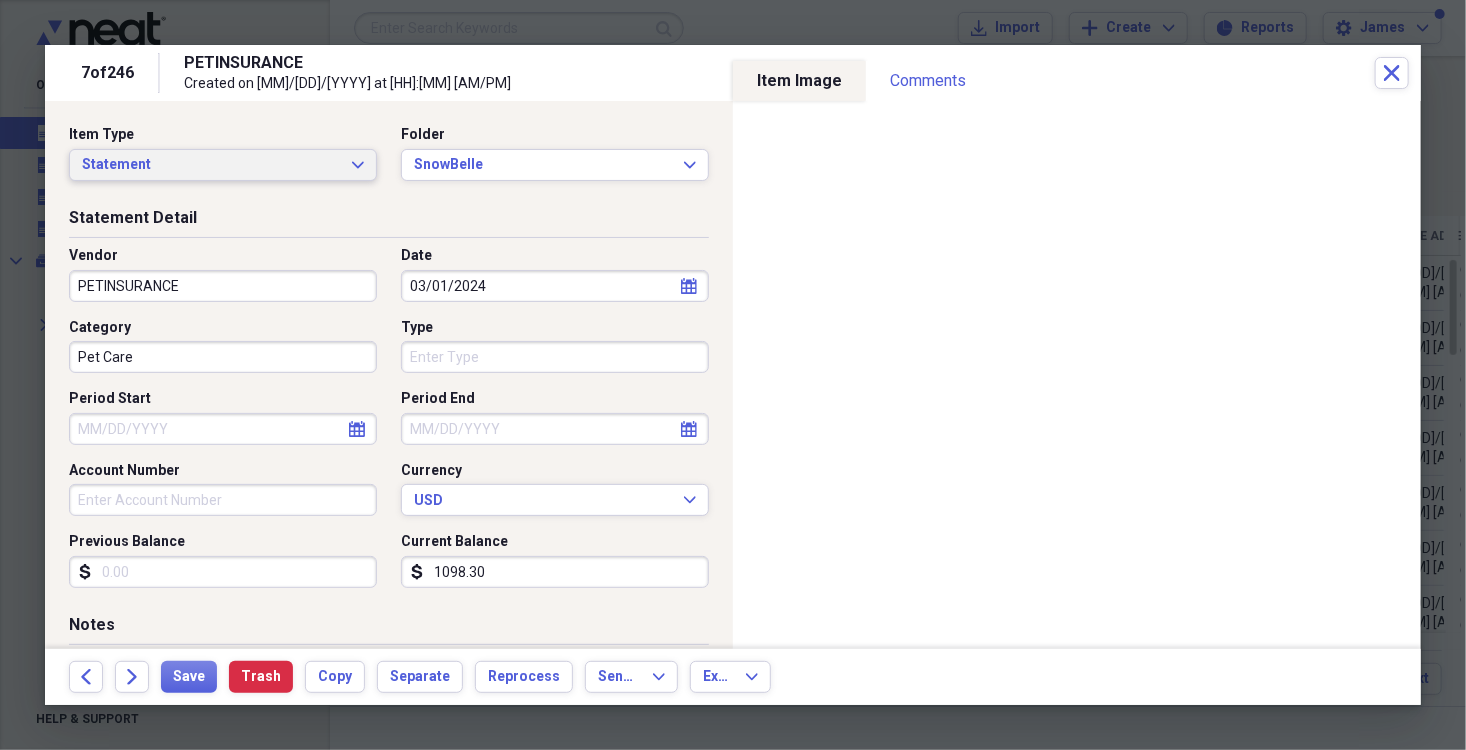 click on "Statement Expand" at bounding box center [223, 165] 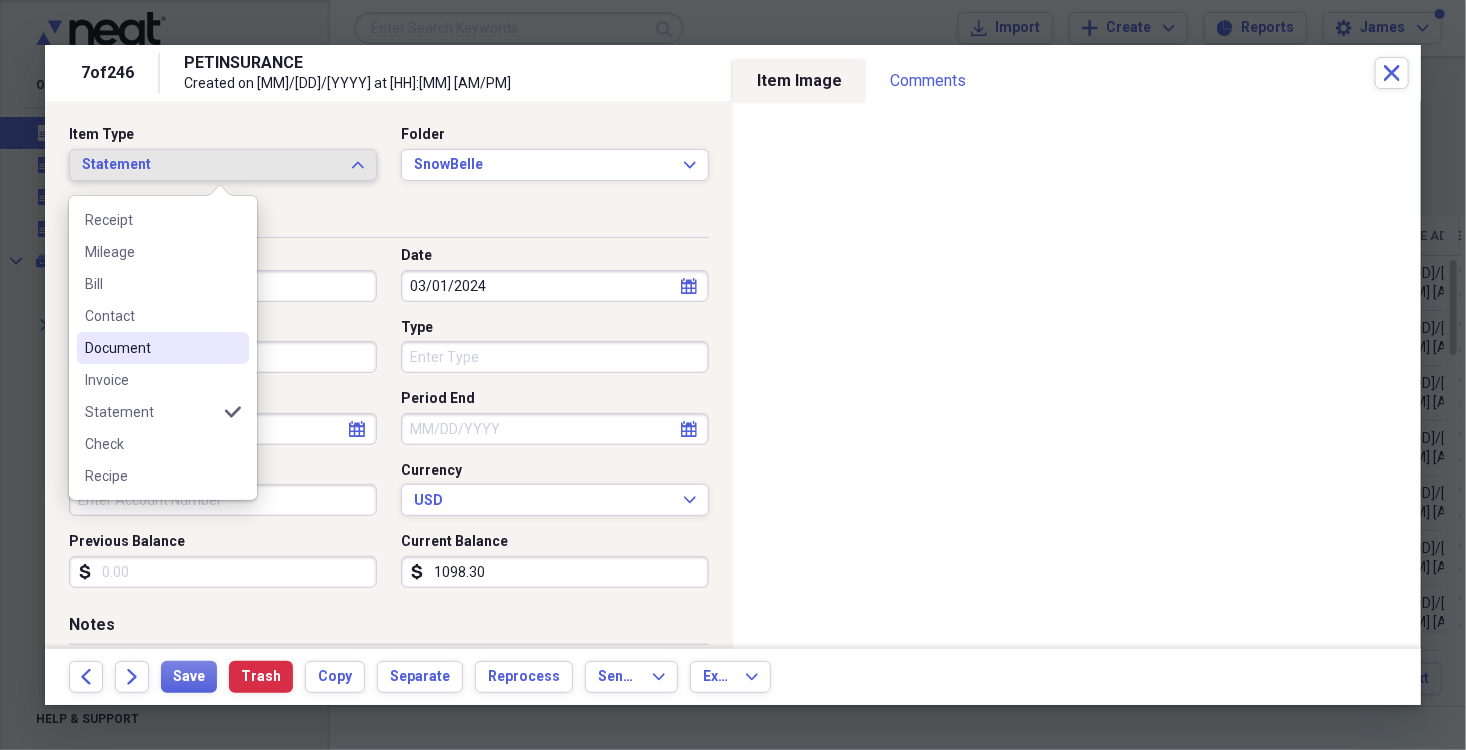 click on "Document" at bounding box center [151, 348] 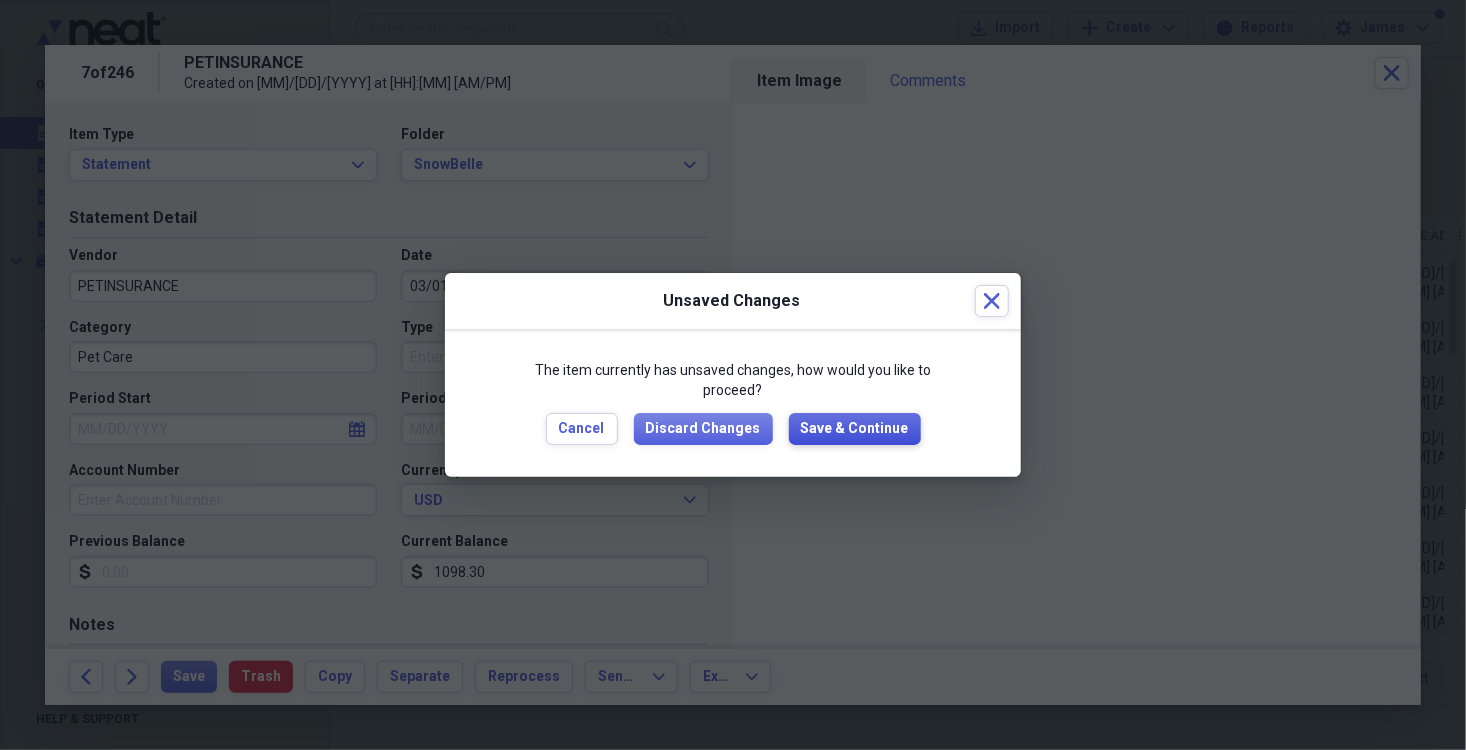 click on "Save & Continue" at bounding box center (855, 429) 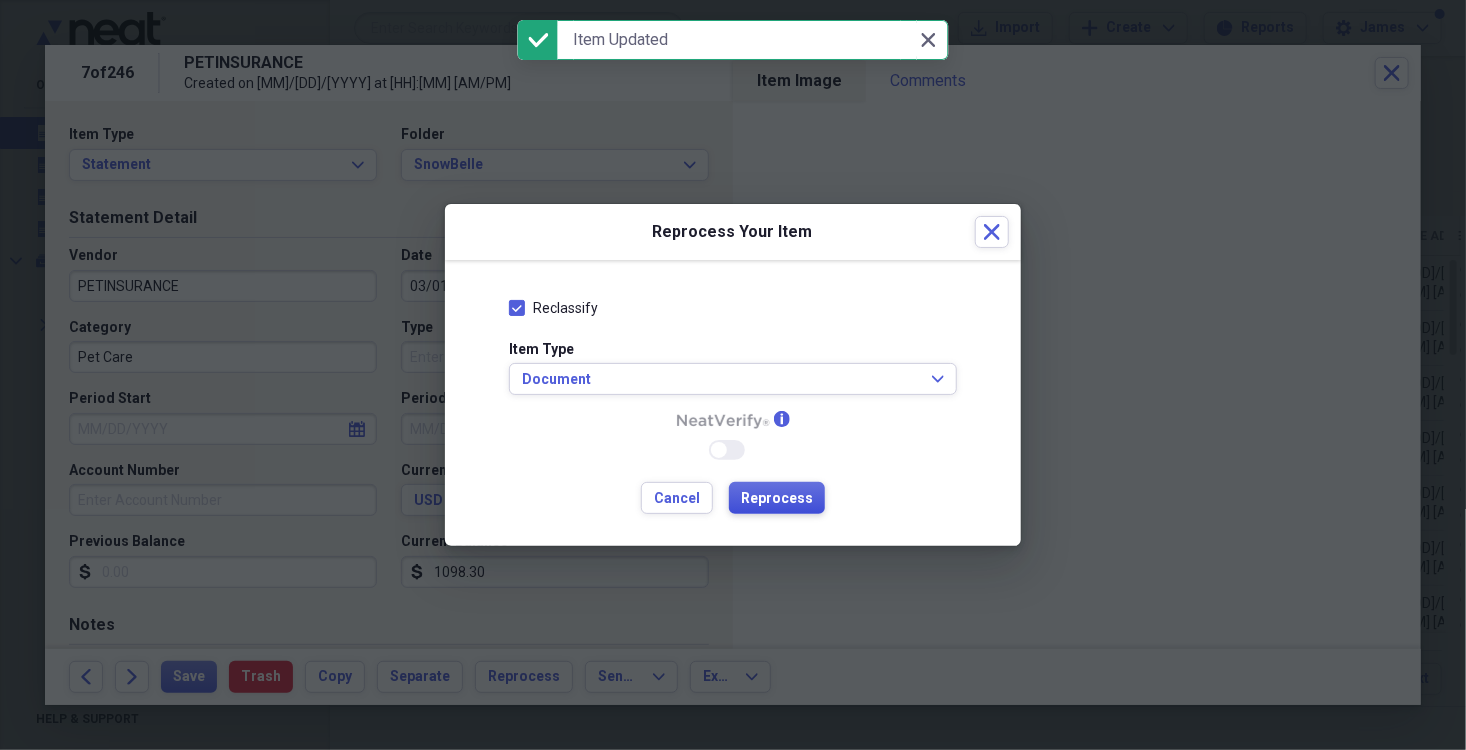 click on "Reprocess" at bounding box center [777, 499] 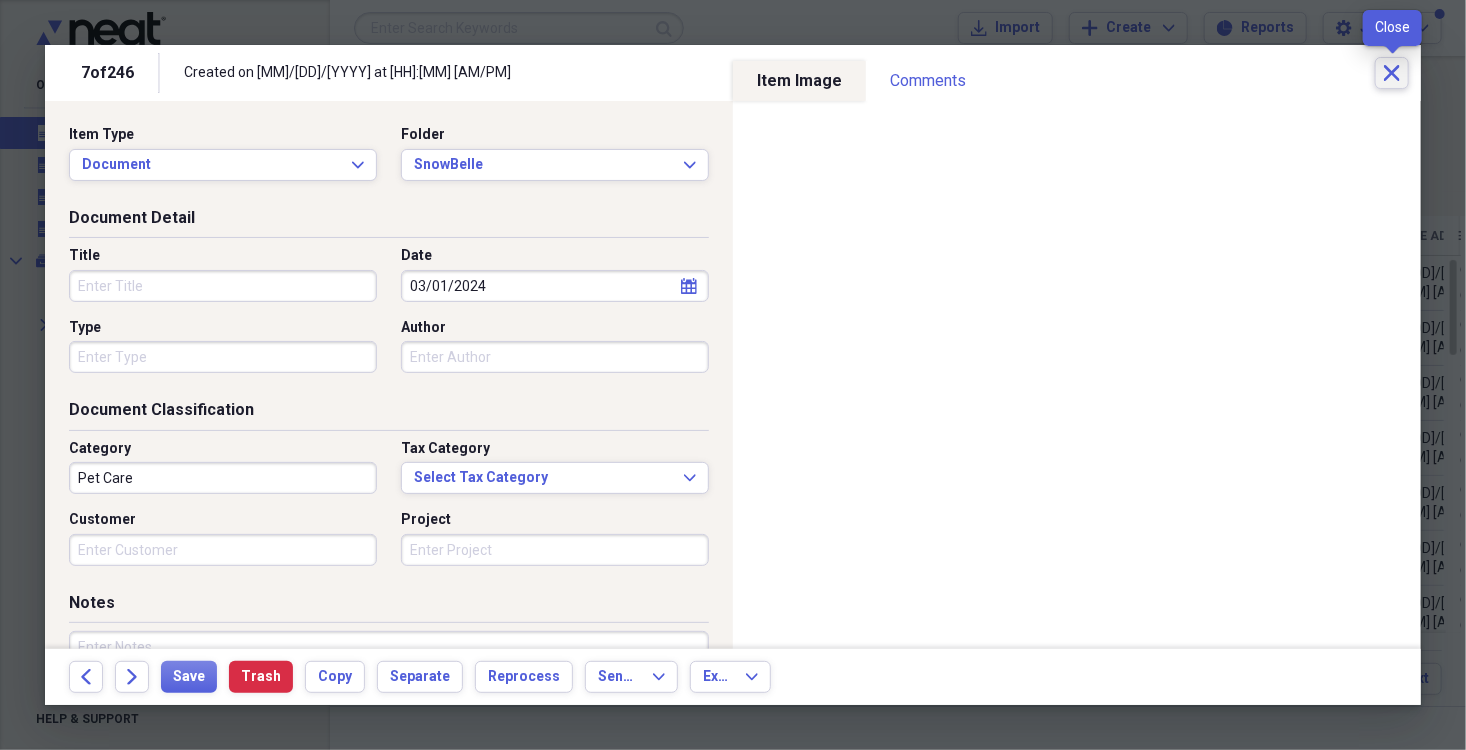 click on "Close" 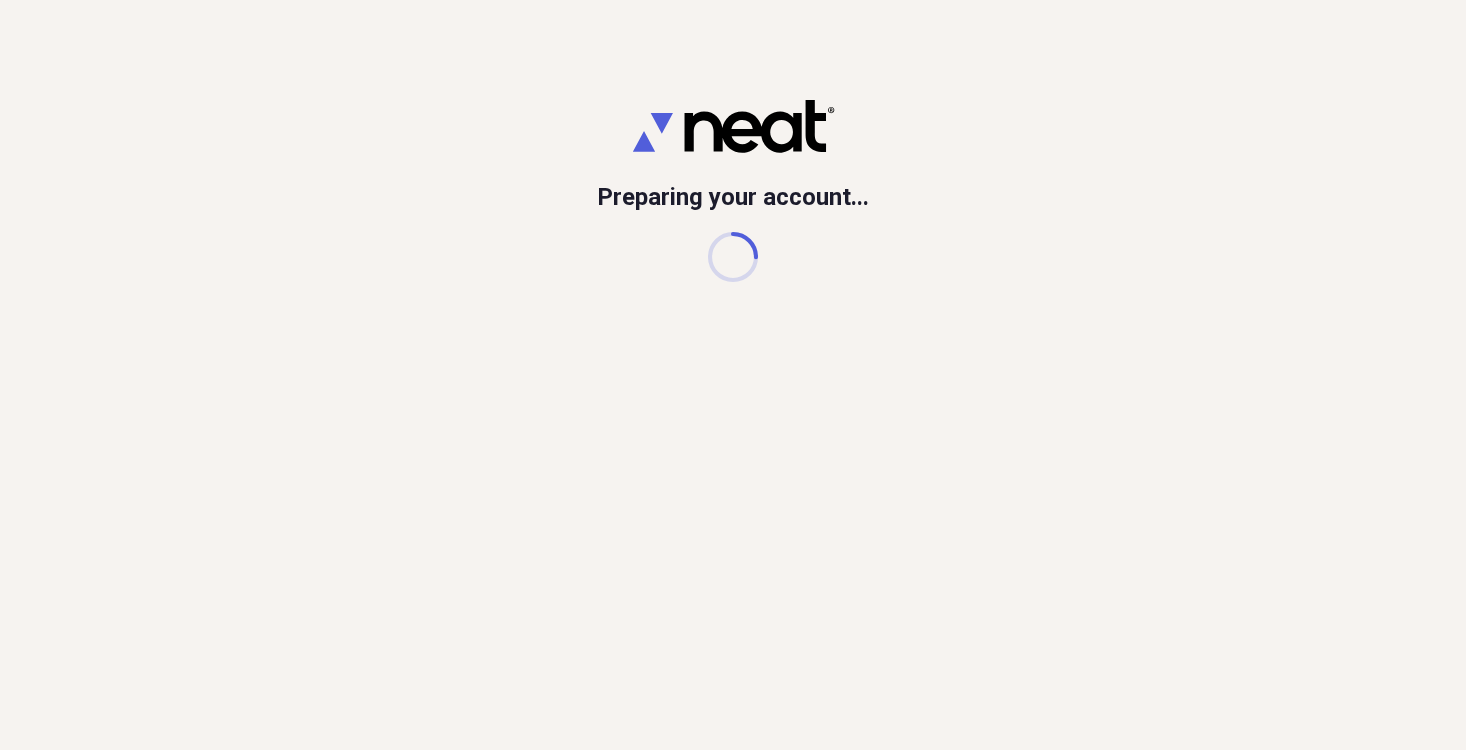 scroll, scrollTop: 0, scrollLeft: 0, axis: both 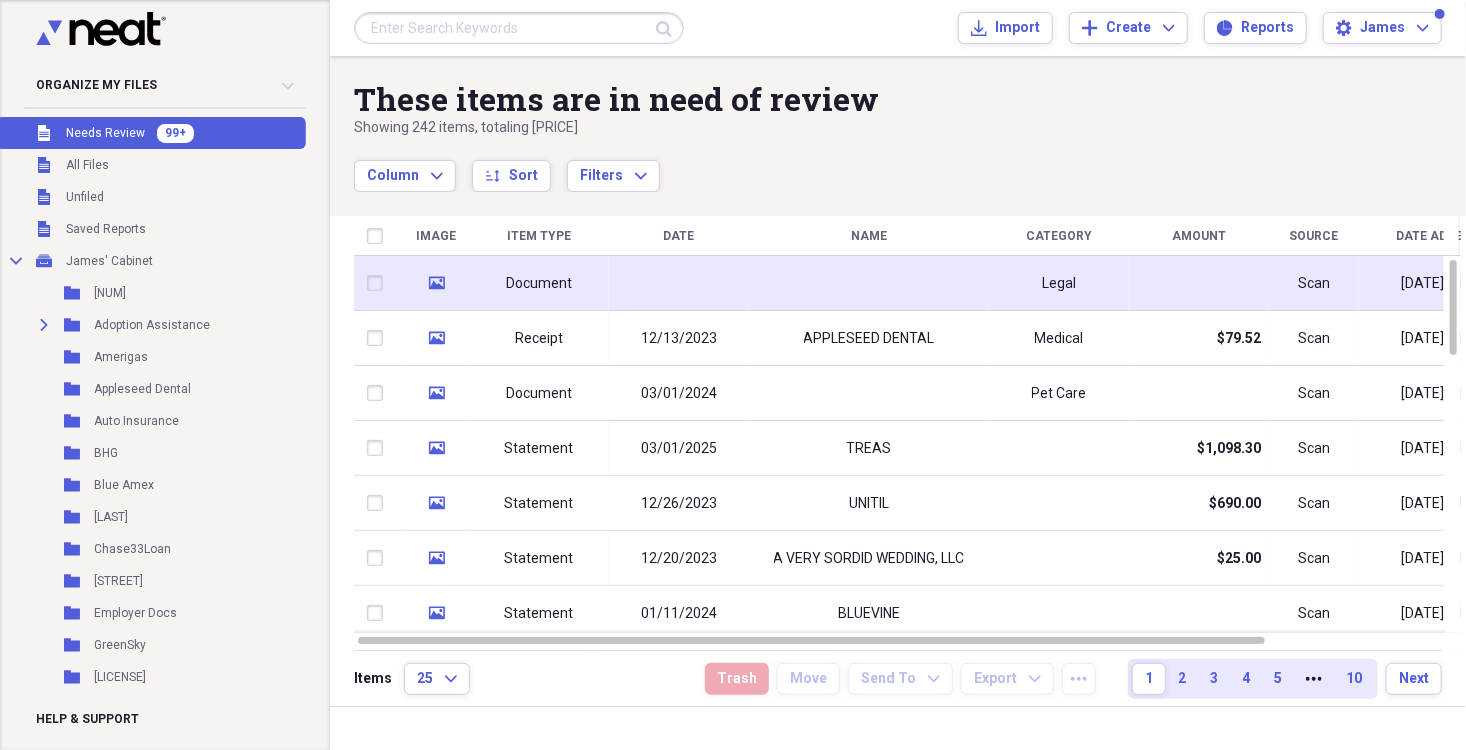 click on "Legal" at bounding box center (1059, 284) 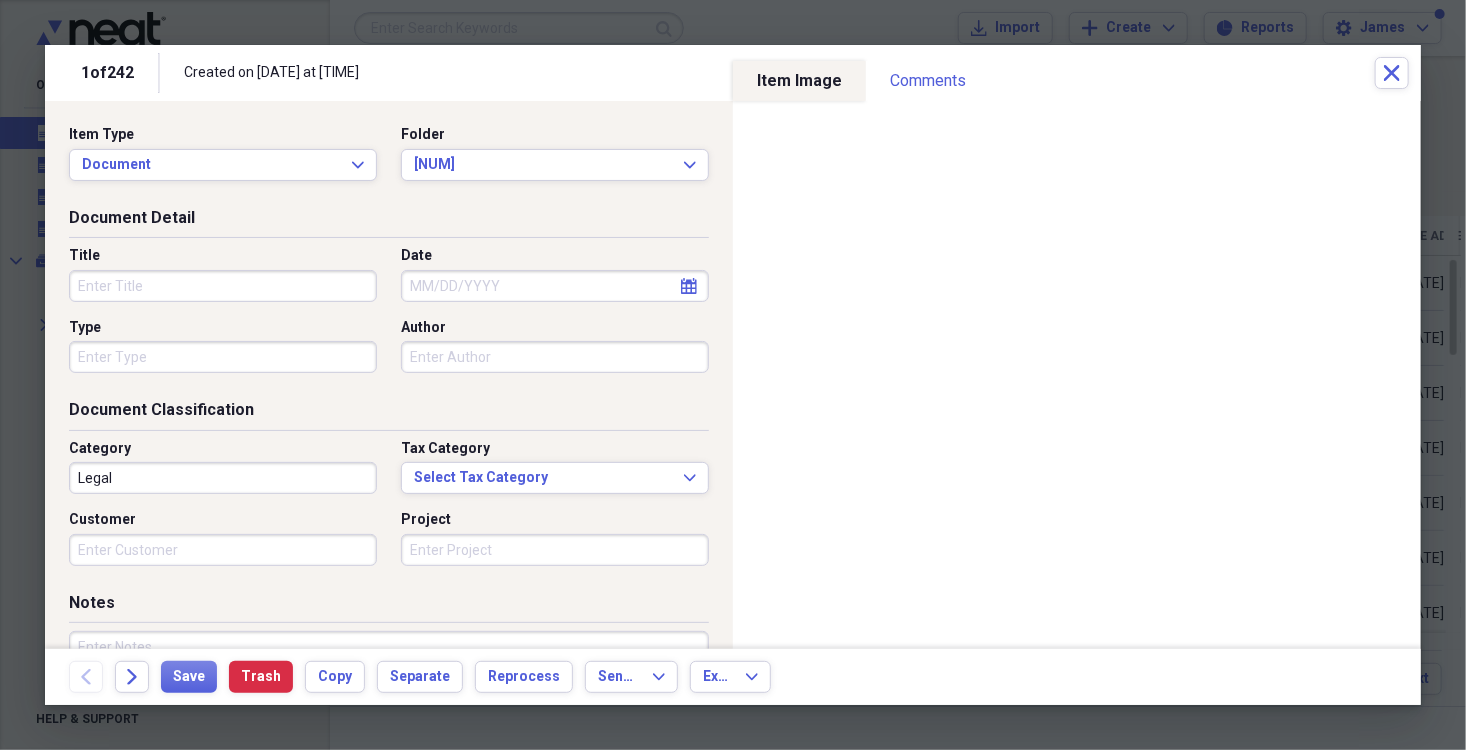 click on "Title" at bounding box center (223, 286) 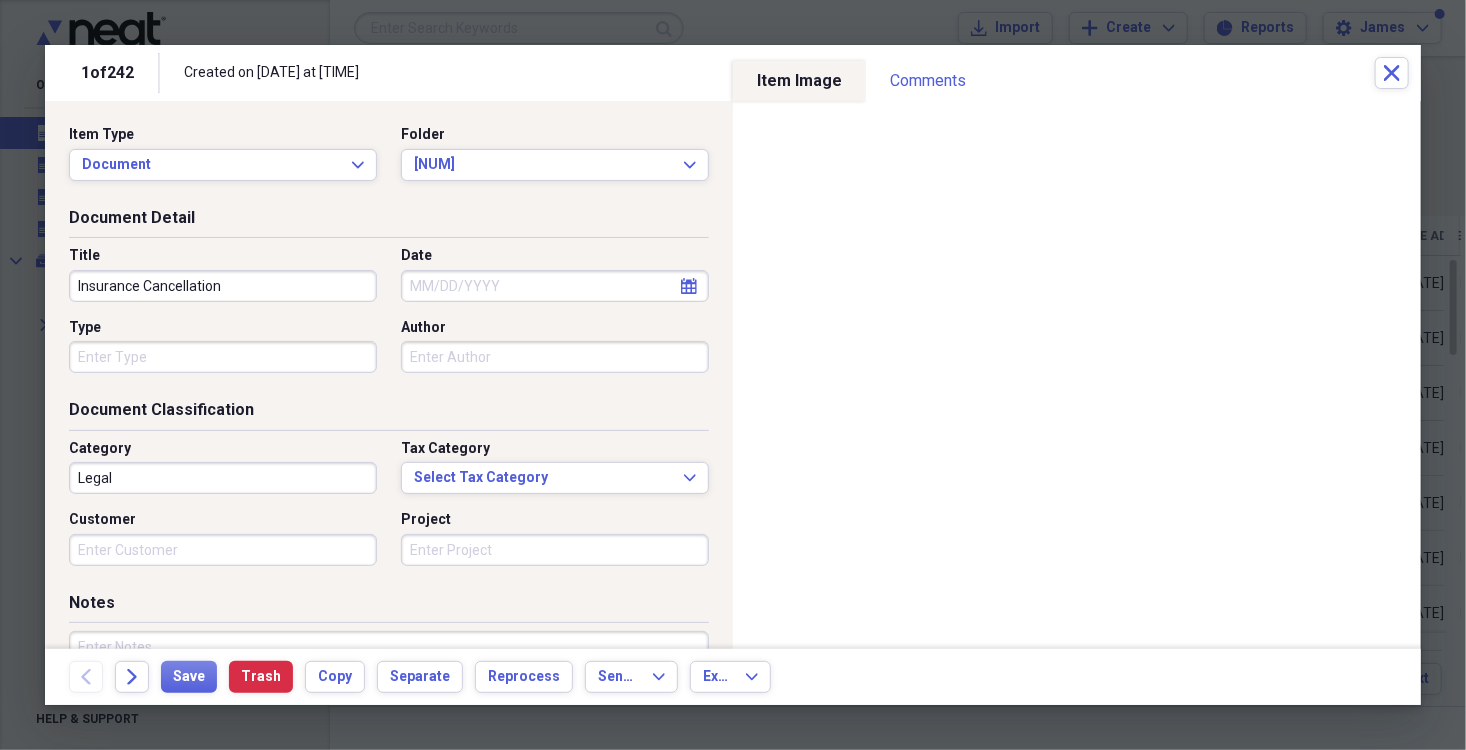 type on "Insurance Cancellation" 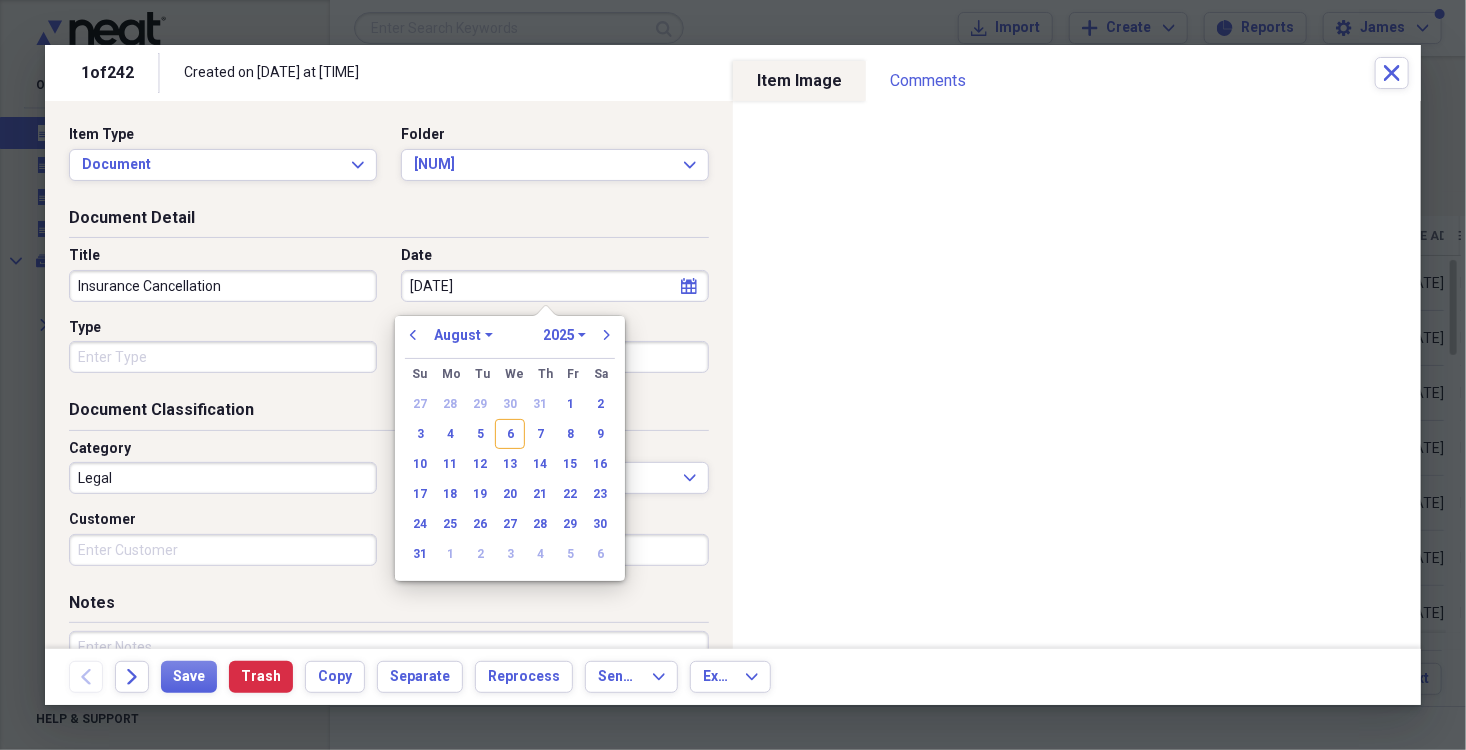 type on "07/23/20" 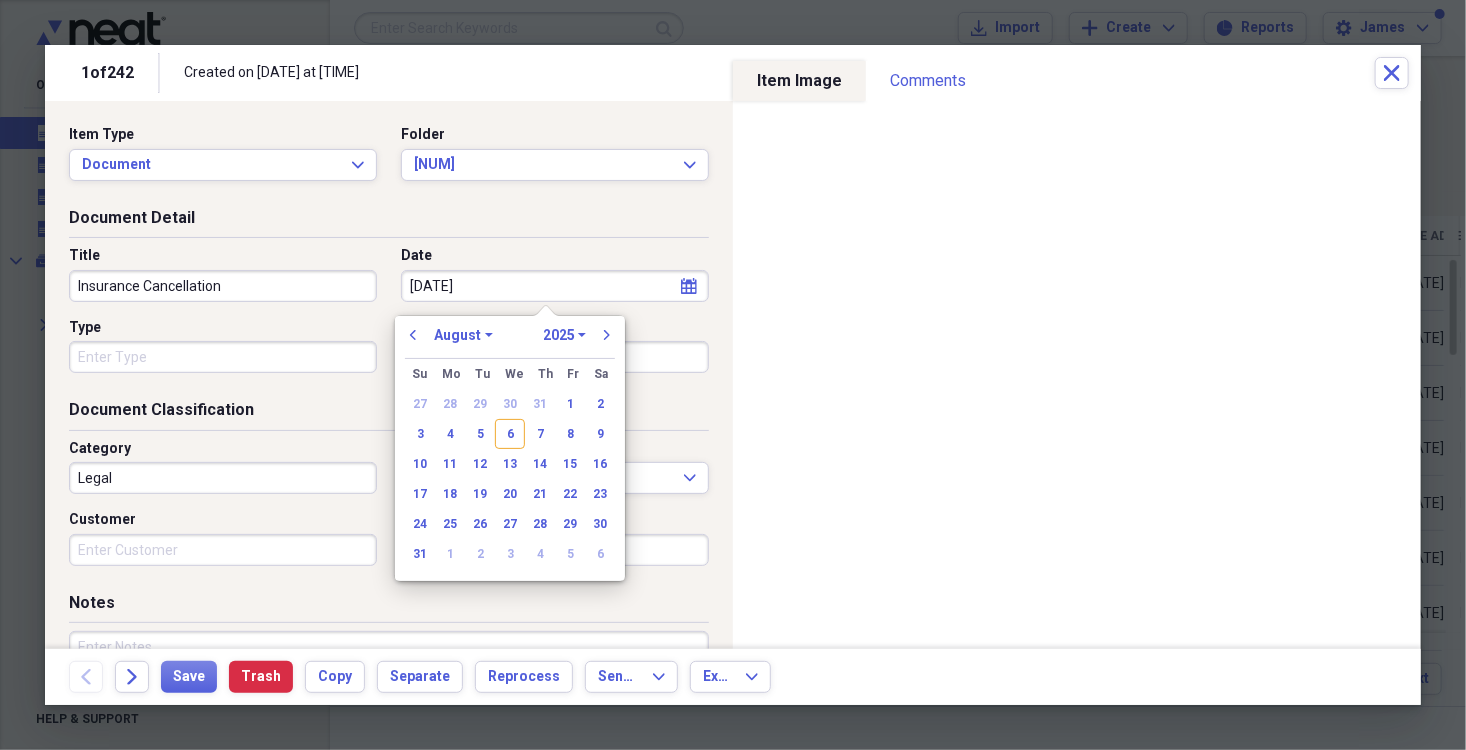 select on "6" 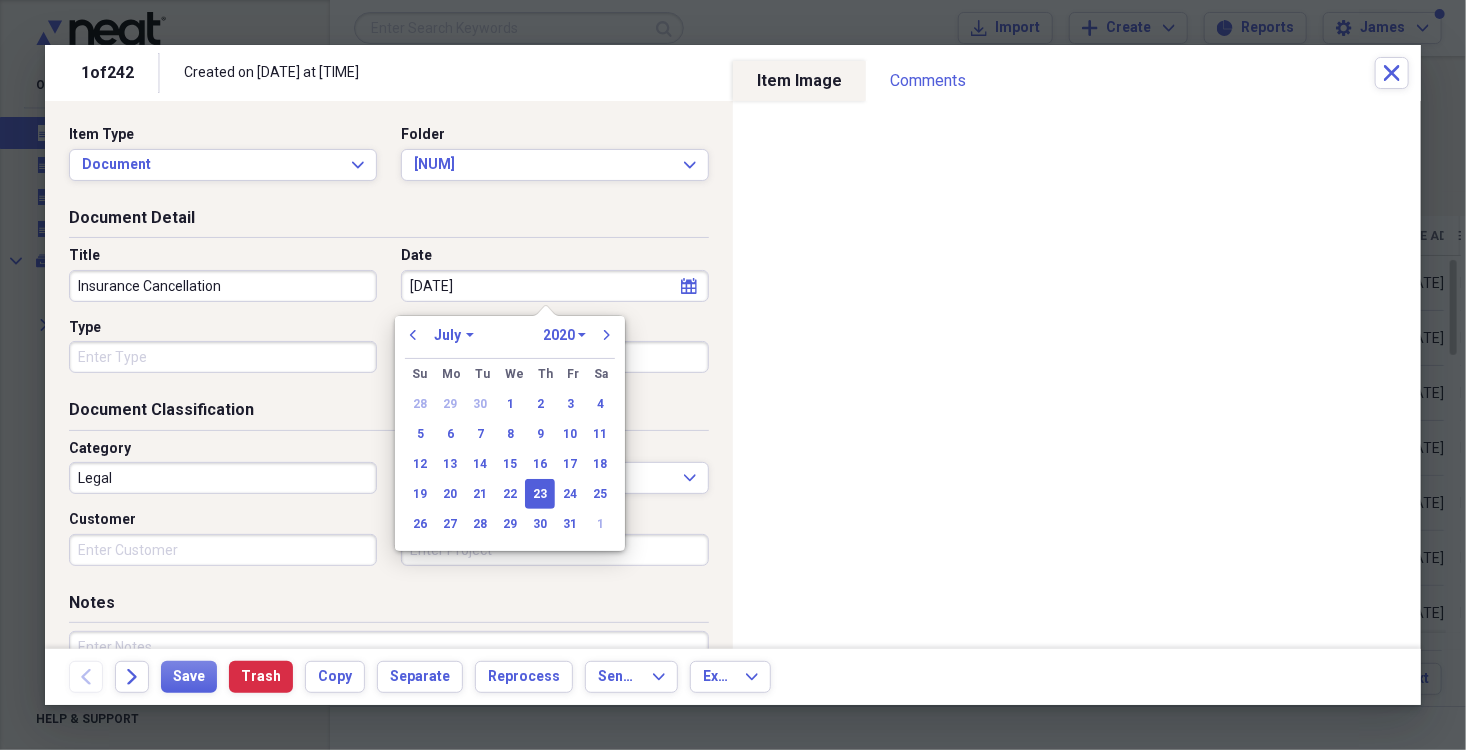 type on "07/23/2025" 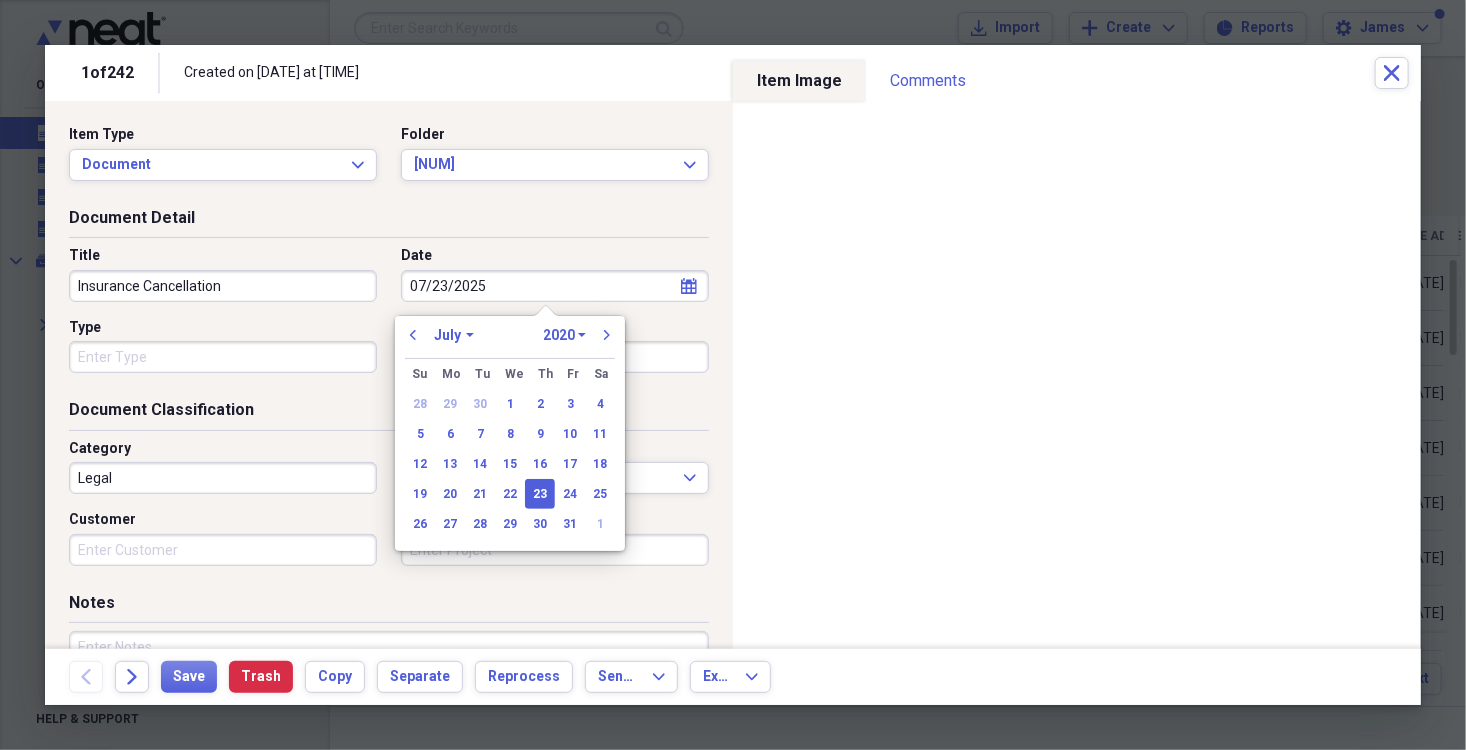 select on "2025" 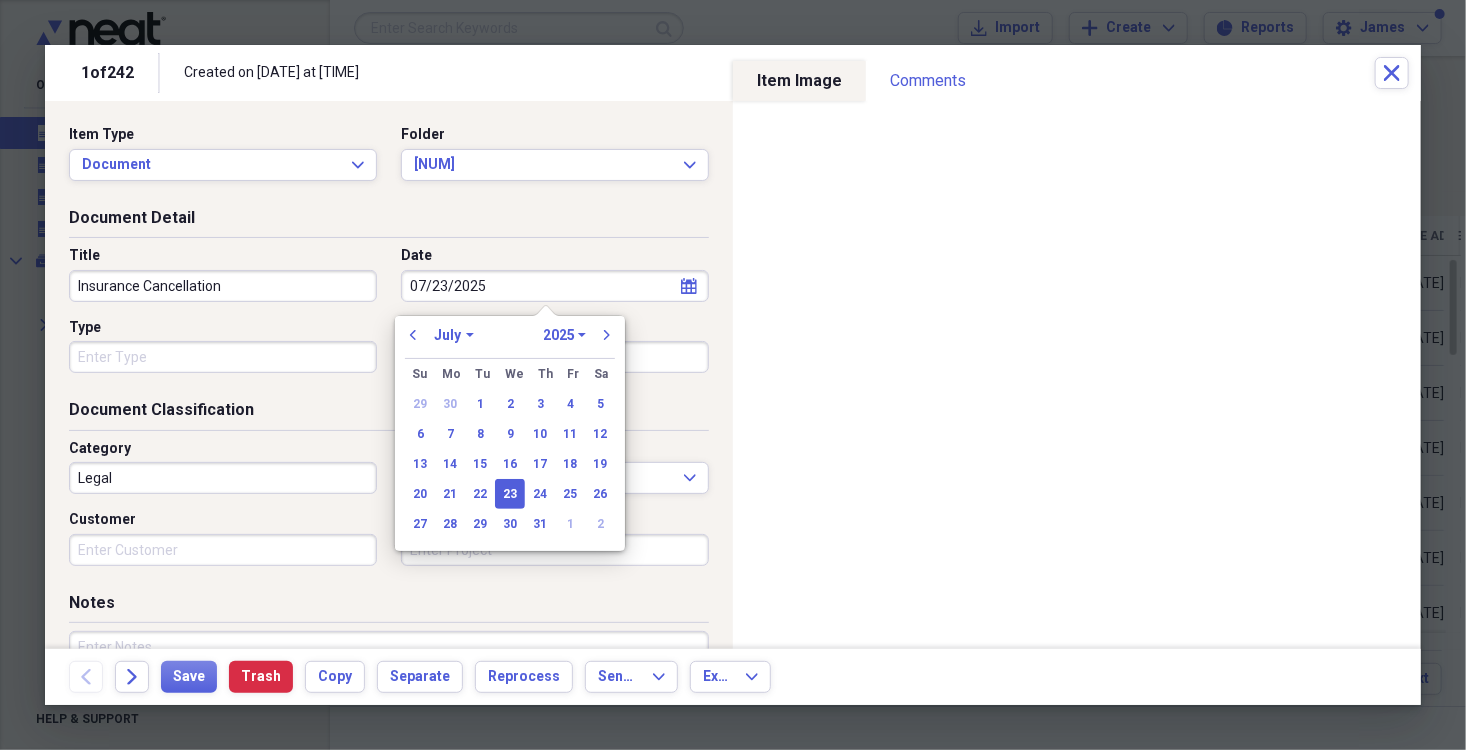 type on "07/23/2025" 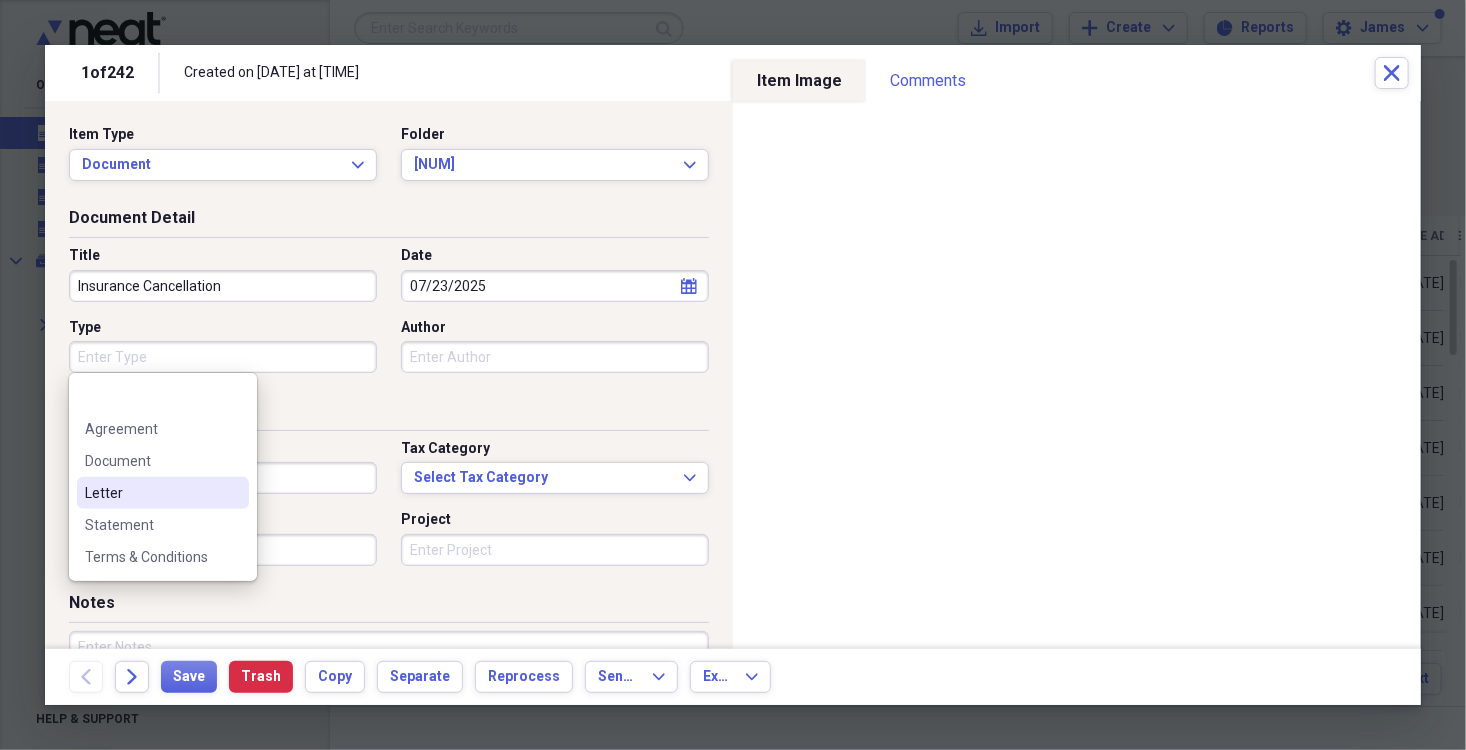 click on "Letter" at bounding box center [151, 493] 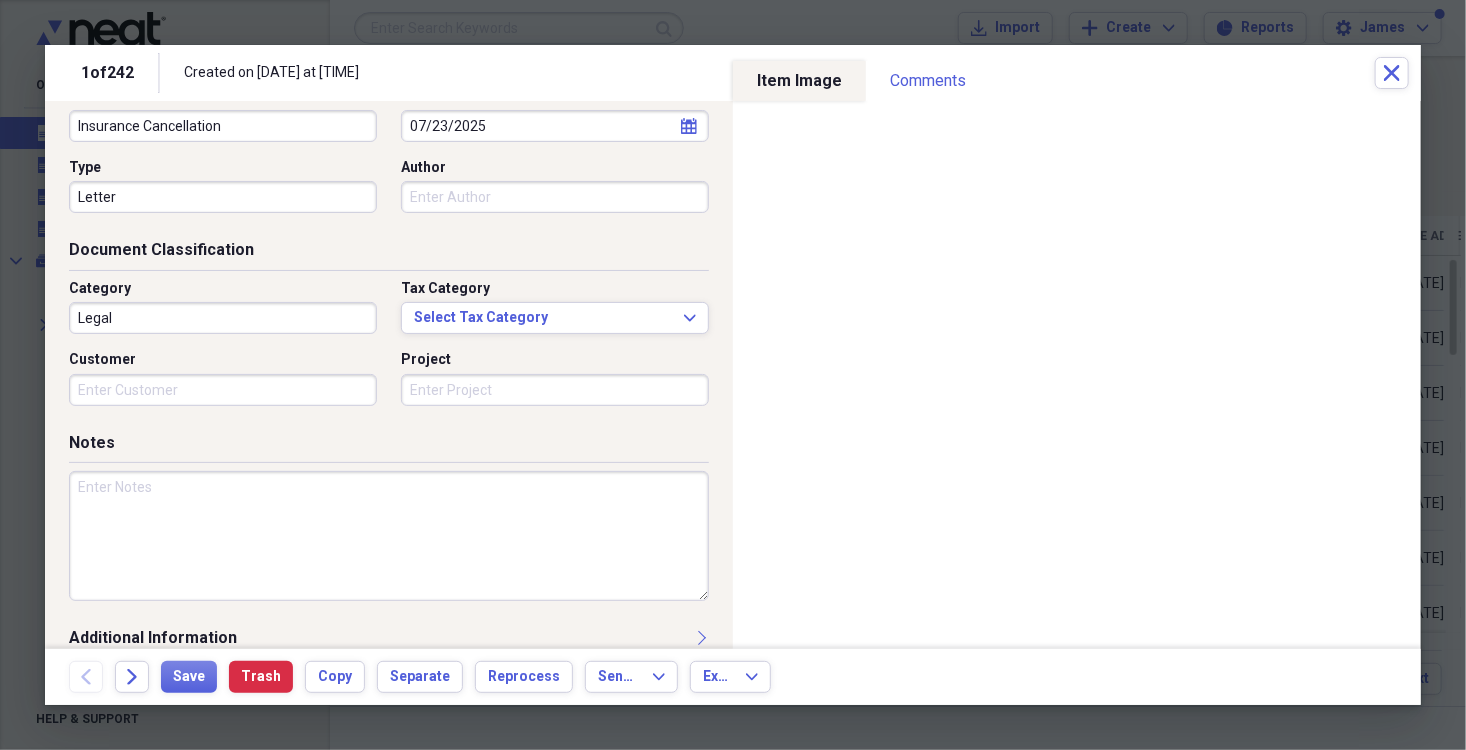 scroll, scrollTop: 186, scrollLeft: 0, axis: vertical 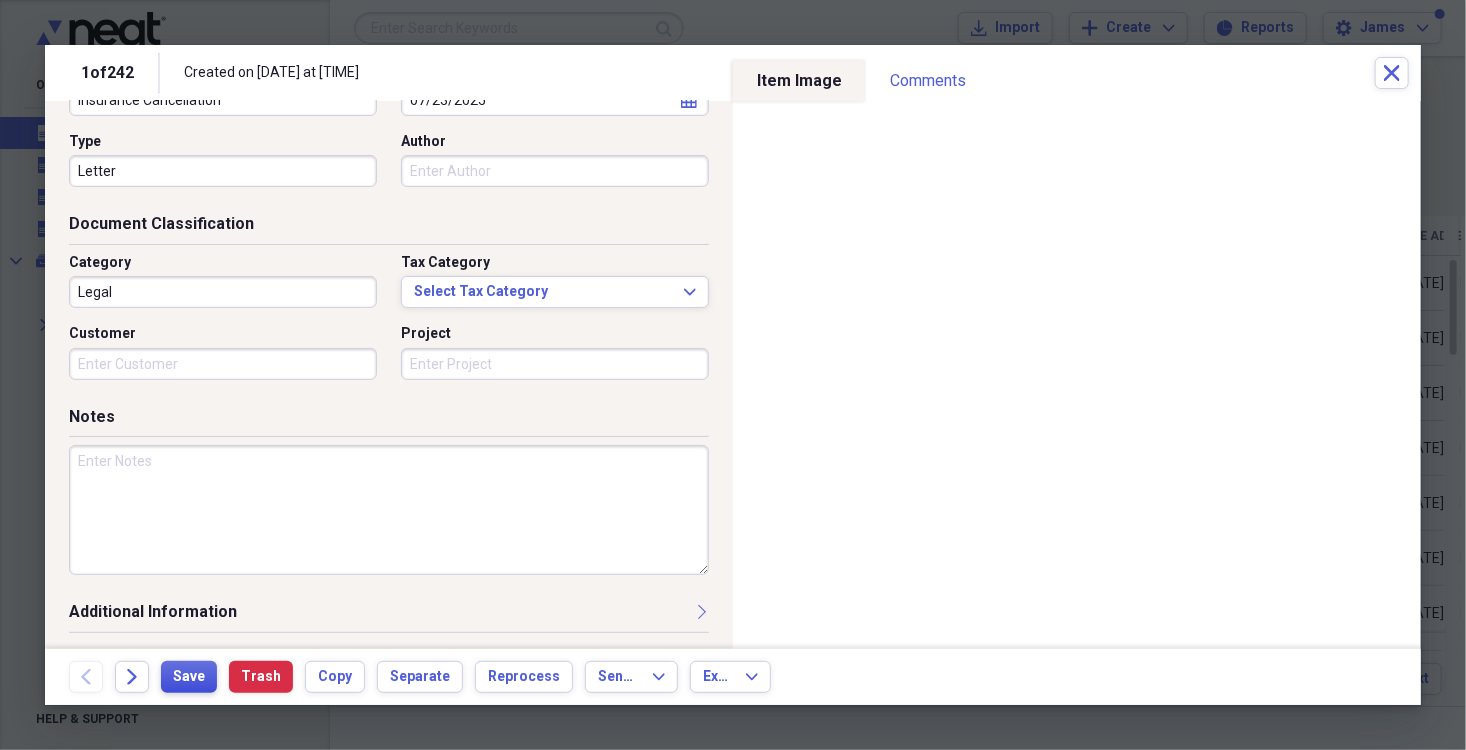 click on "Save" at bounding box center [189, 677] 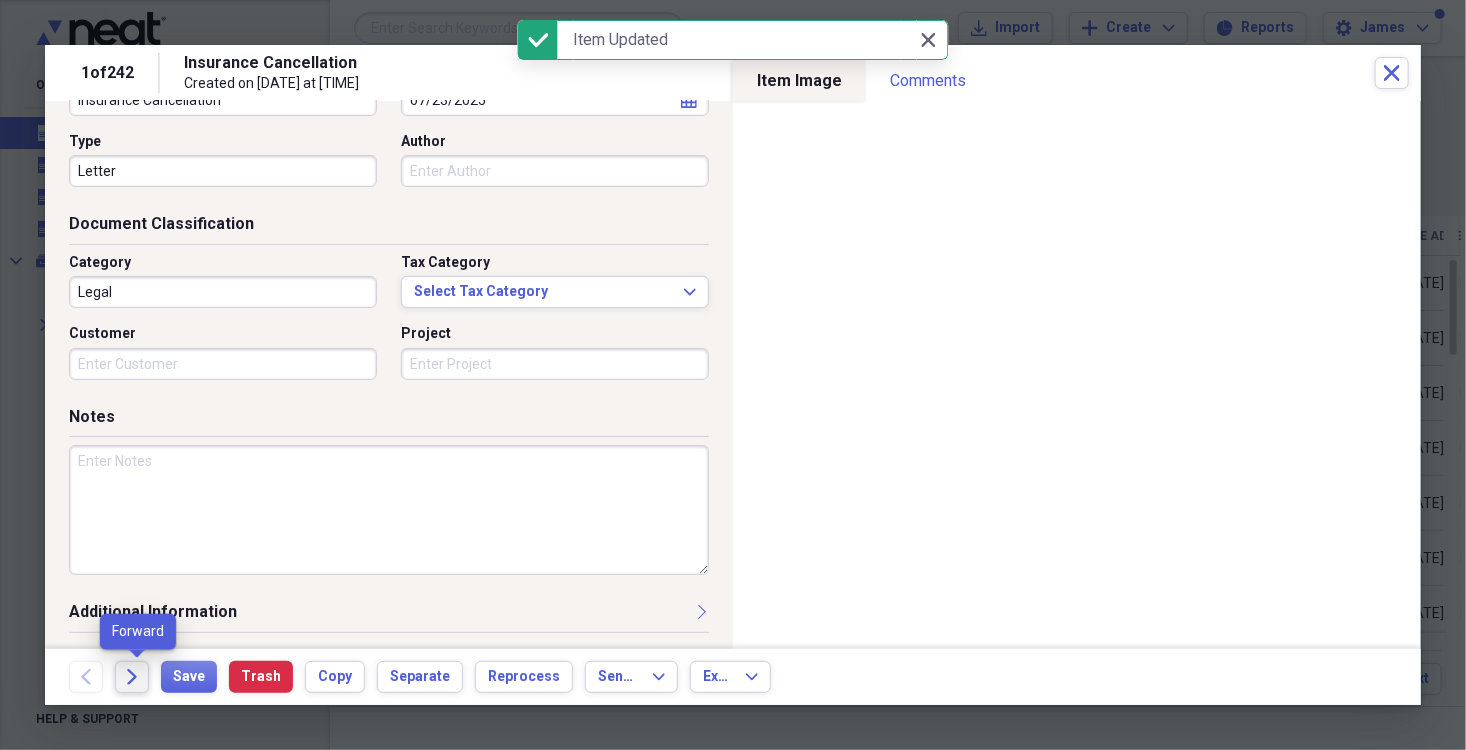 click 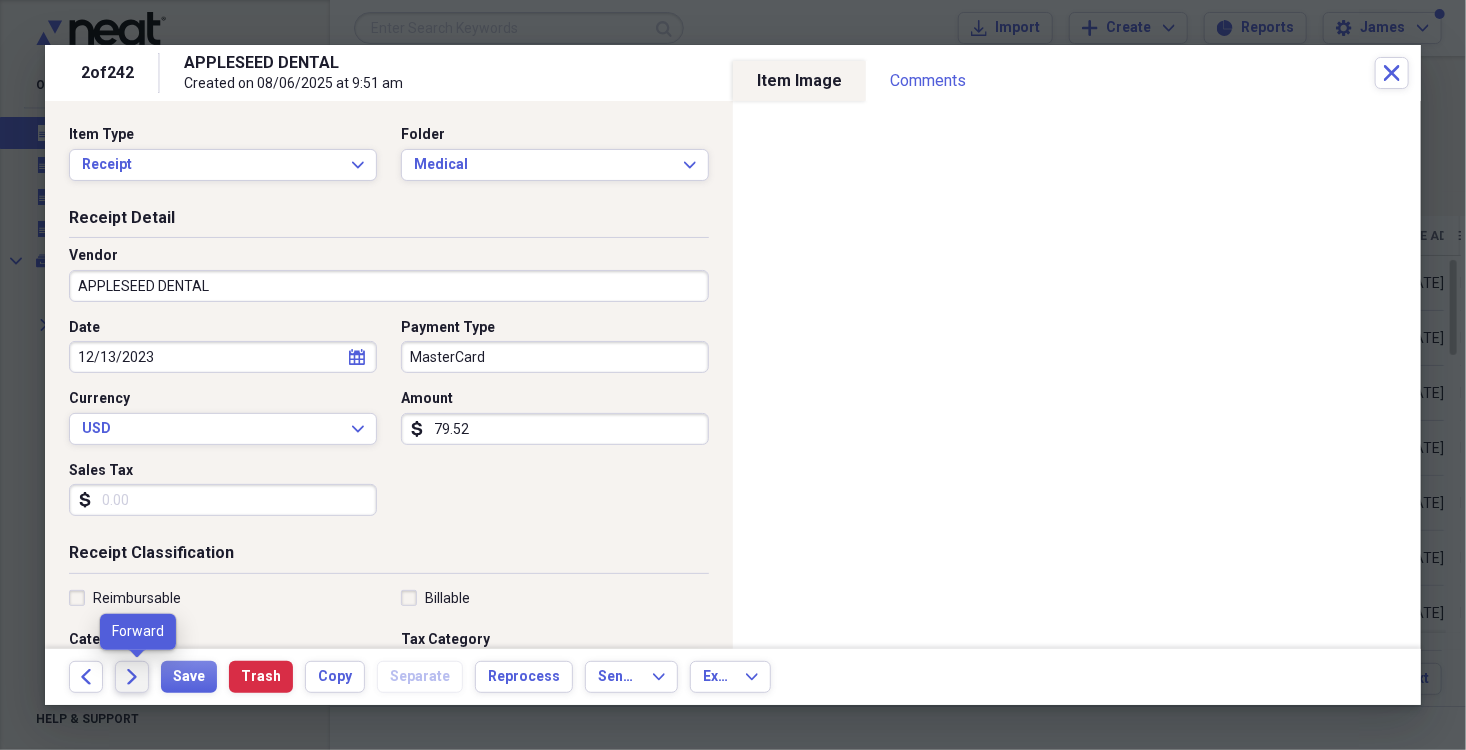 click on "Forward" 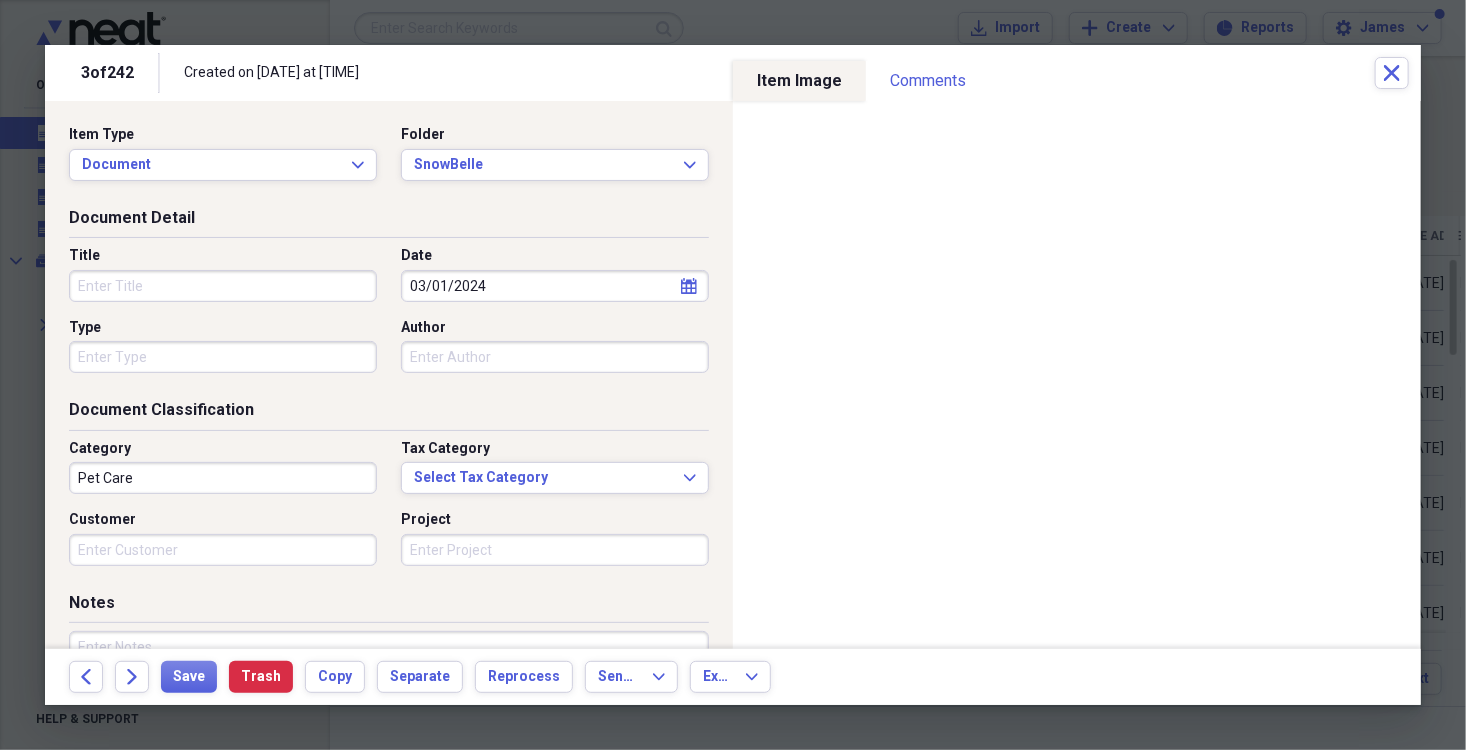 click on "Title" at bounding box center (223, 286) 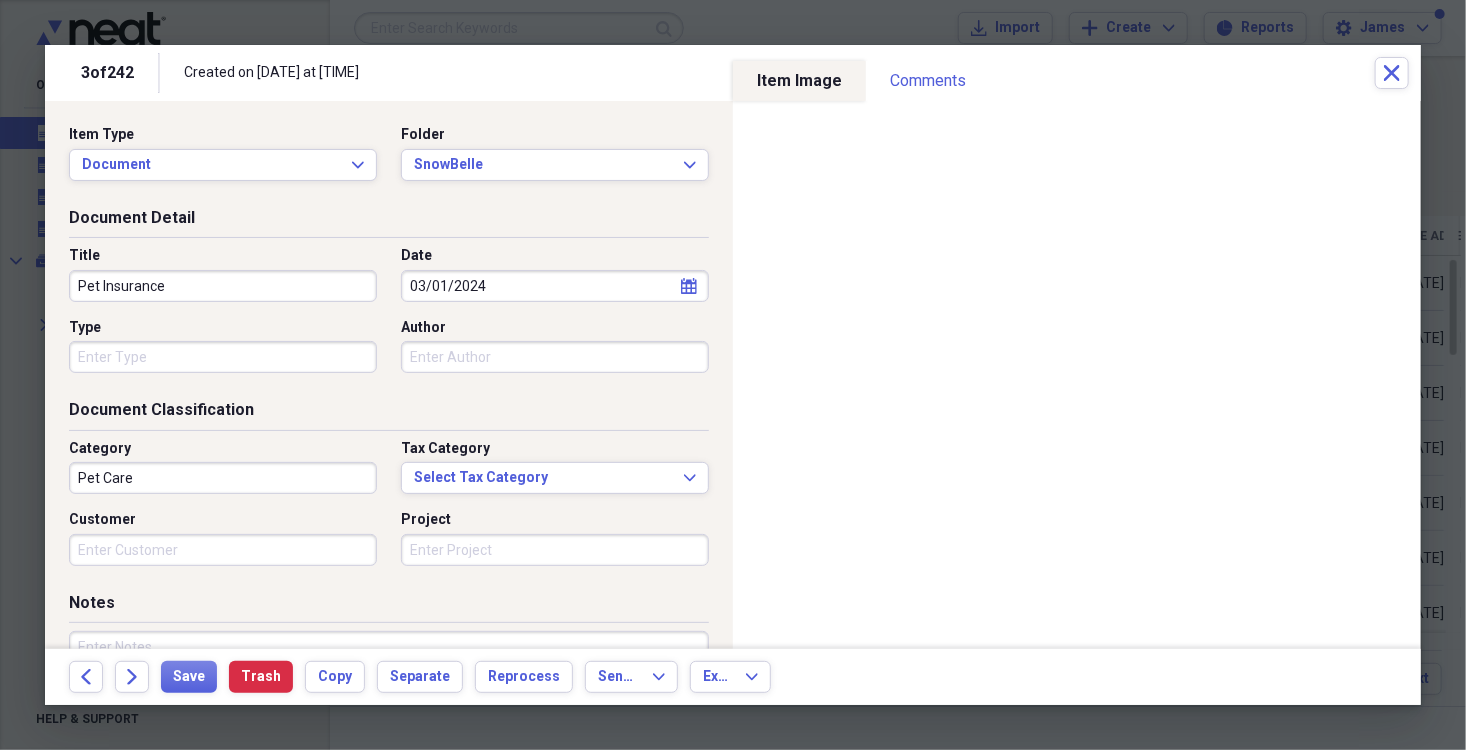 type on "Pet Insurance" 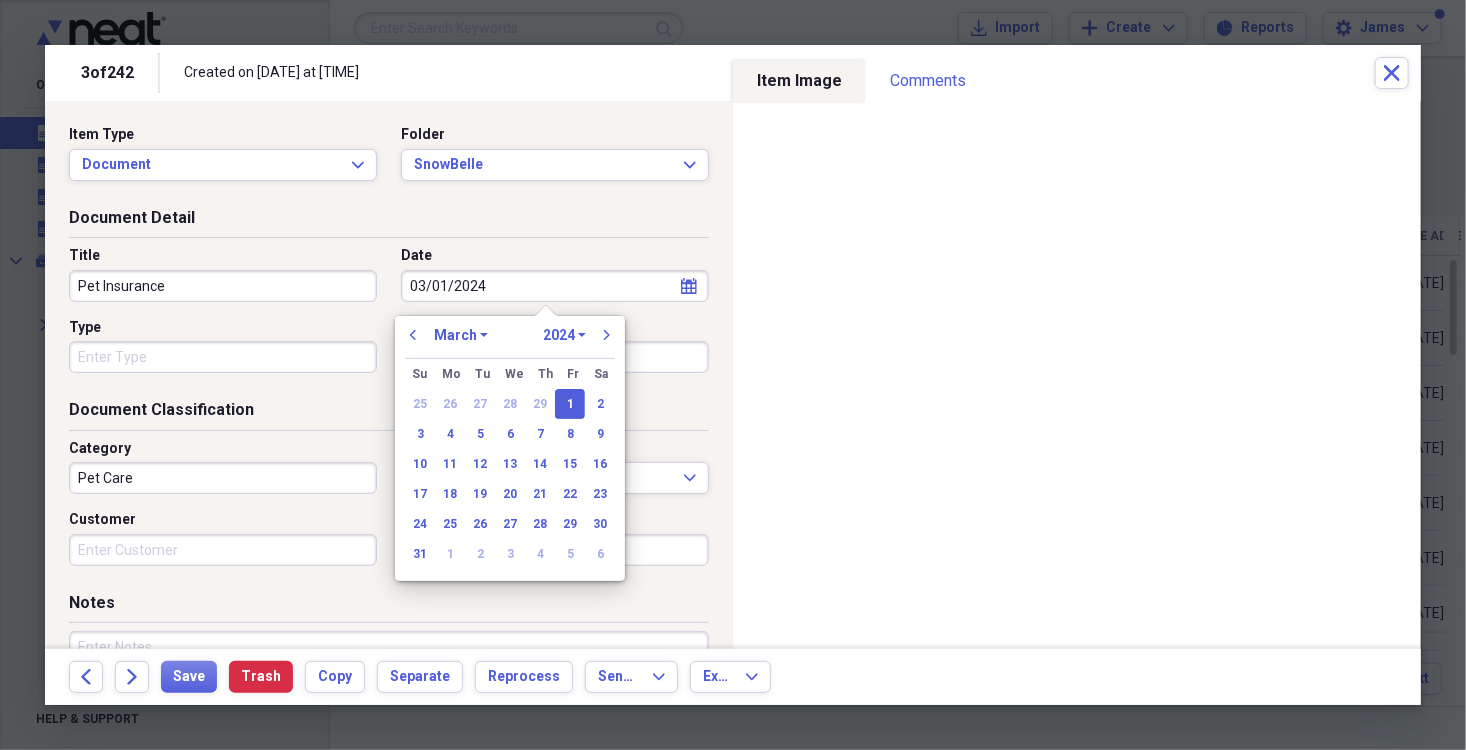 type 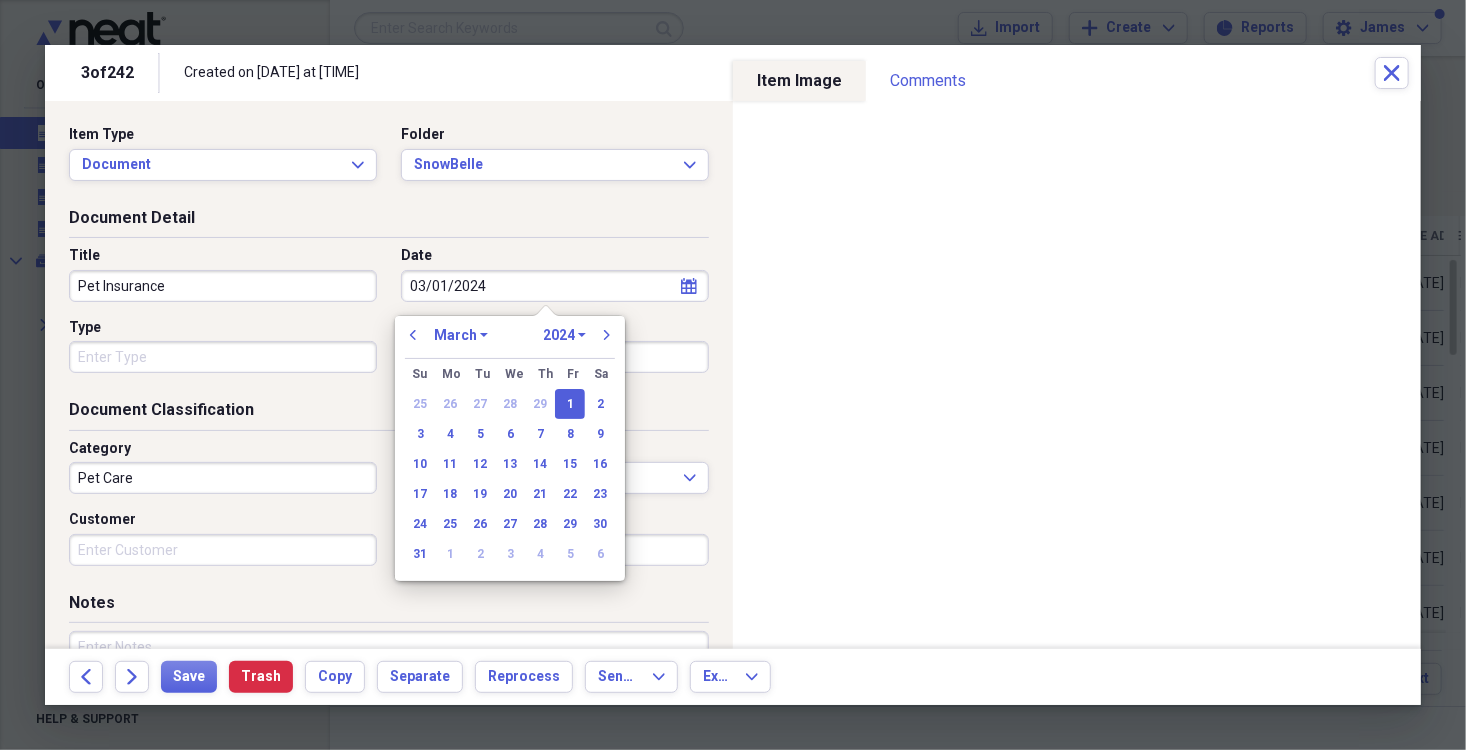 type 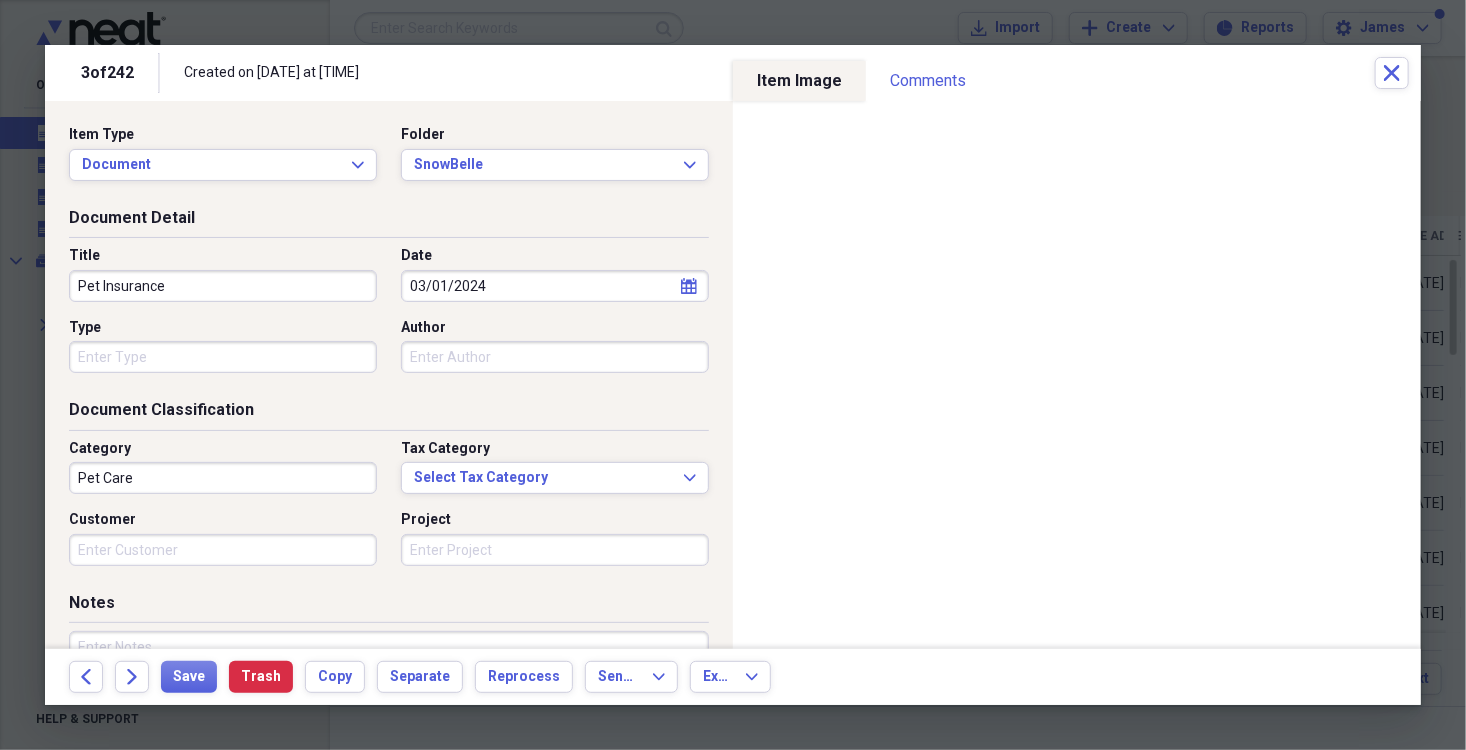 type 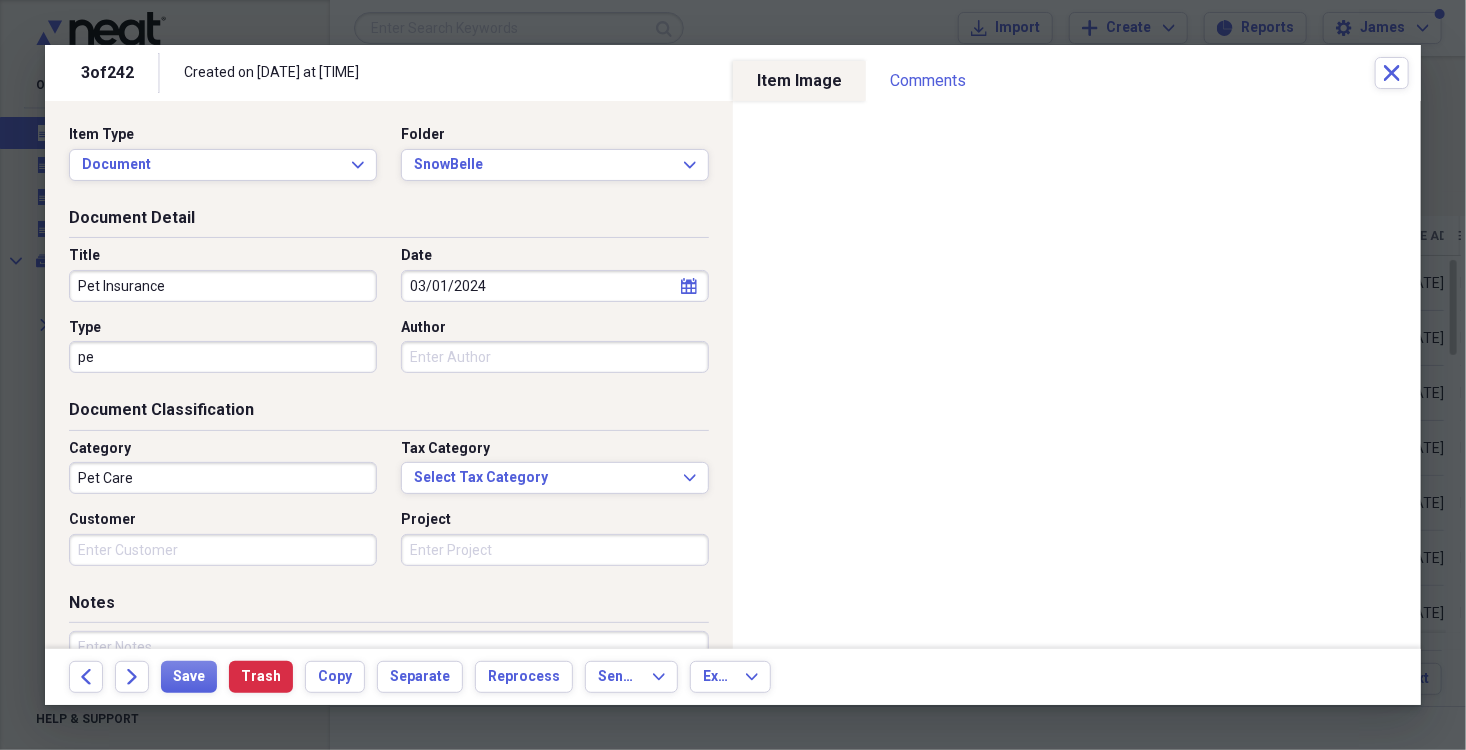 type on "p" 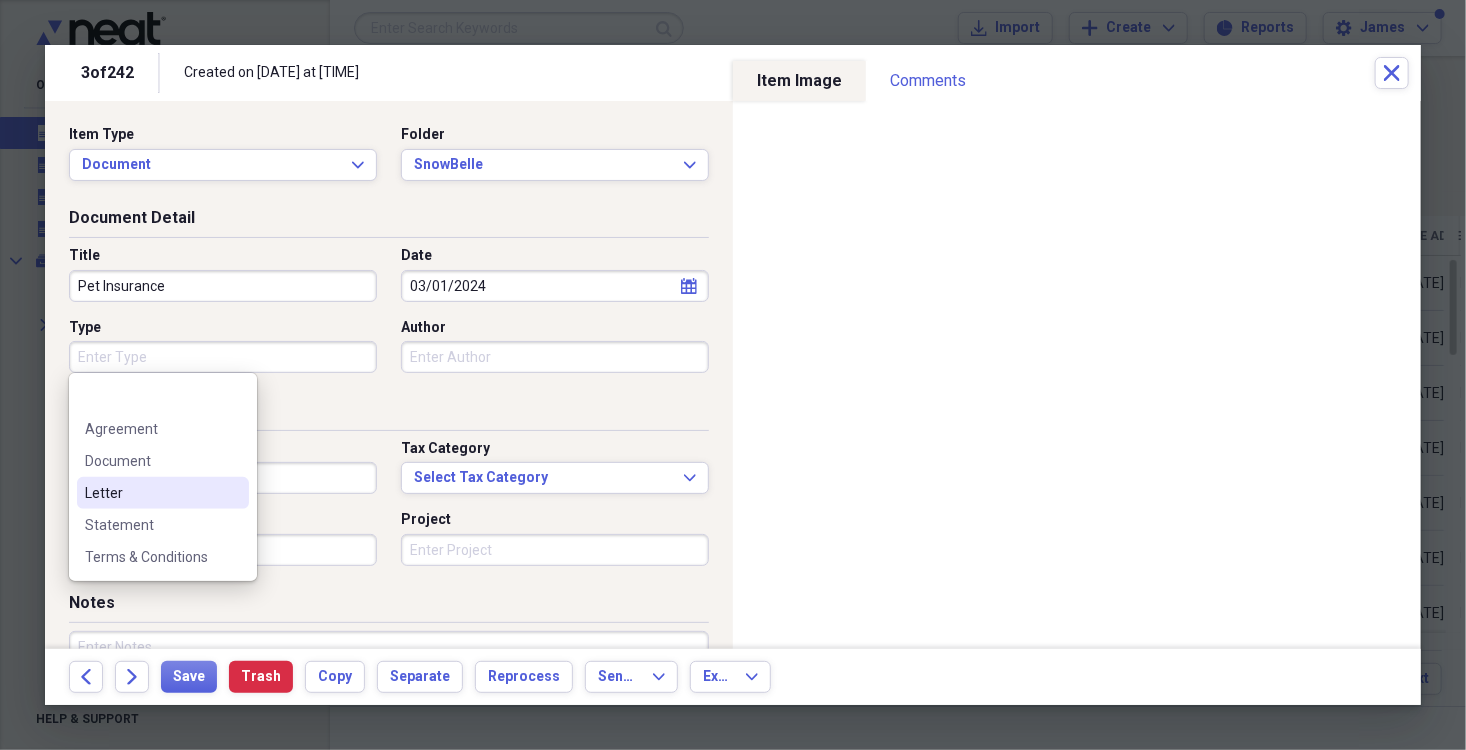 click on "Letter" at bounding box center [151, 493] 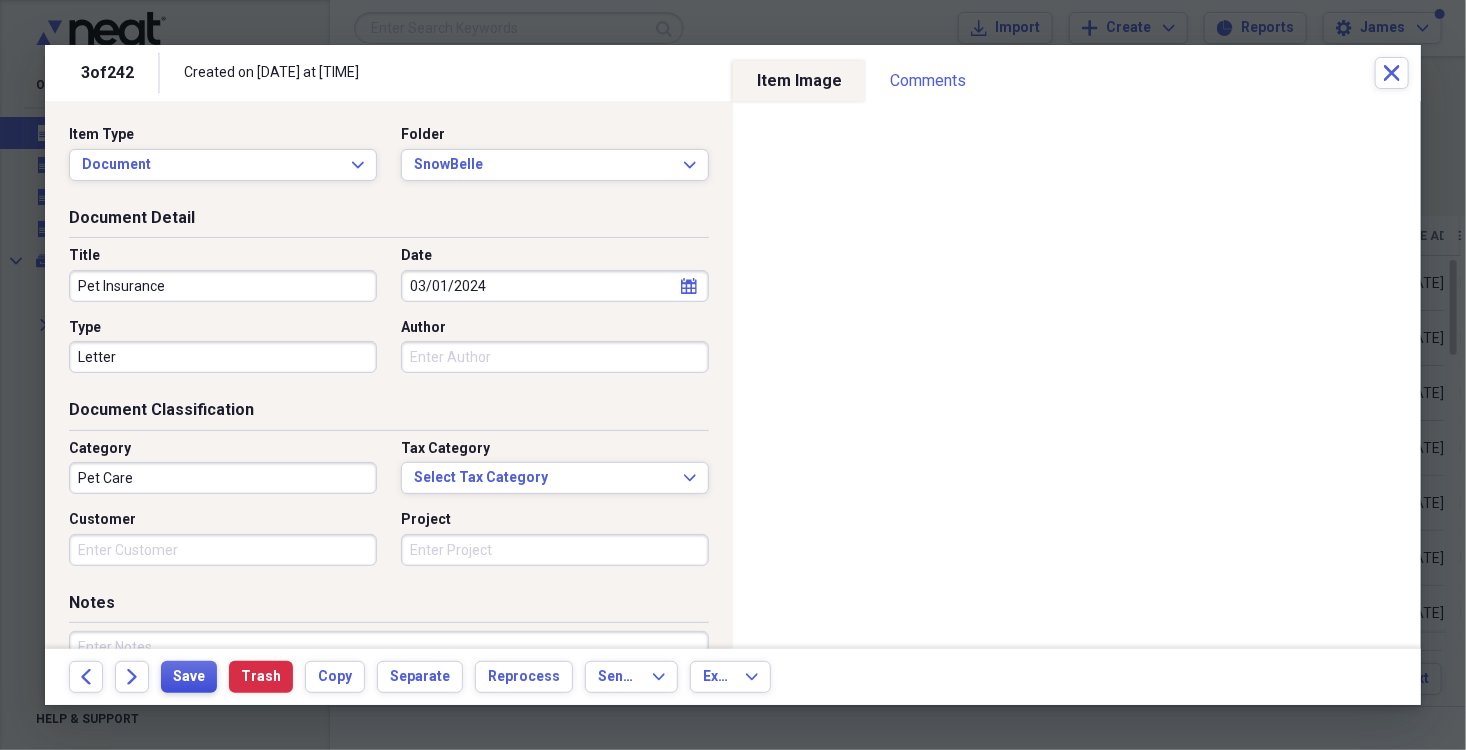 click on "Save" at bounding box center [189, 677] 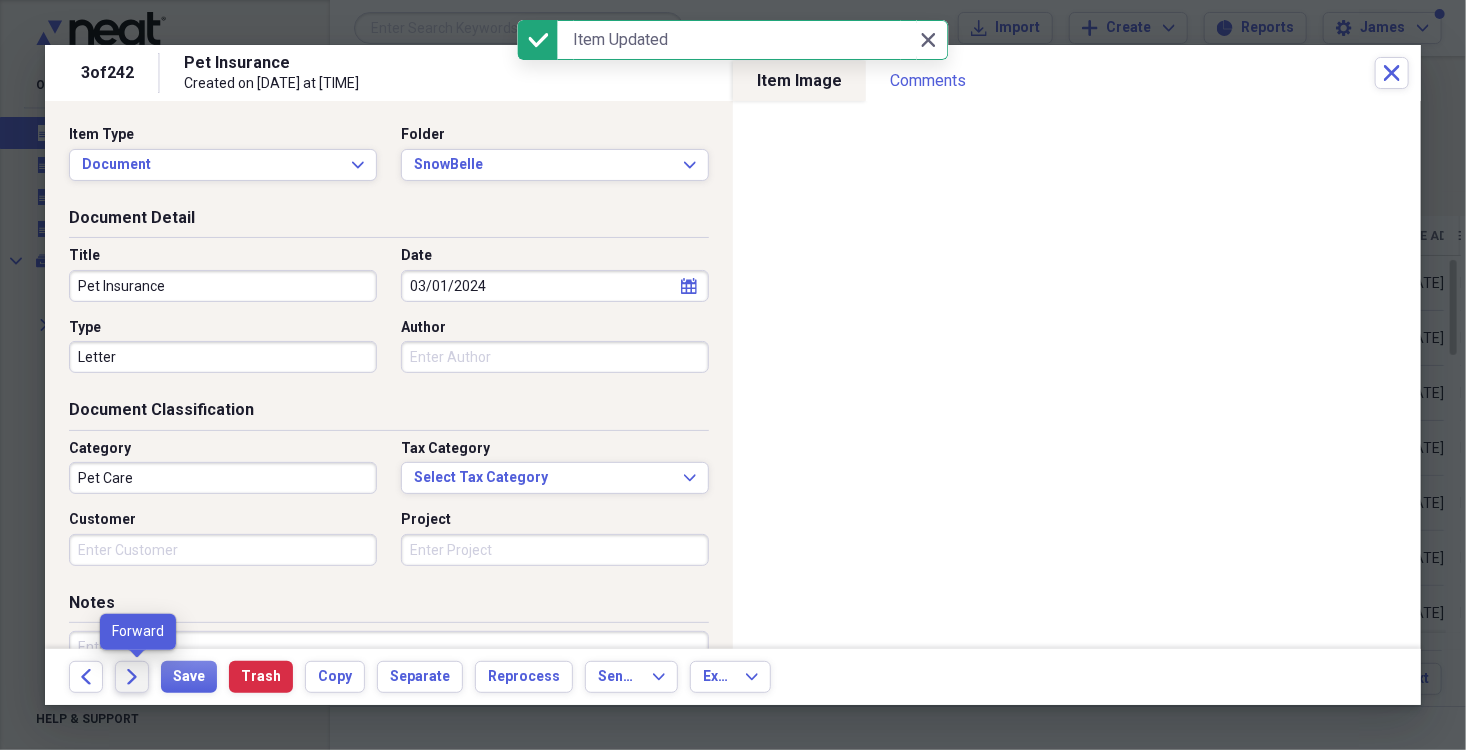 click on "Forward" 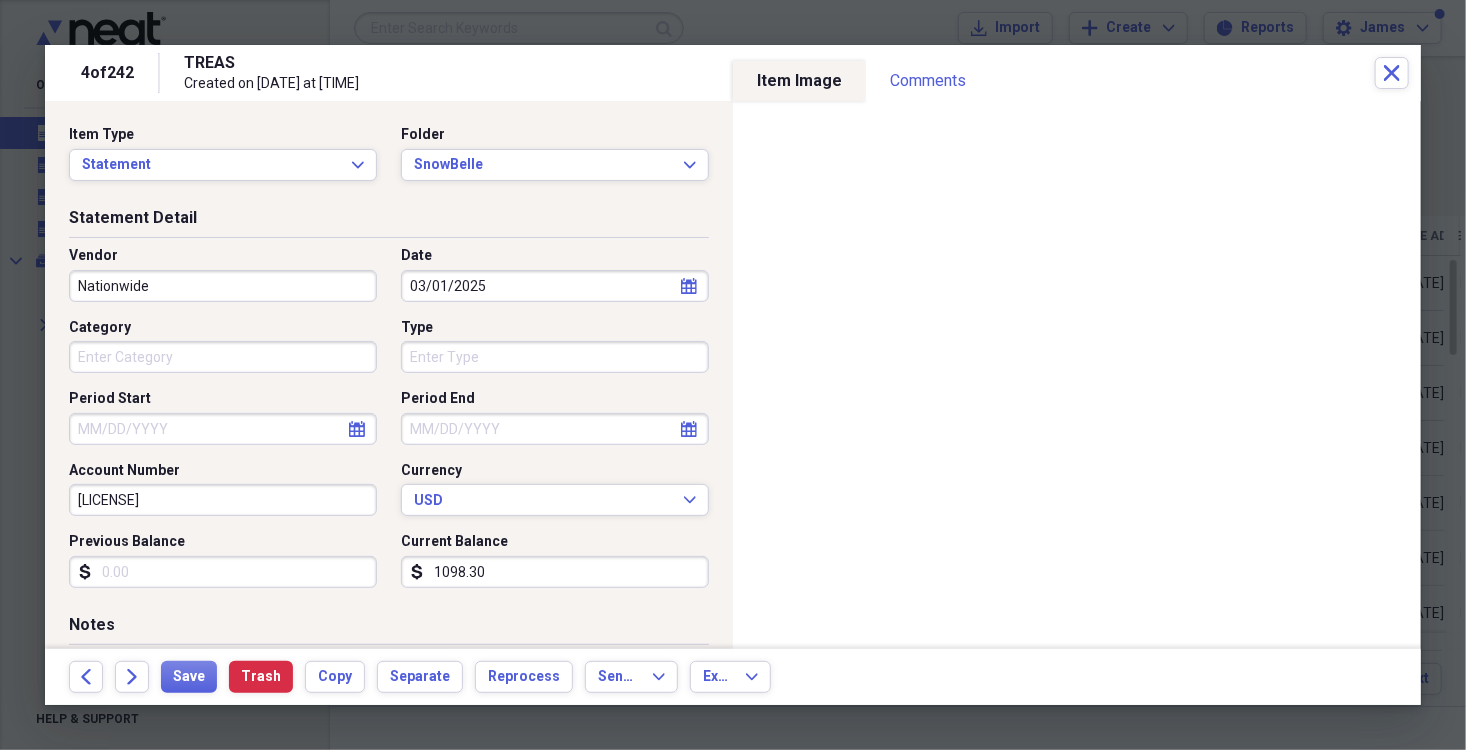 type on "Nationwide" 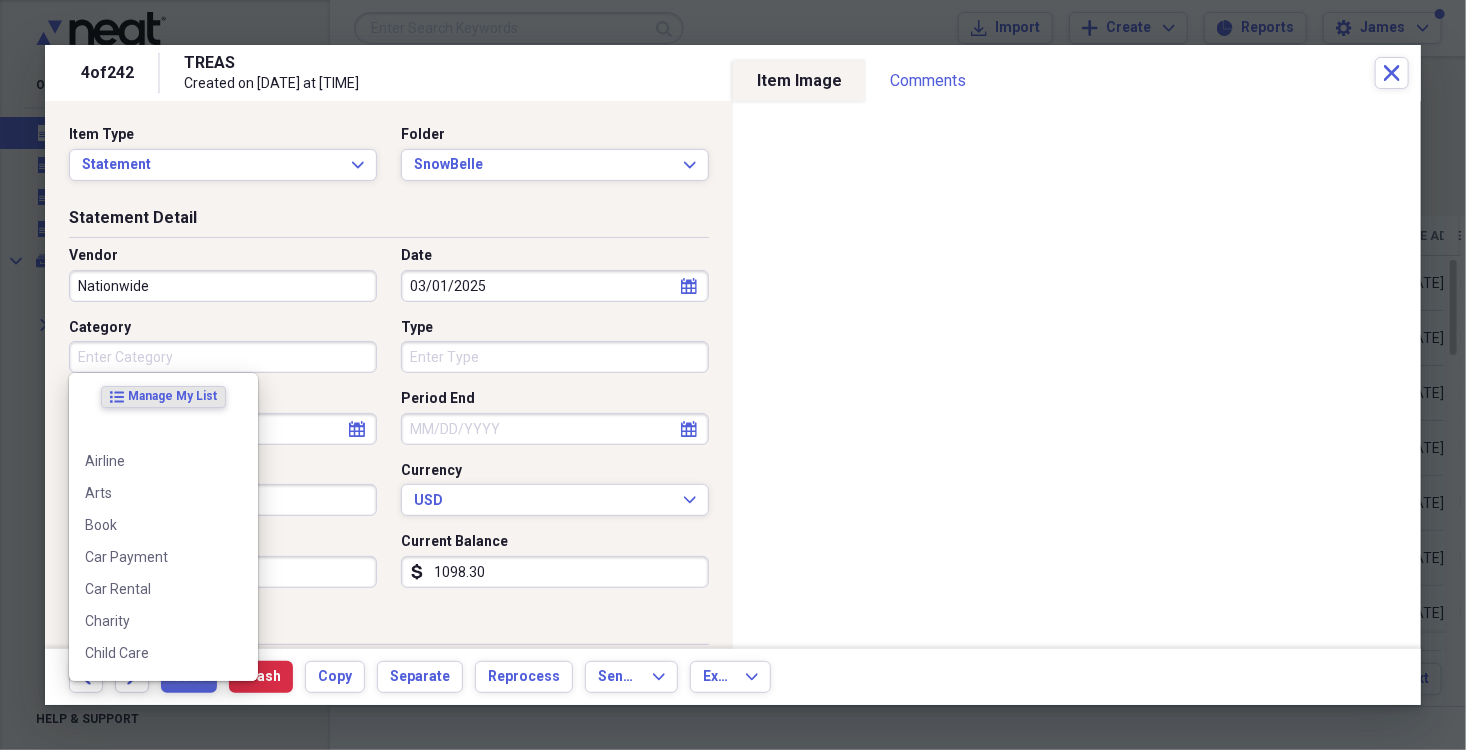 click on "Category" at bounding box center [223, 357] 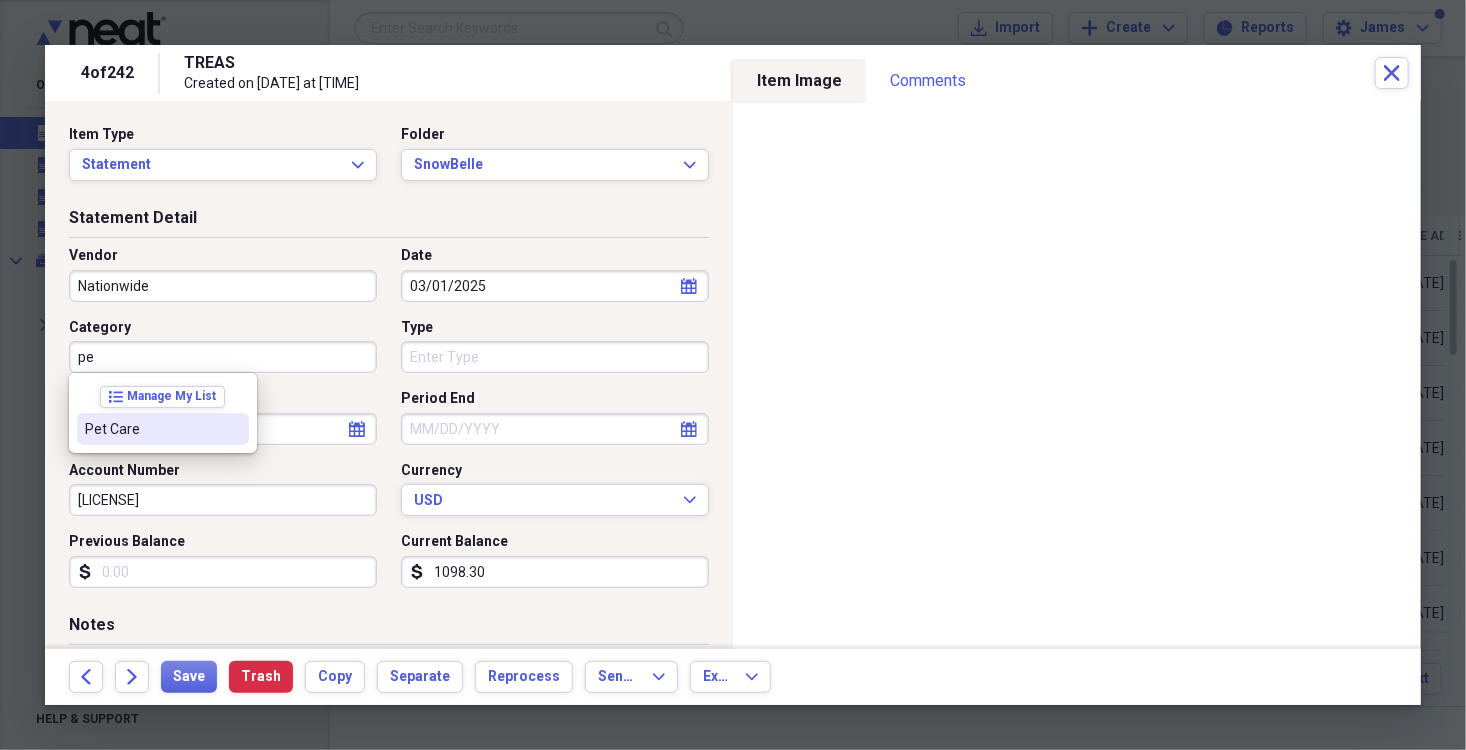 click on "Pet Care" at bounding box center (151, 429) 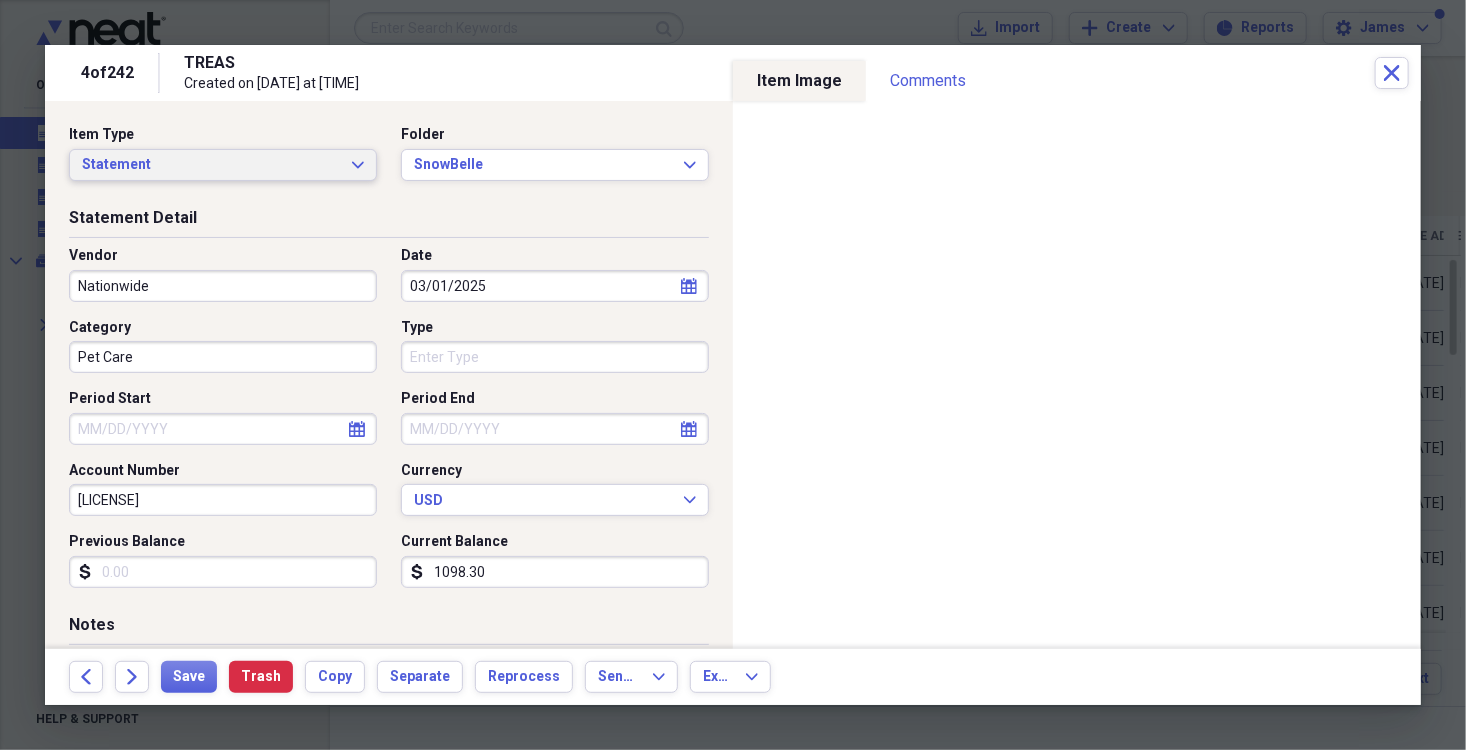 click on "Statement" at bounding box center [211, 165] 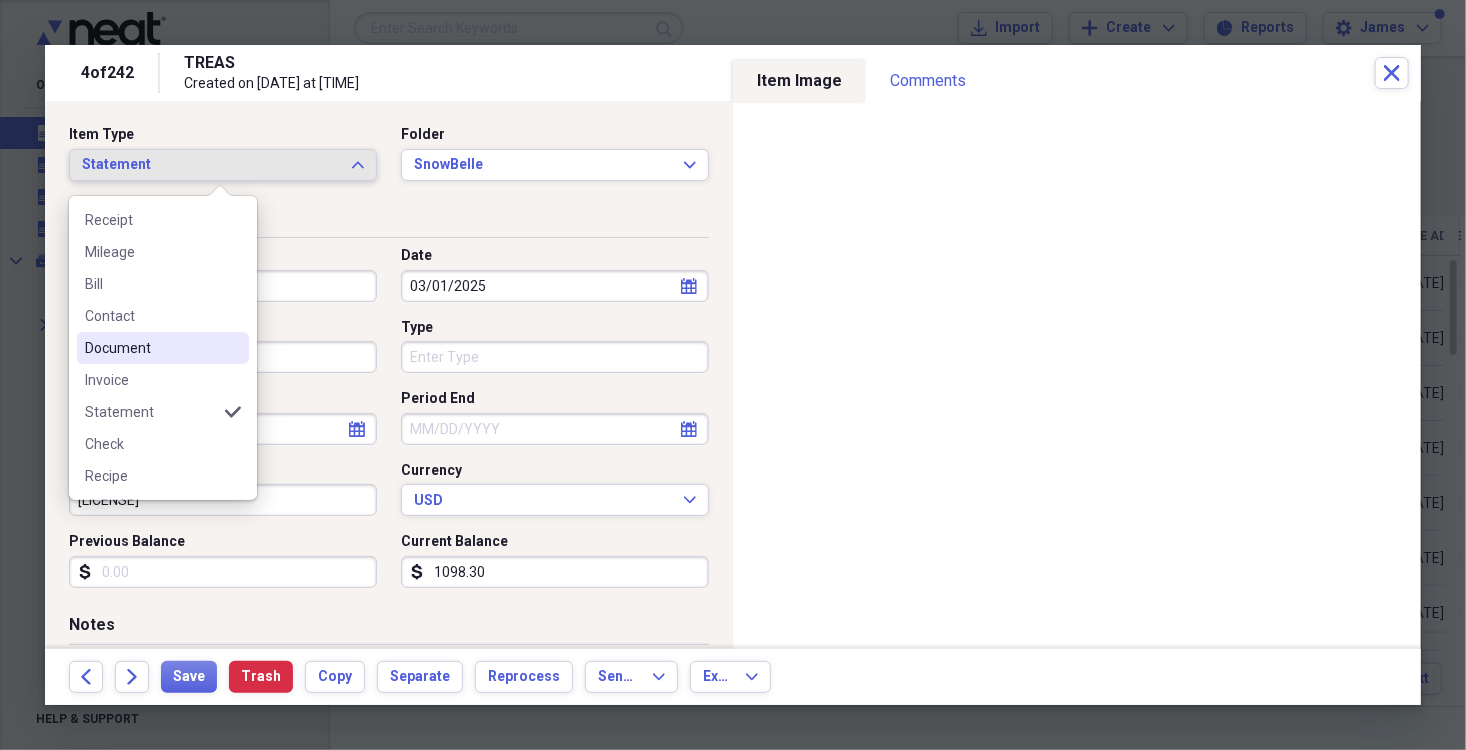 click on "Document" at bounding box center (151, 348) 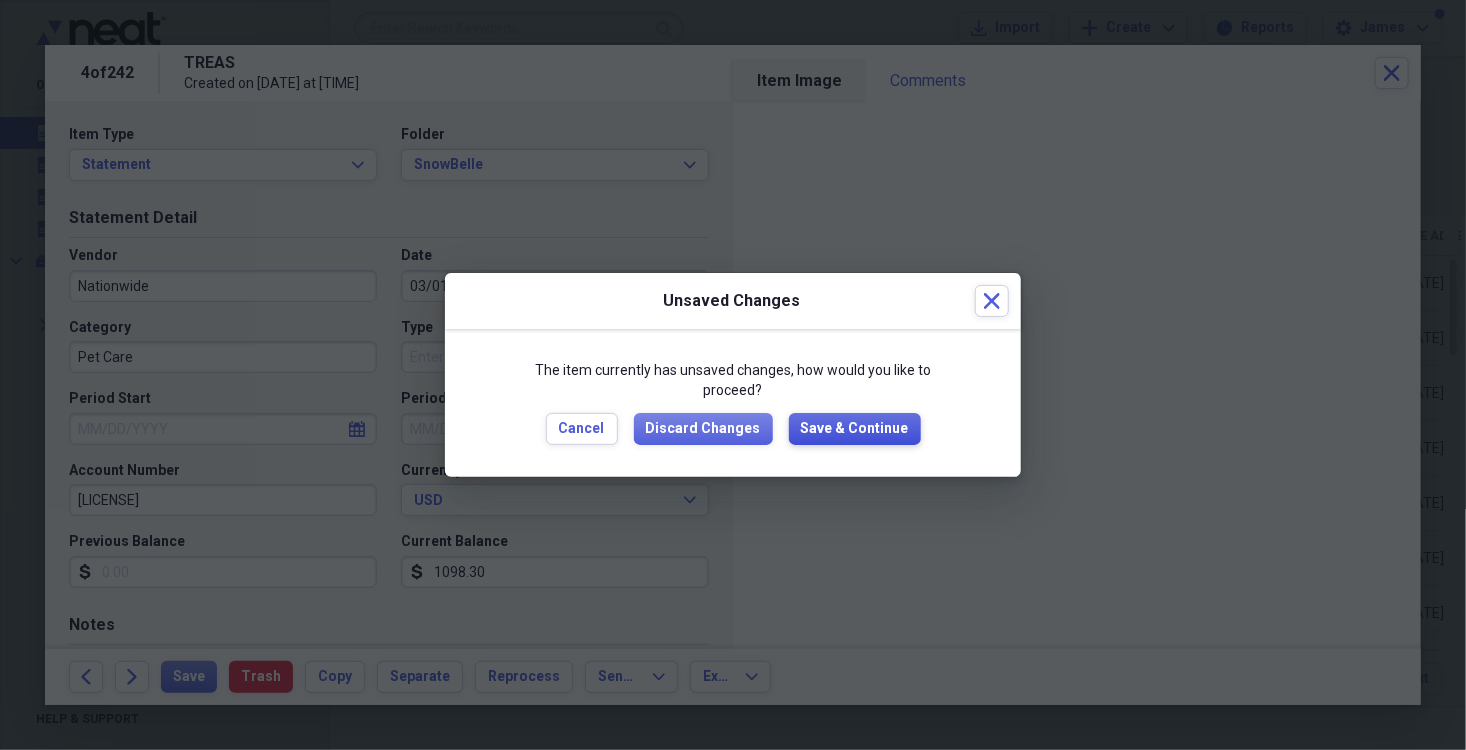 click on "Save & Continue" at bounding box center (855, 429) 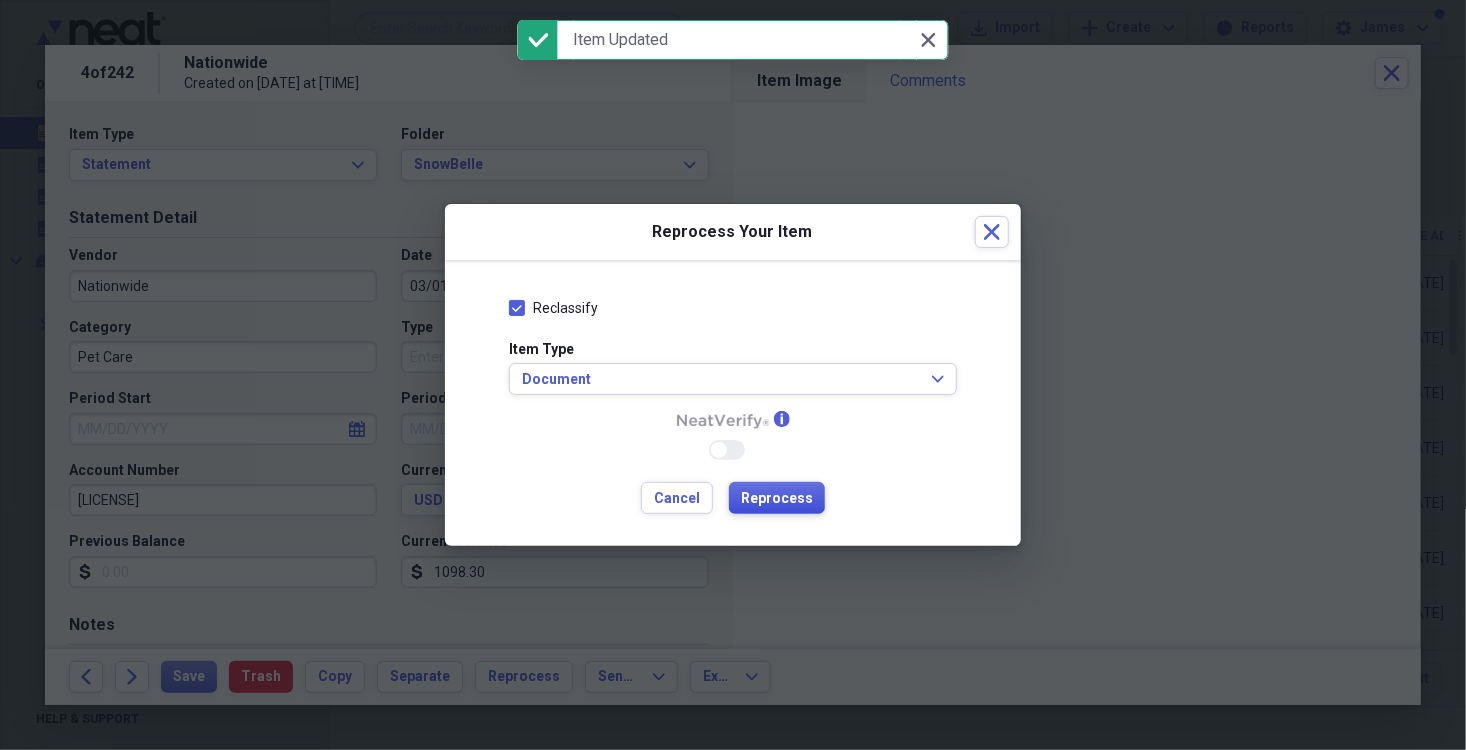 click on "Reprocess" at bounding box center [777, 499] 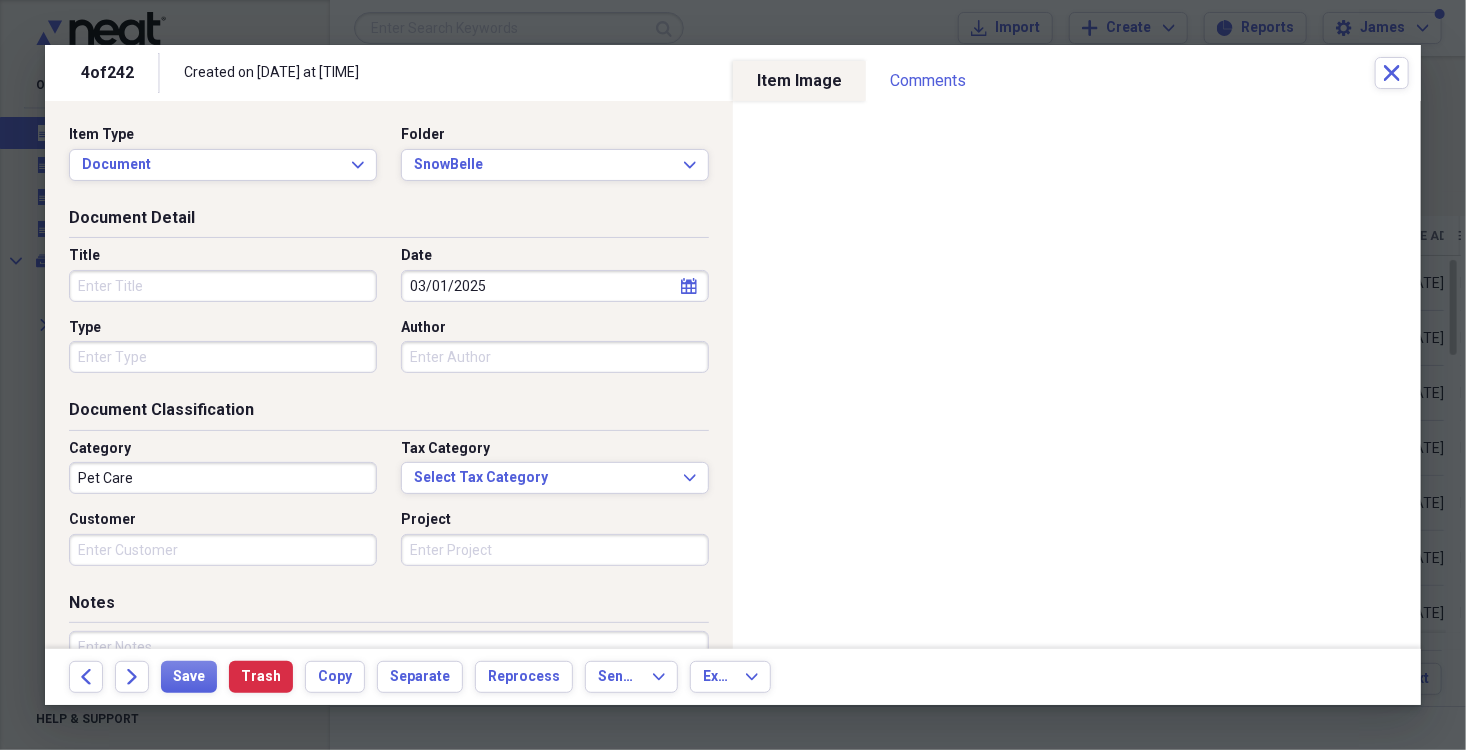 click on "Title" at bounding box center (223, 286) 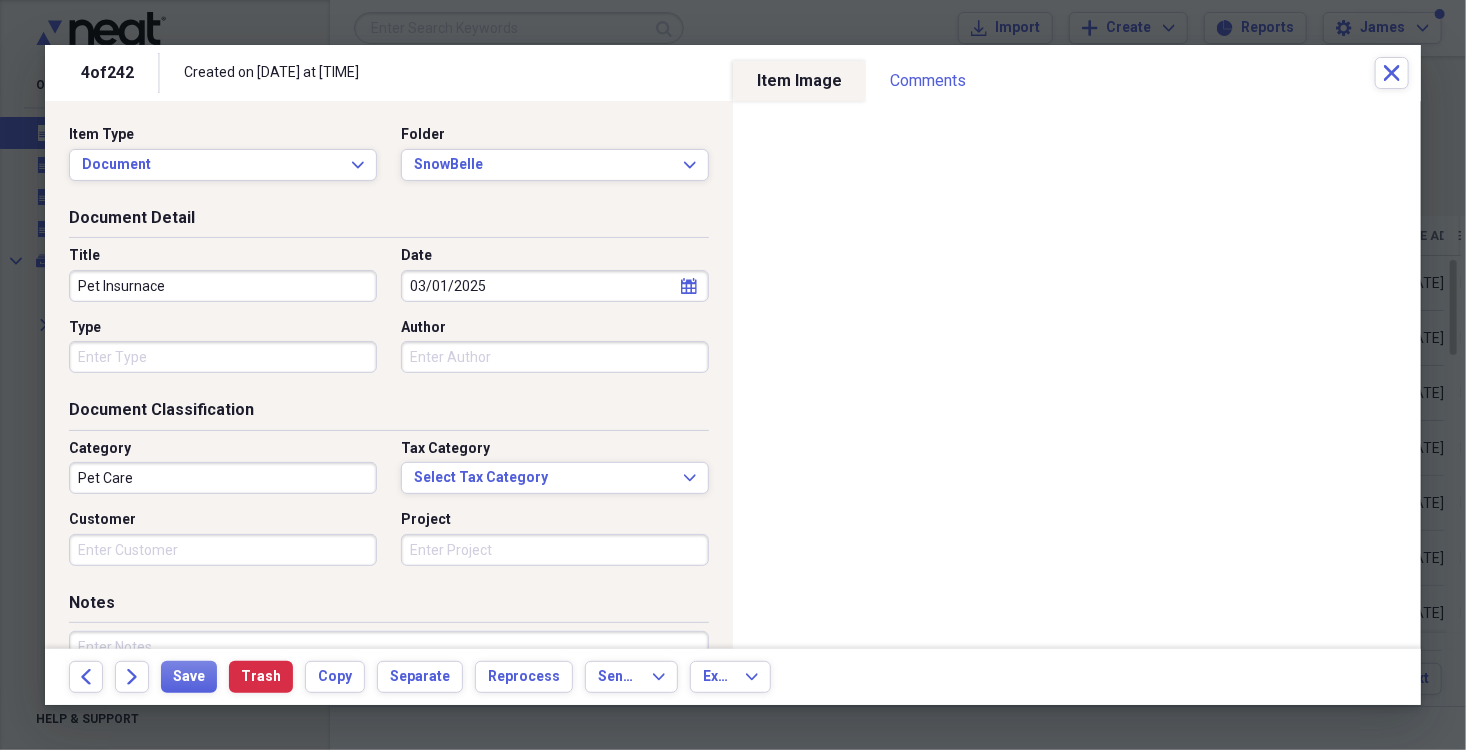 type on "Pet Insurnace" 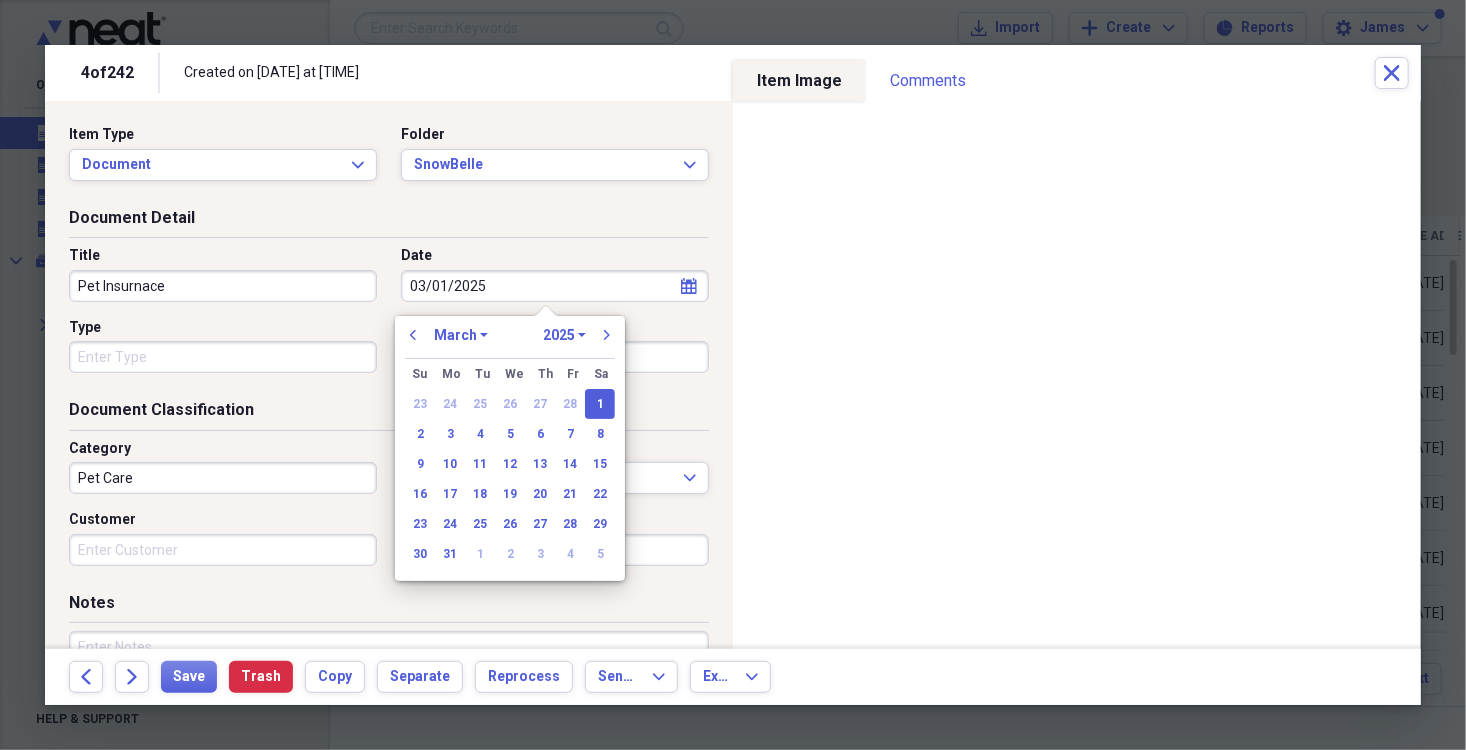 type 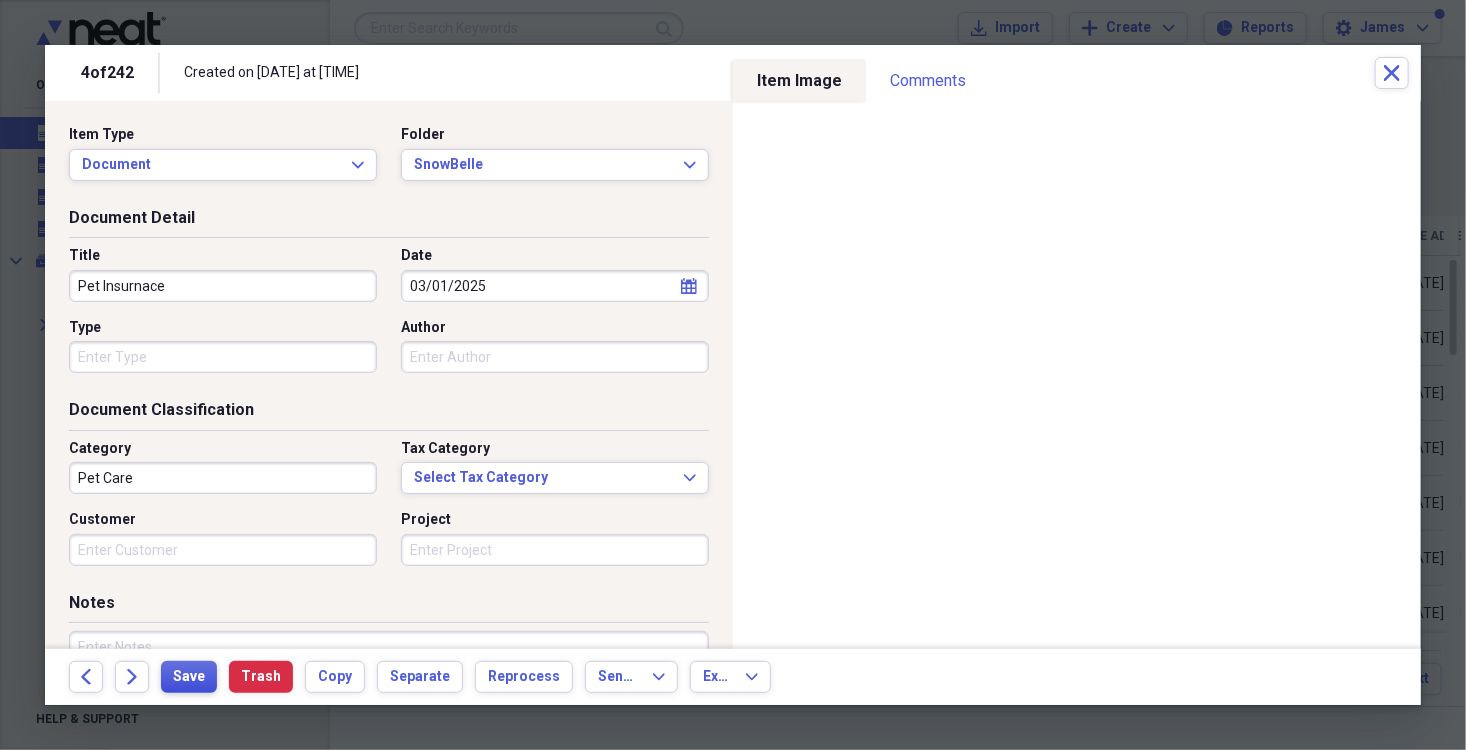 click on "Save" at bounding box center (189, 677) 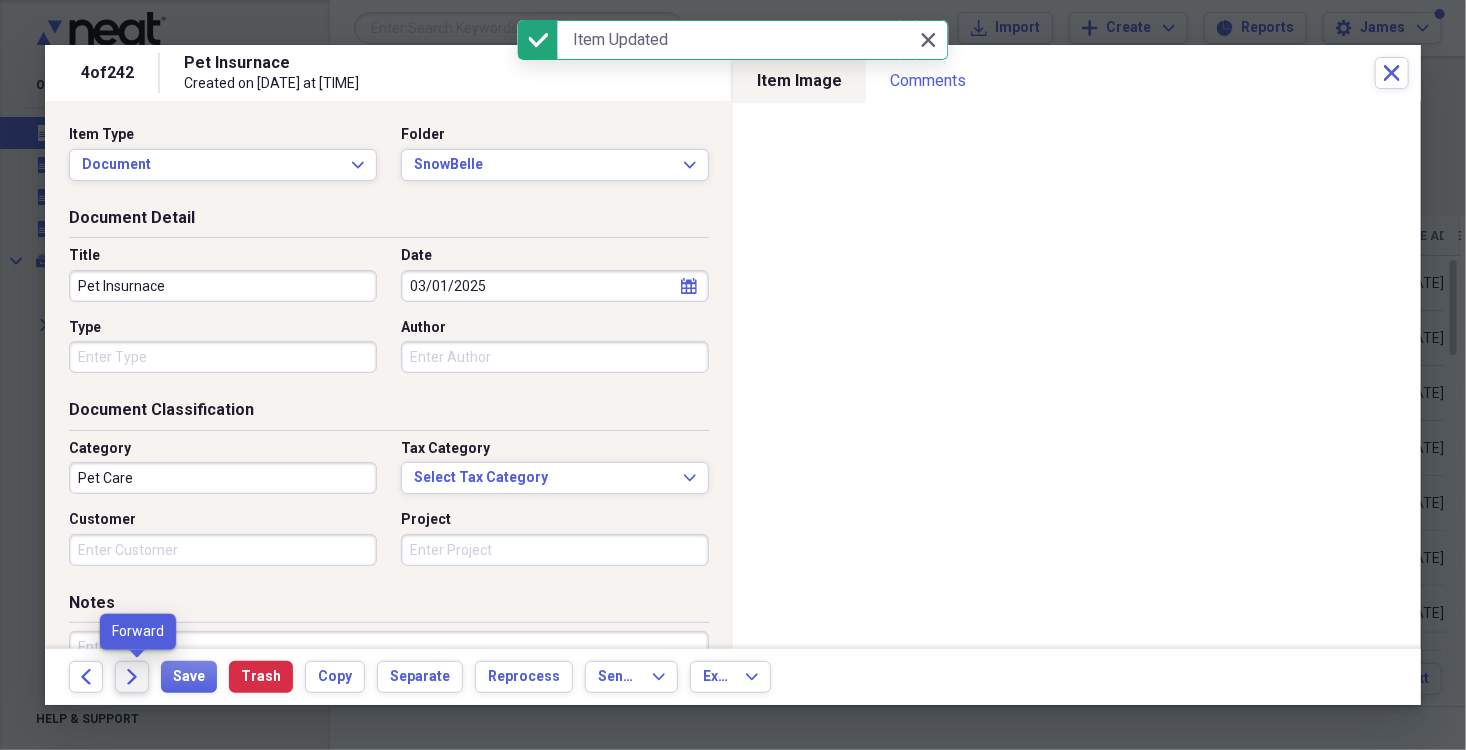 click 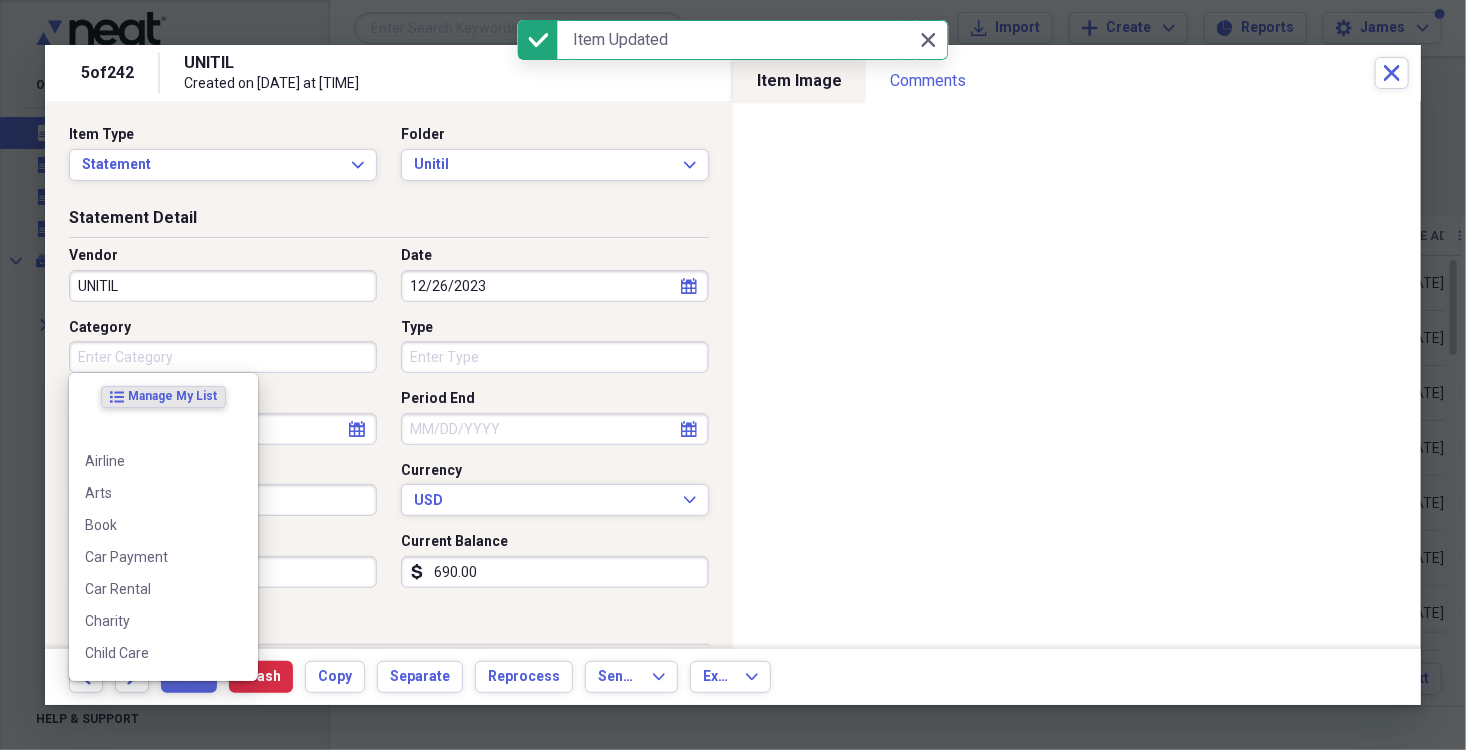 click on "Category" at bounding box center (223, 357) 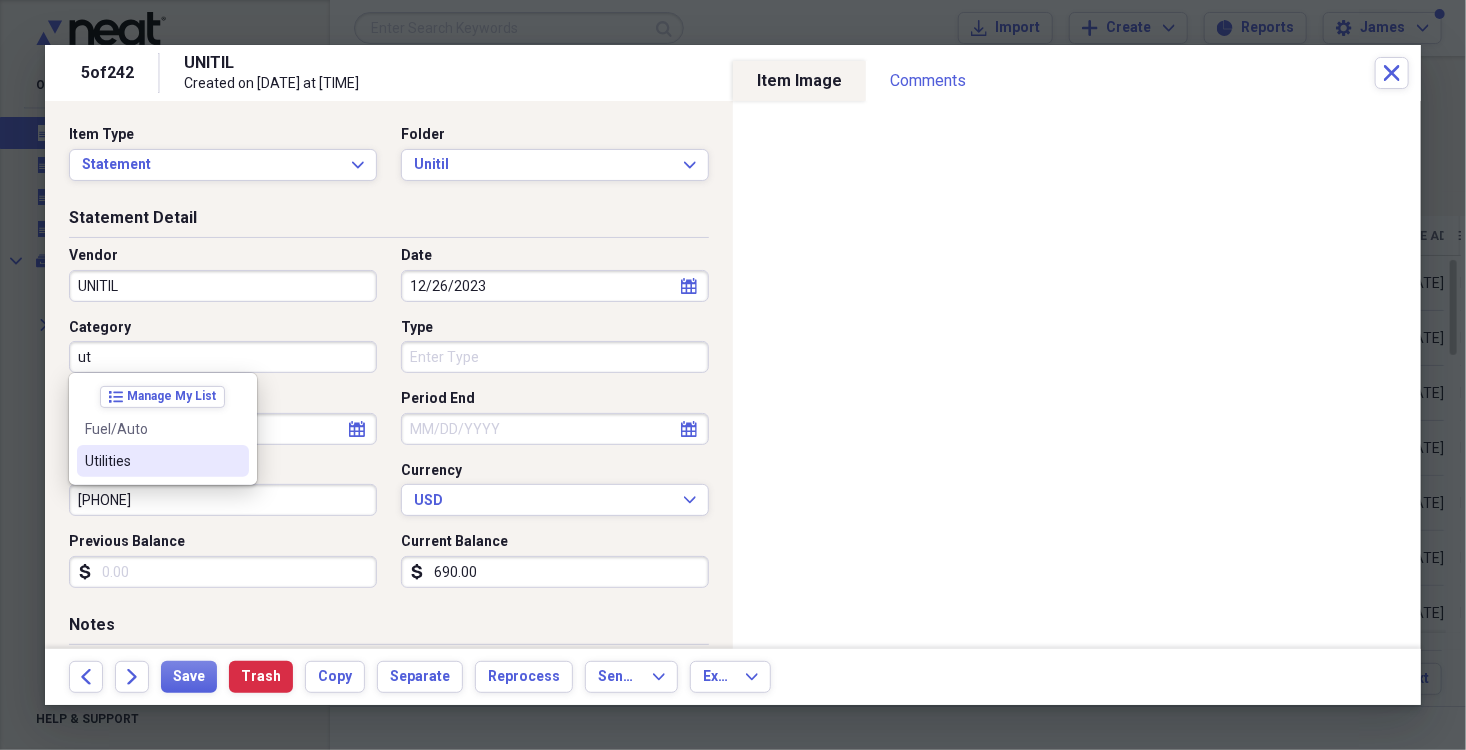 click on "Utilities" at bounding box center (163, 461) 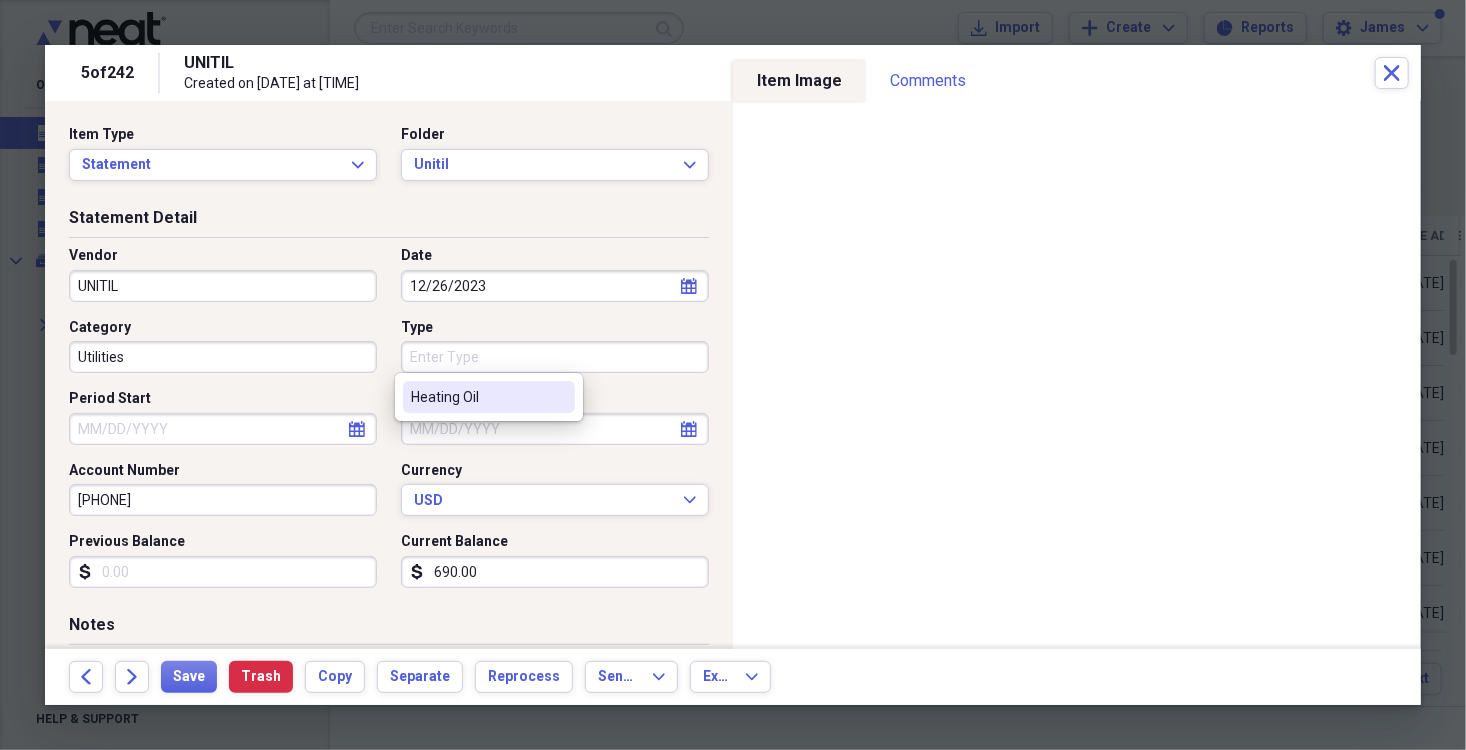 click on "Type" at bounding box center (555, 357) 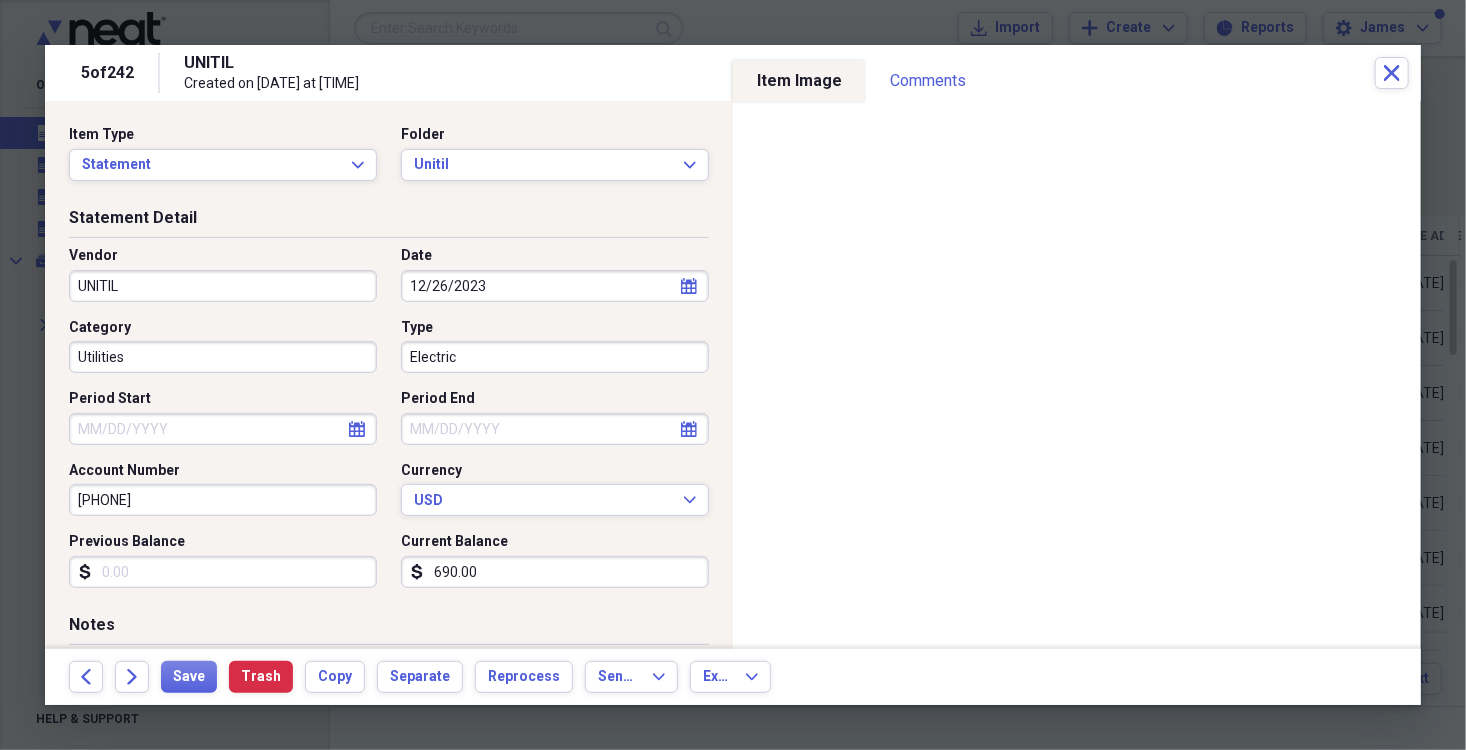 type on "Electric" 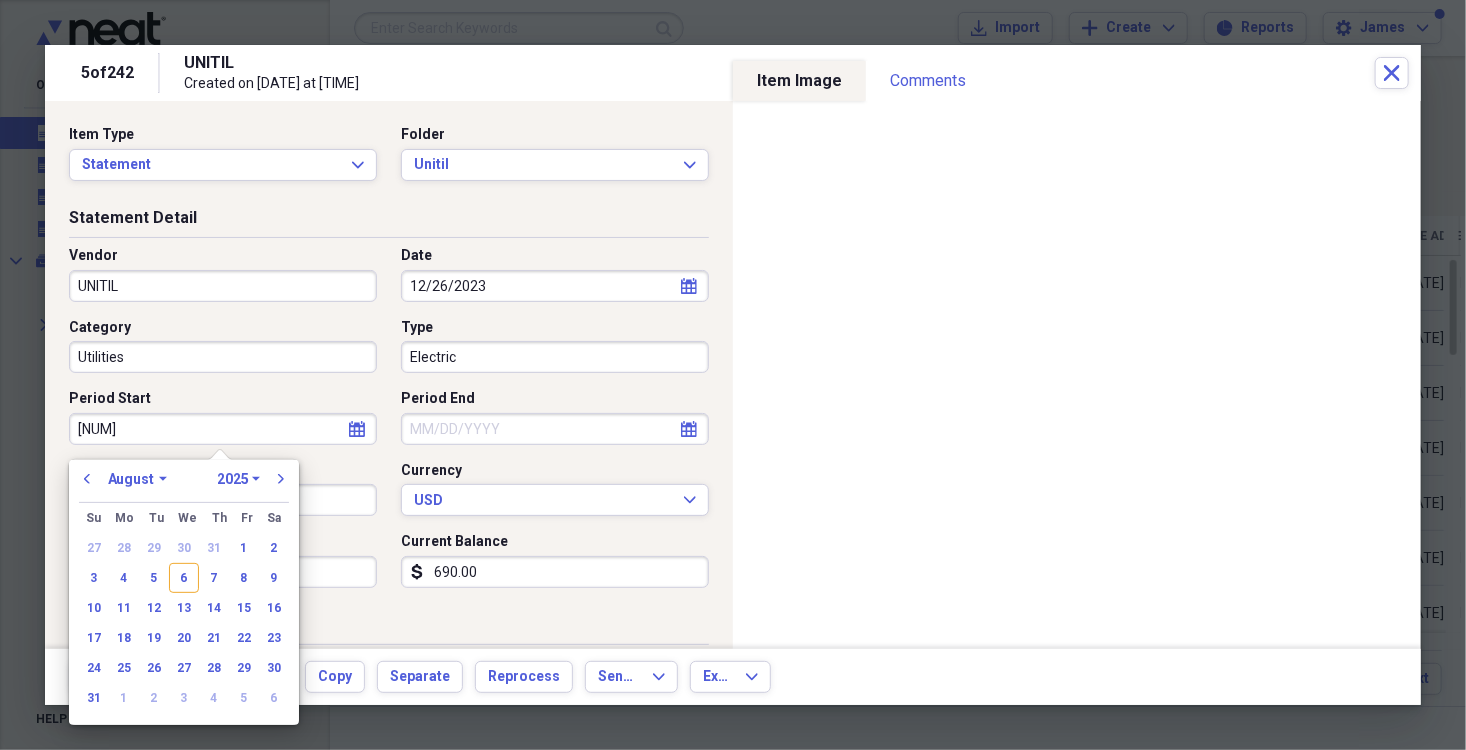 type on "11222023" 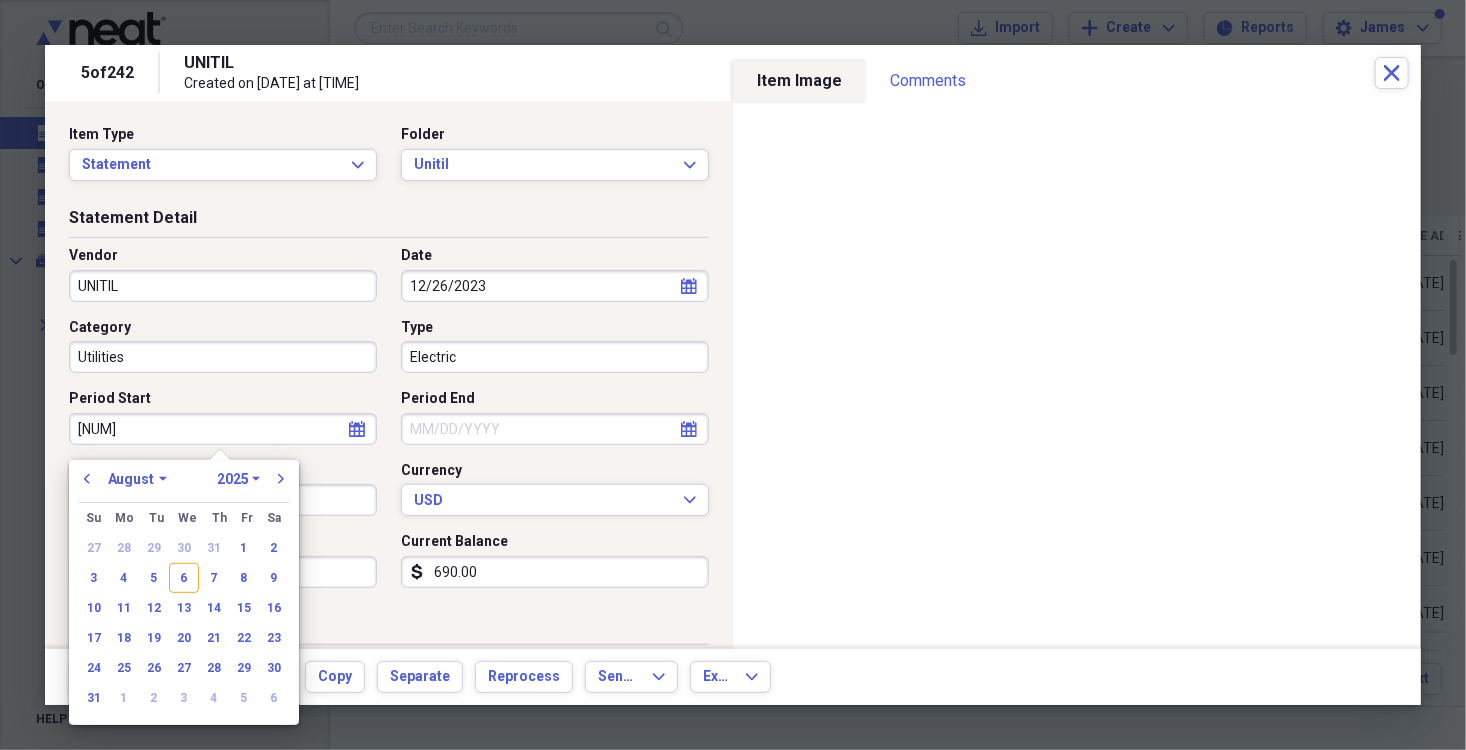 type 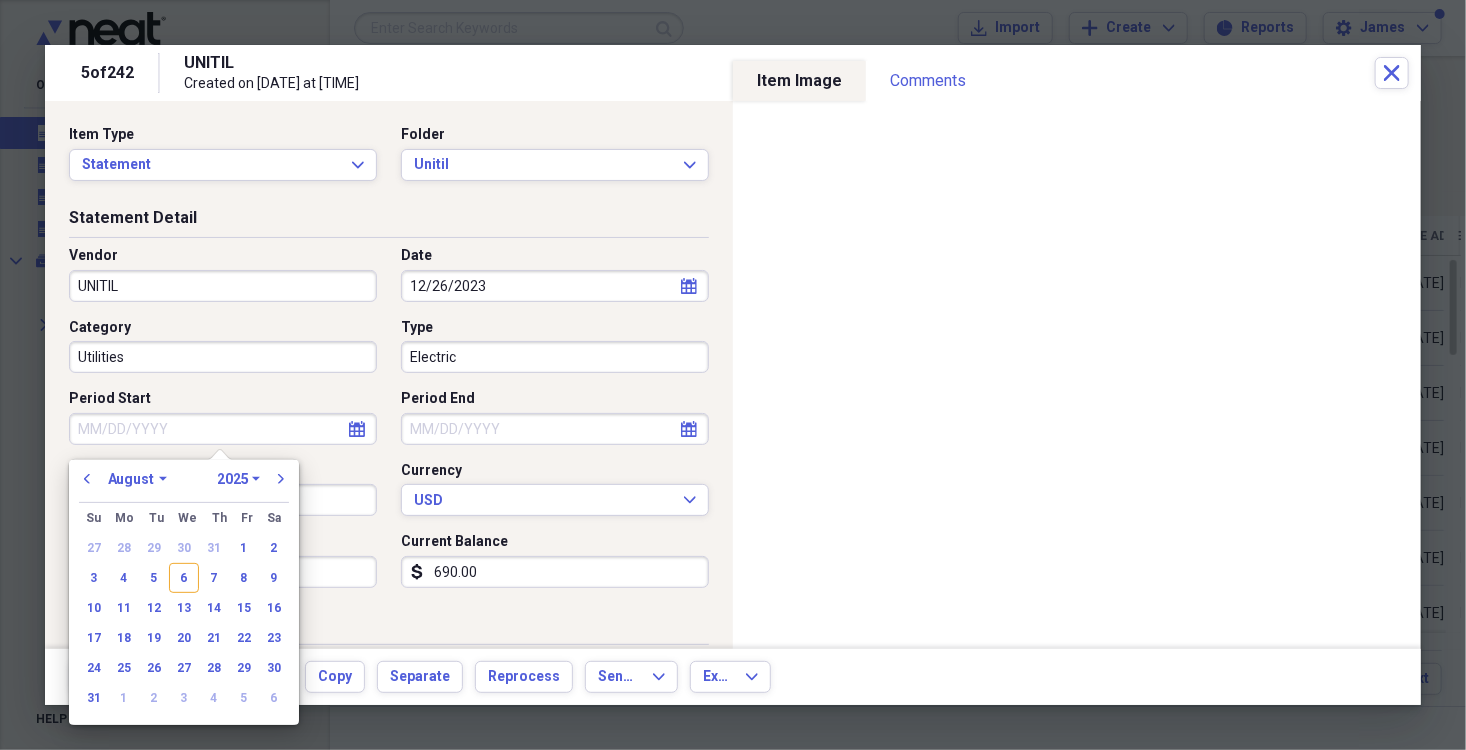 type 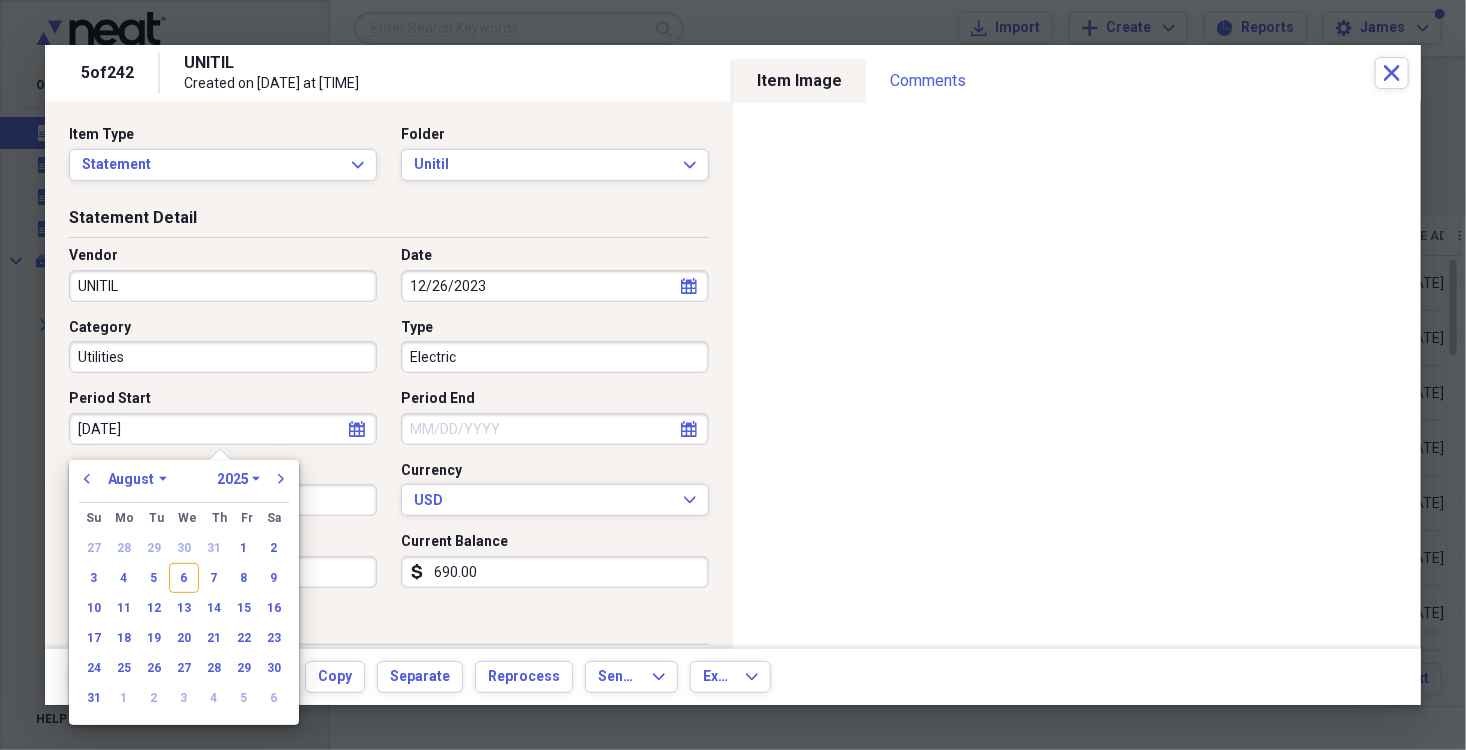 type on "11/20/20" 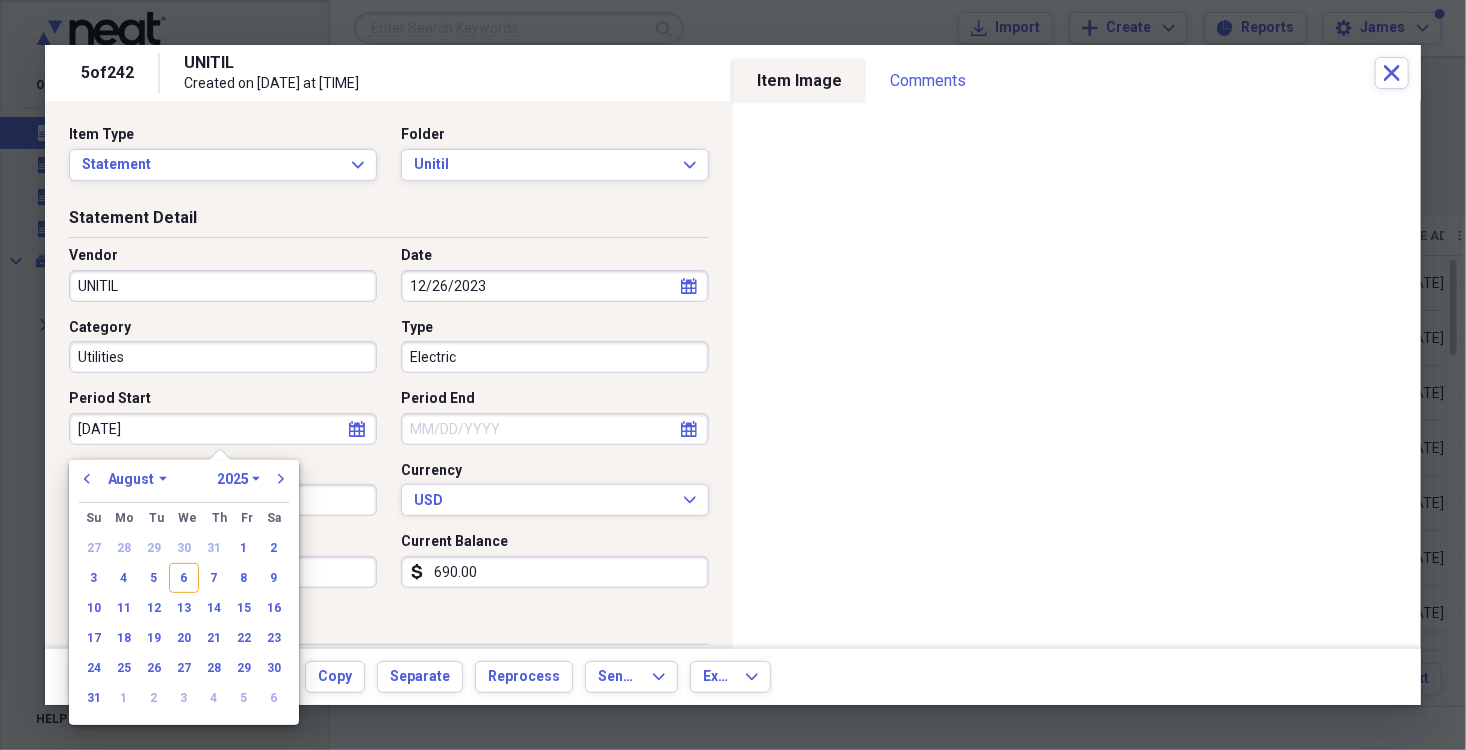 select on "10" 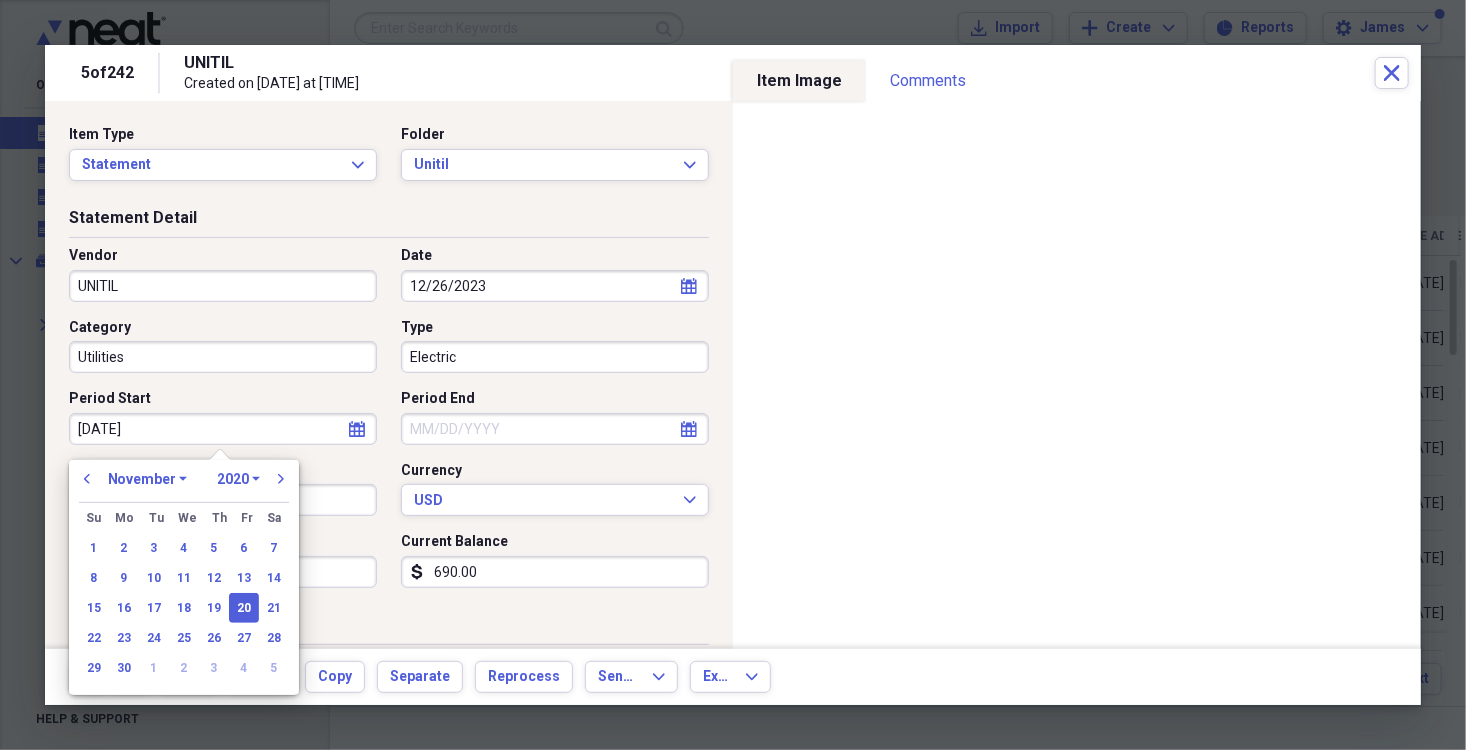 type on "11/20/2023" 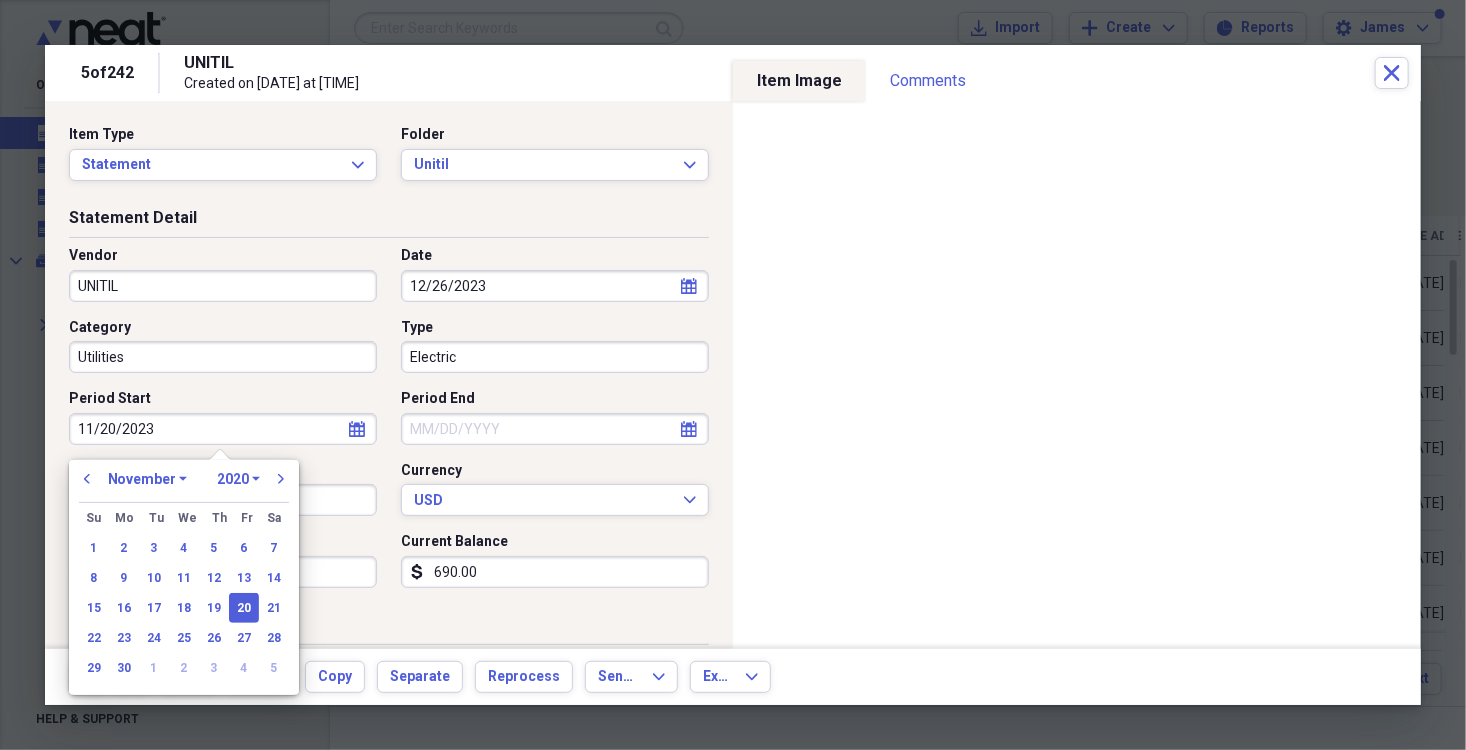select on "2023" 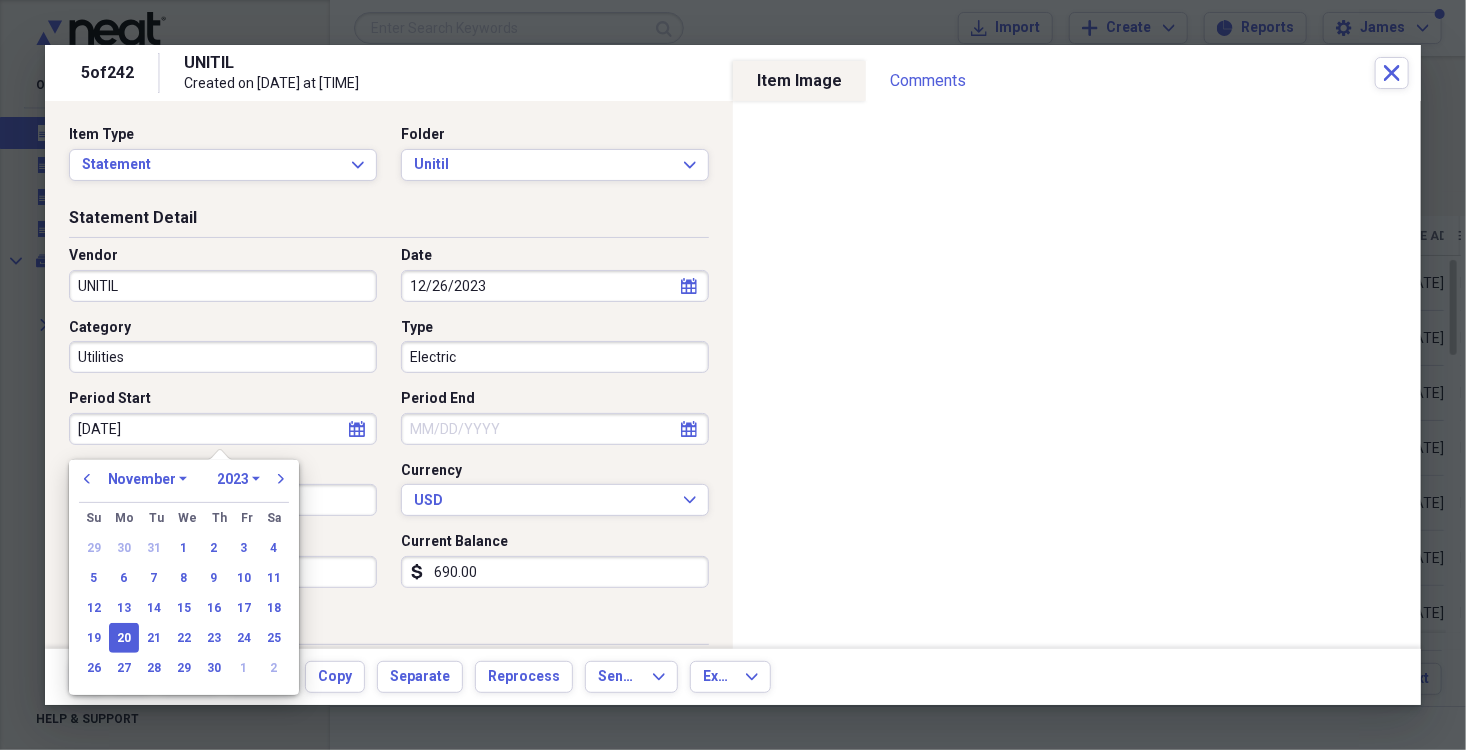 type on "11/20/20" 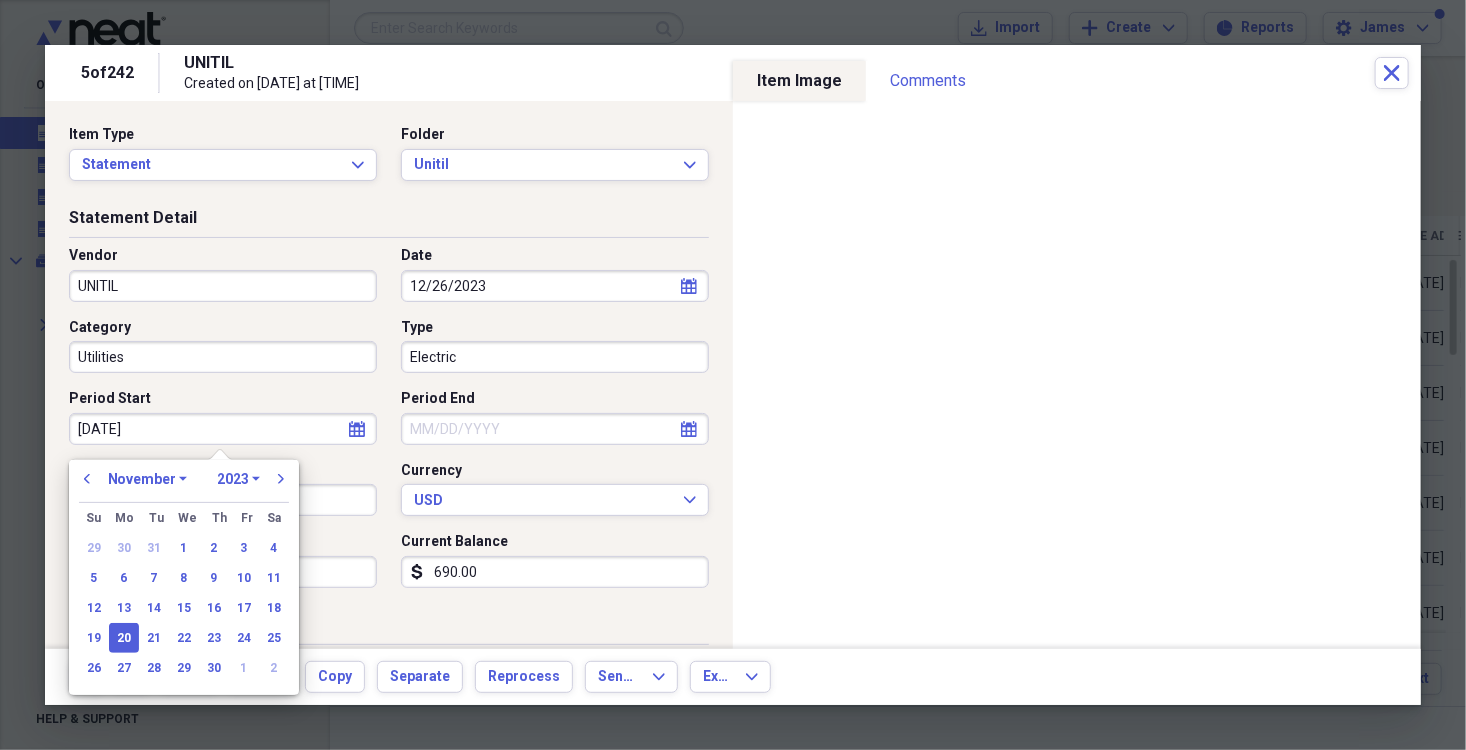 select on "2020" 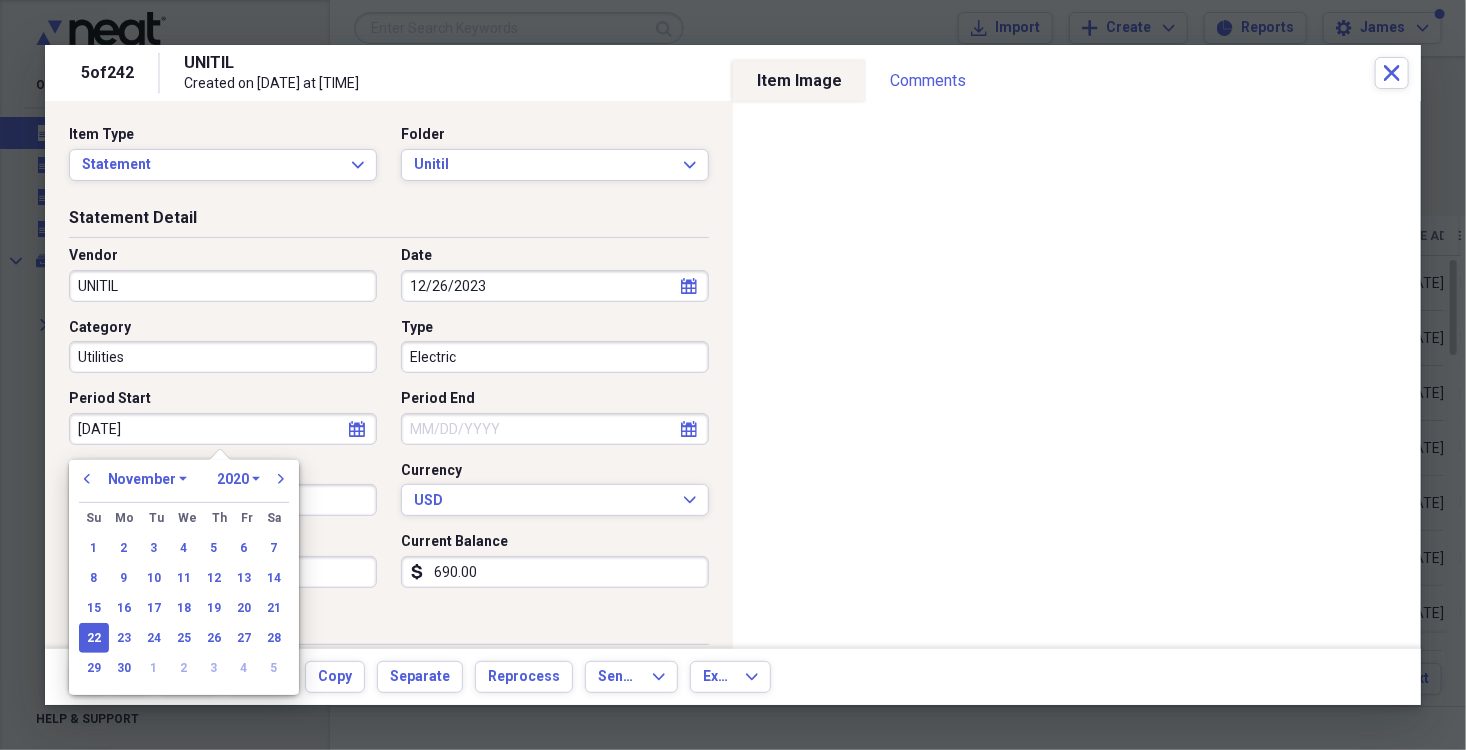 type on "11/22/2023" 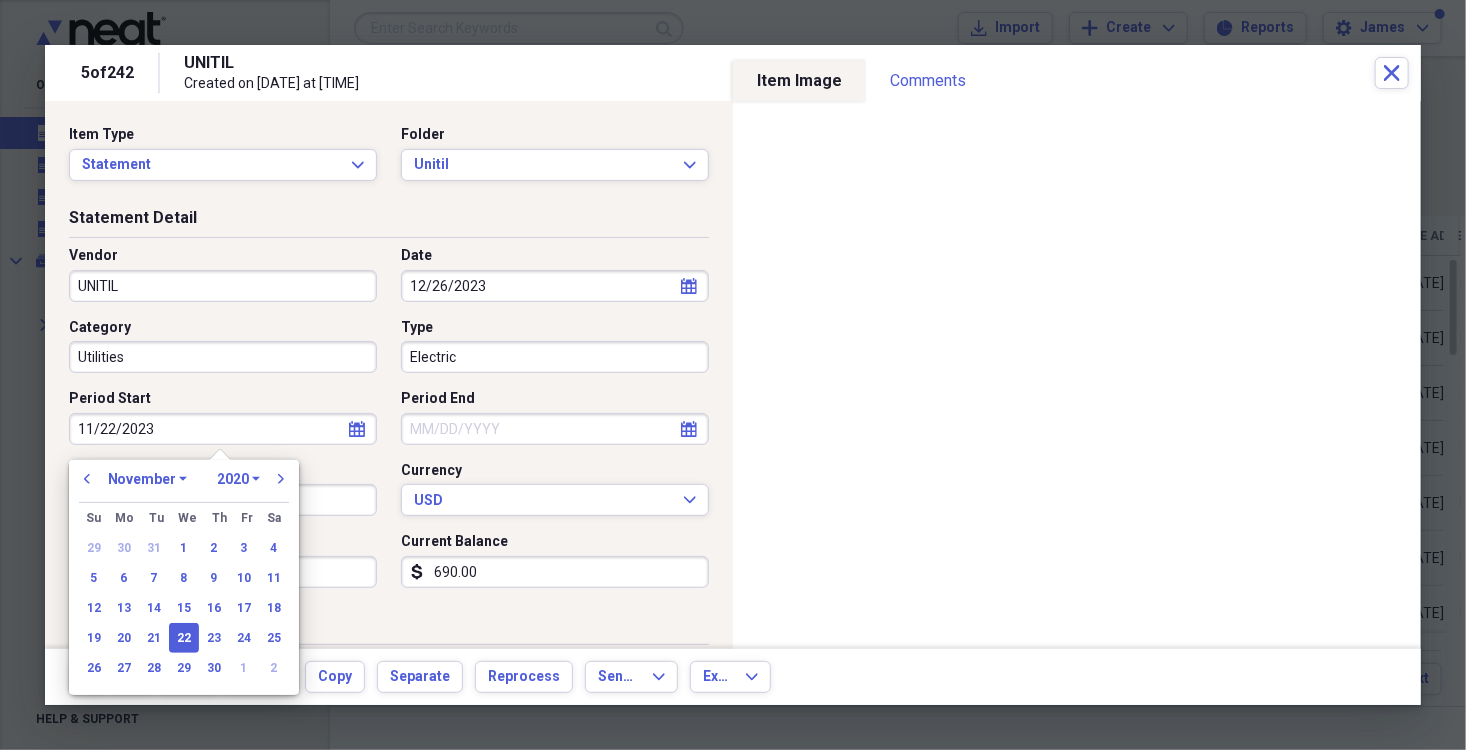 select on "2023" 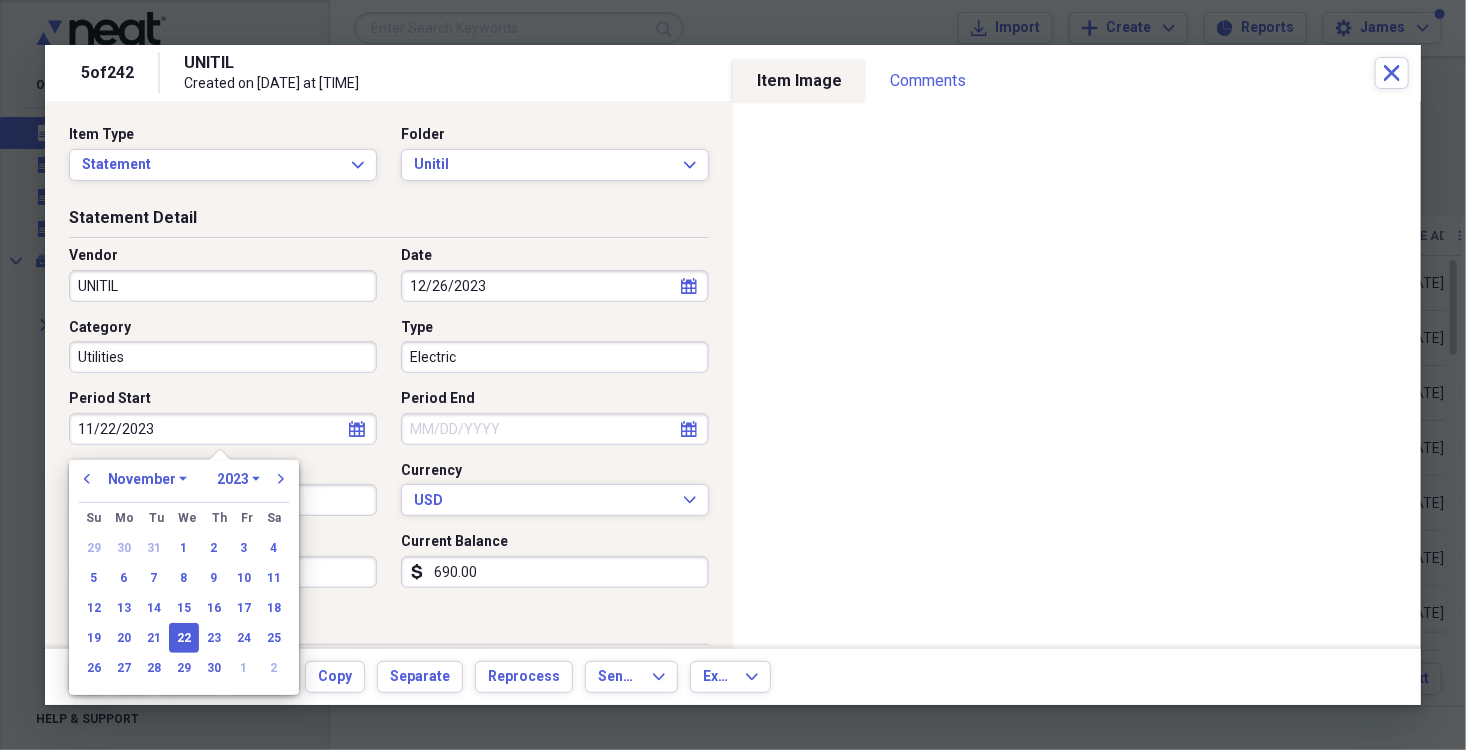 type on "11/22/2023" 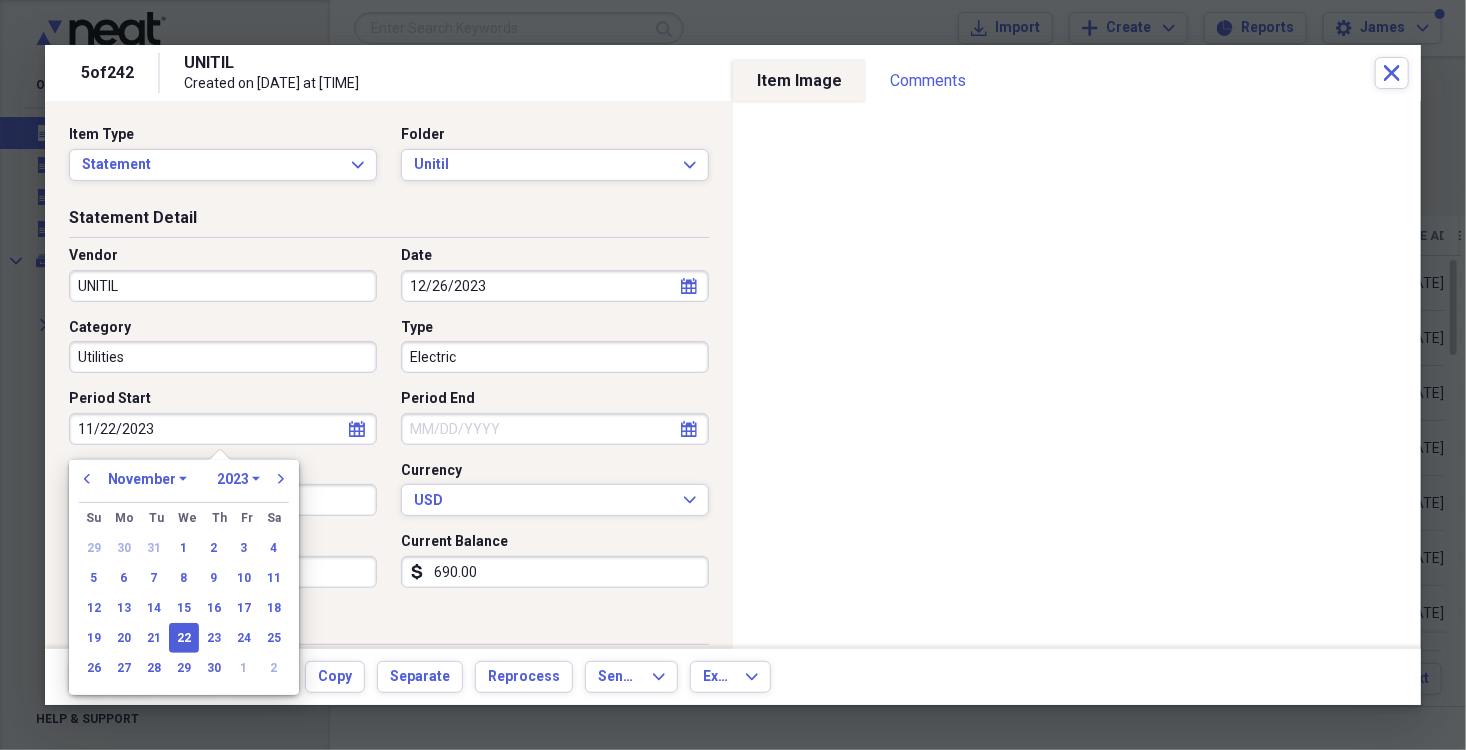 select on "7" 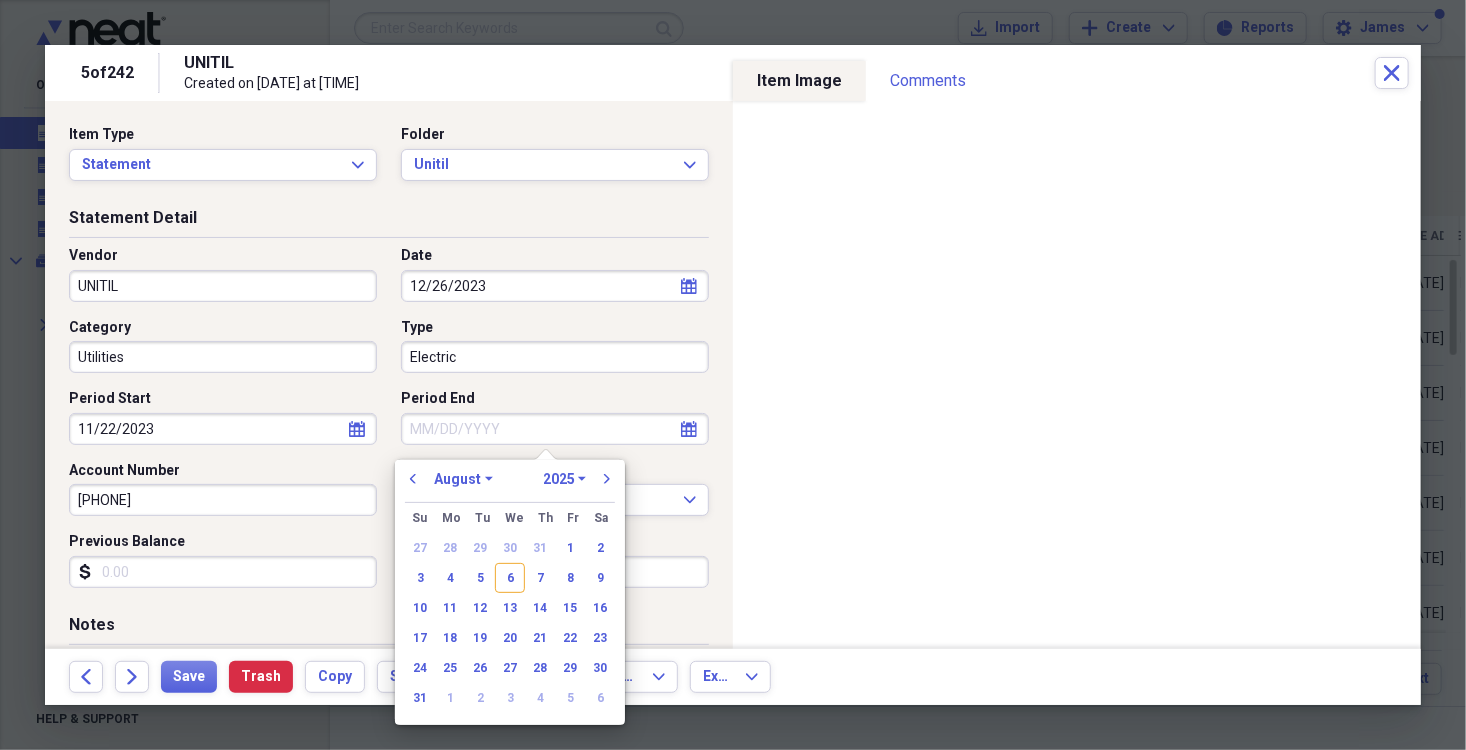 click on "Period End" at bounding box center [555, 429] 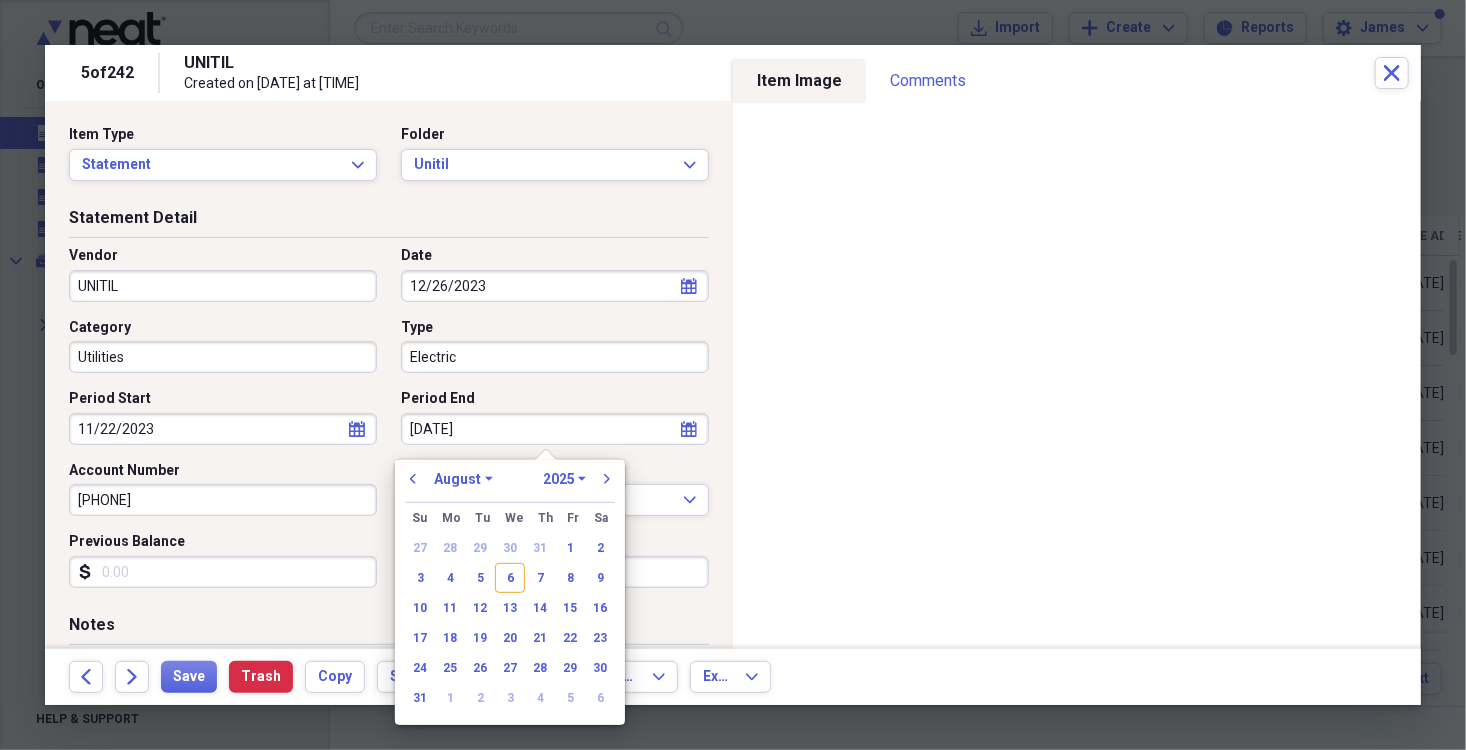 type on "12/21/20" 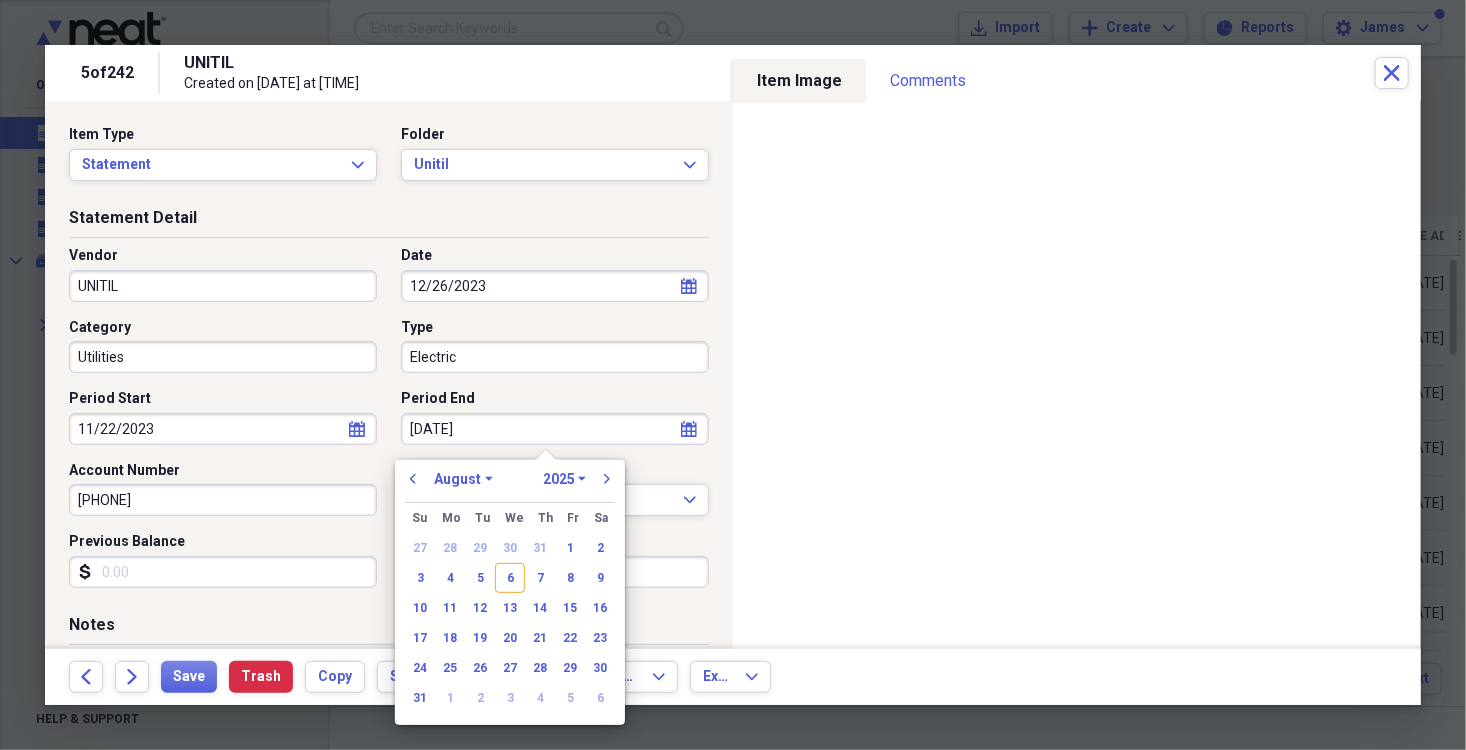 select on "11" 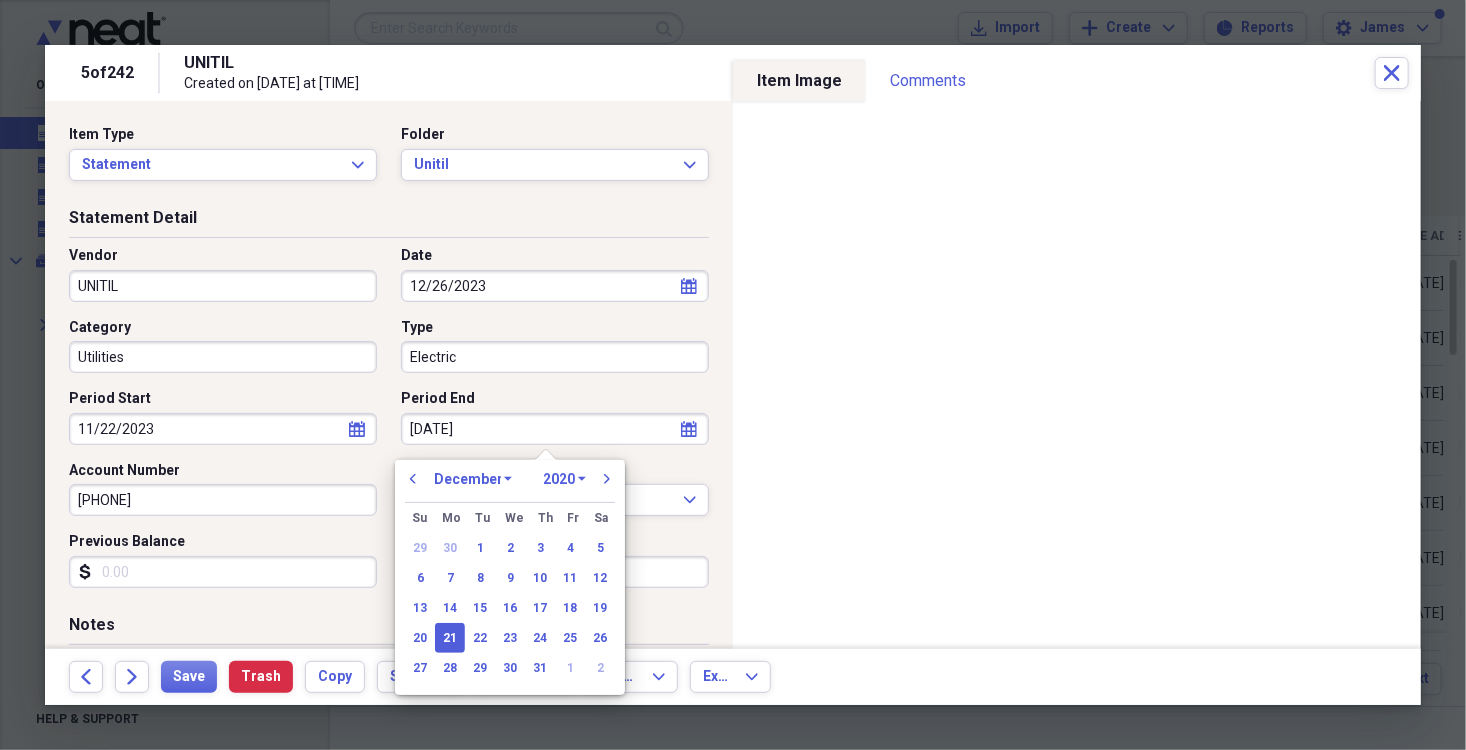 type on "12/21/2023" 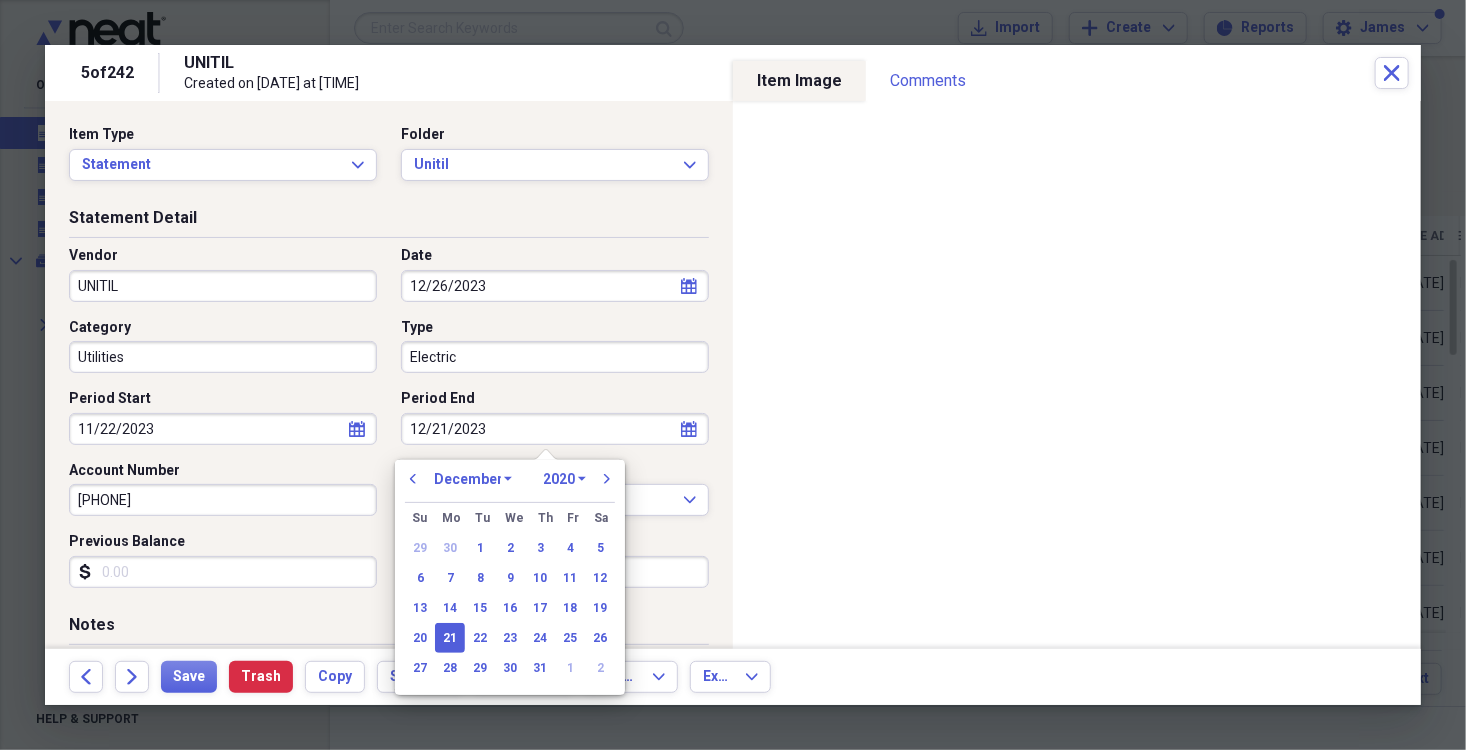select on "2023" 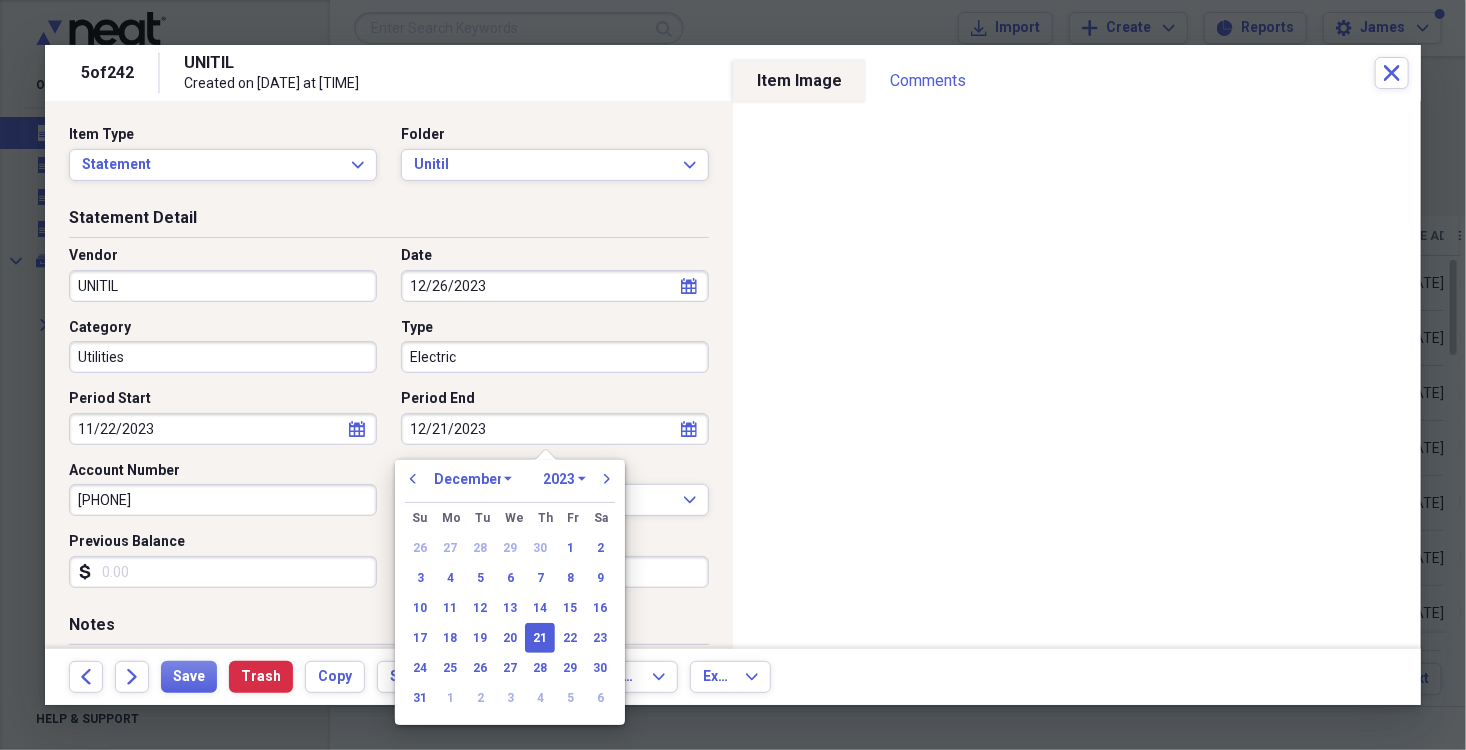 type on "12/21/2023" 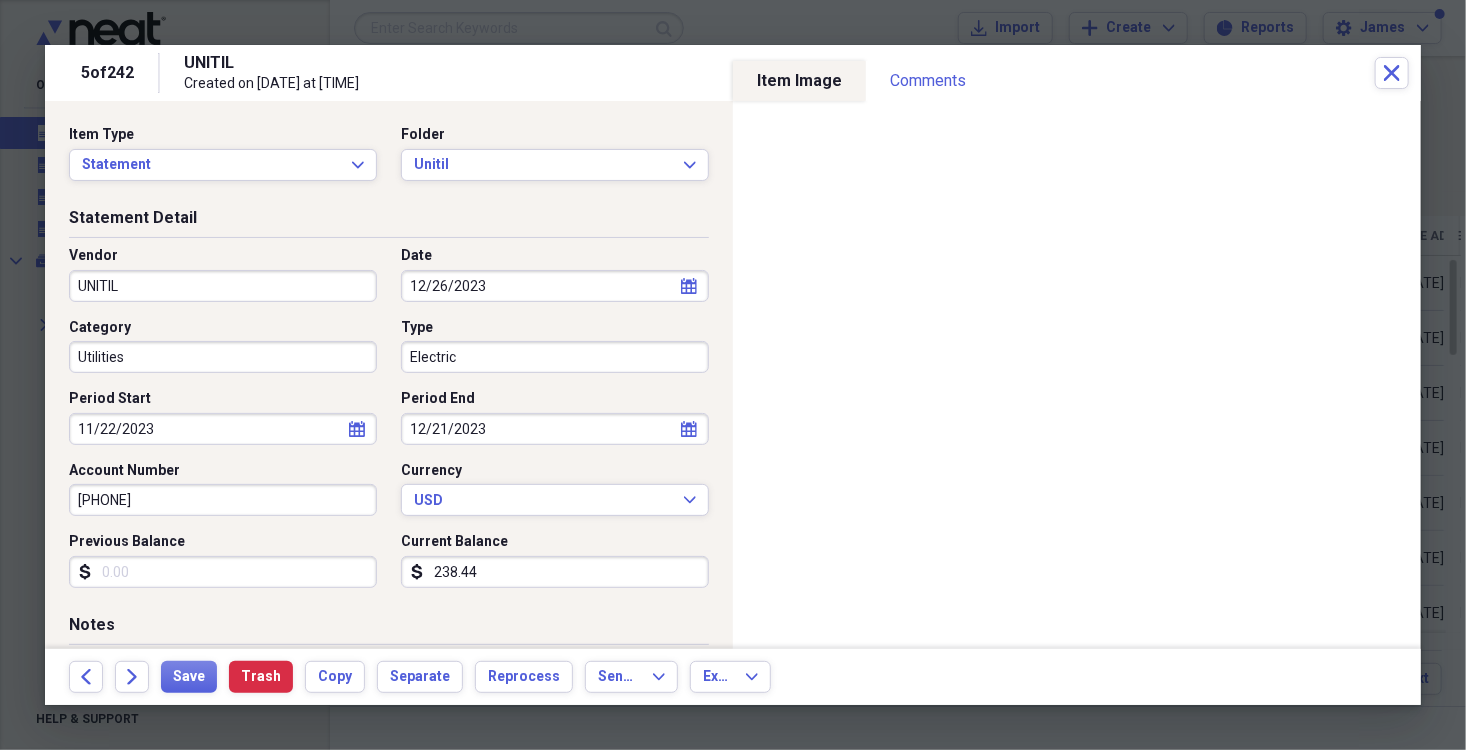 type on "238.44" 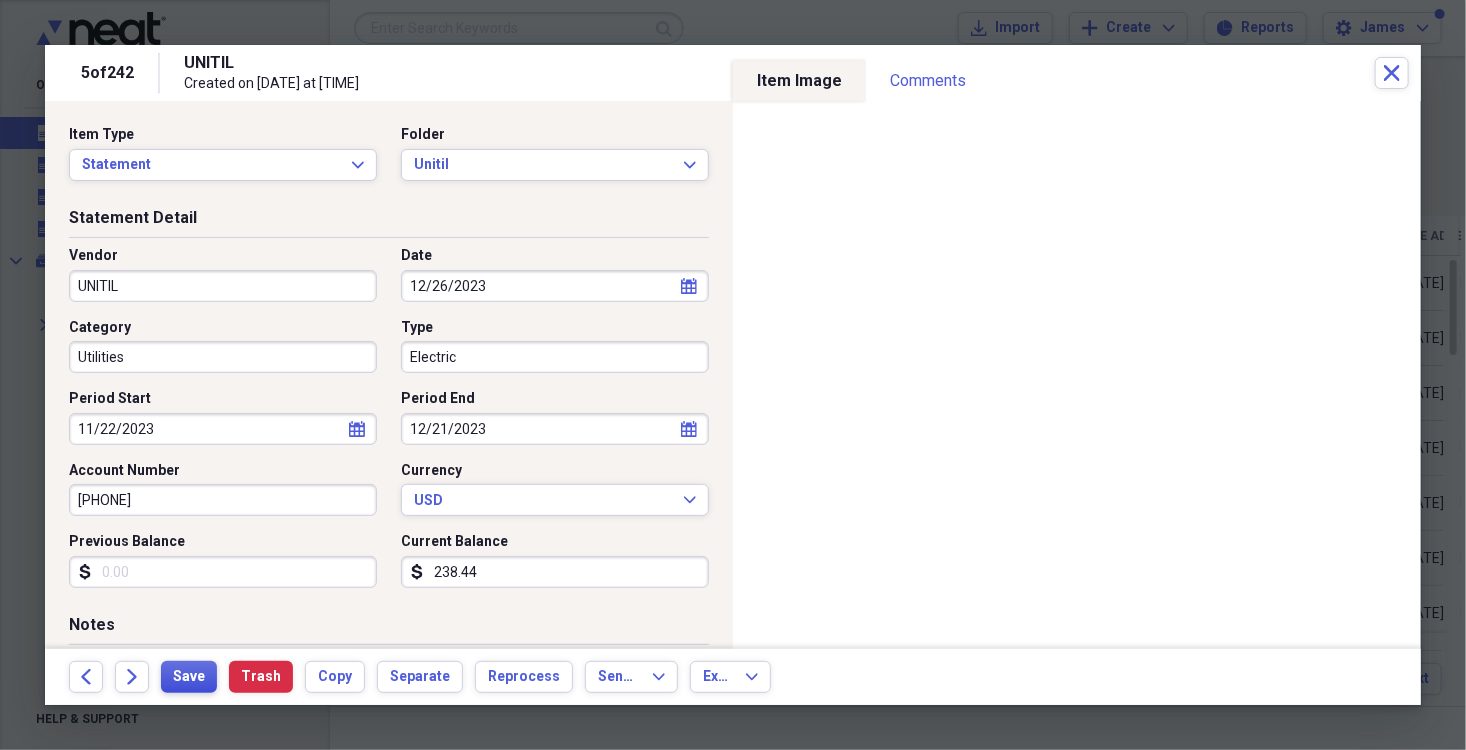 click on "Save" at bounding box center (189, 677) 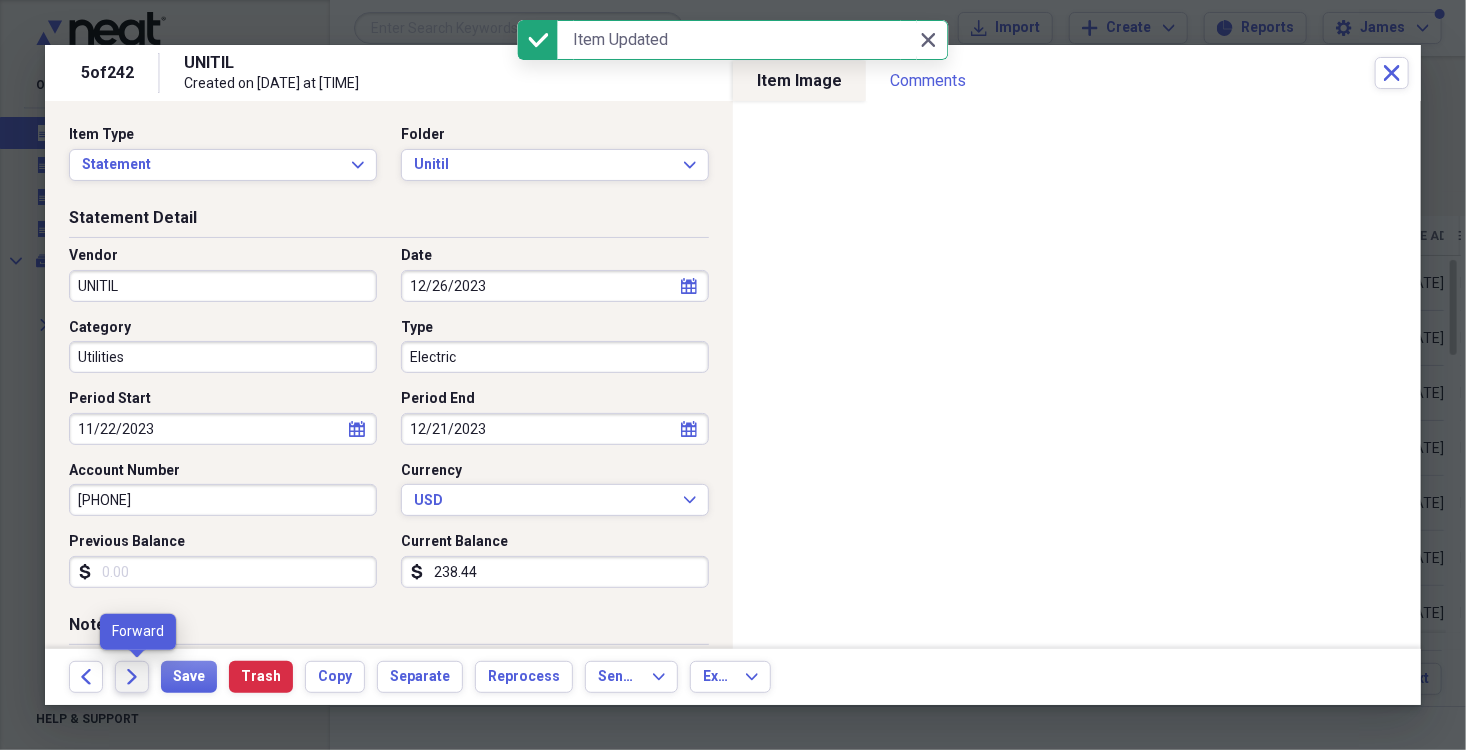 click on "Forward" 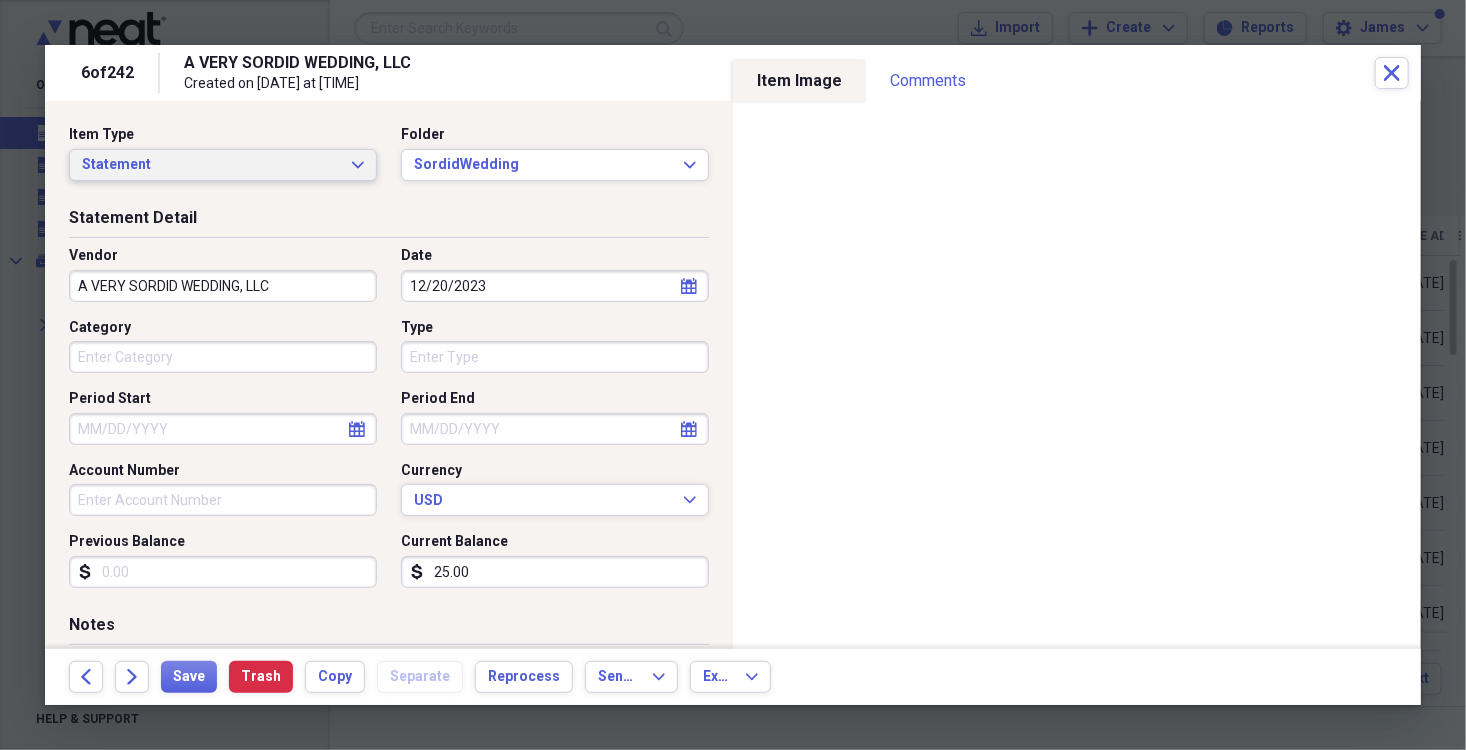 click on "Statement" at bounding box center [211, 165] 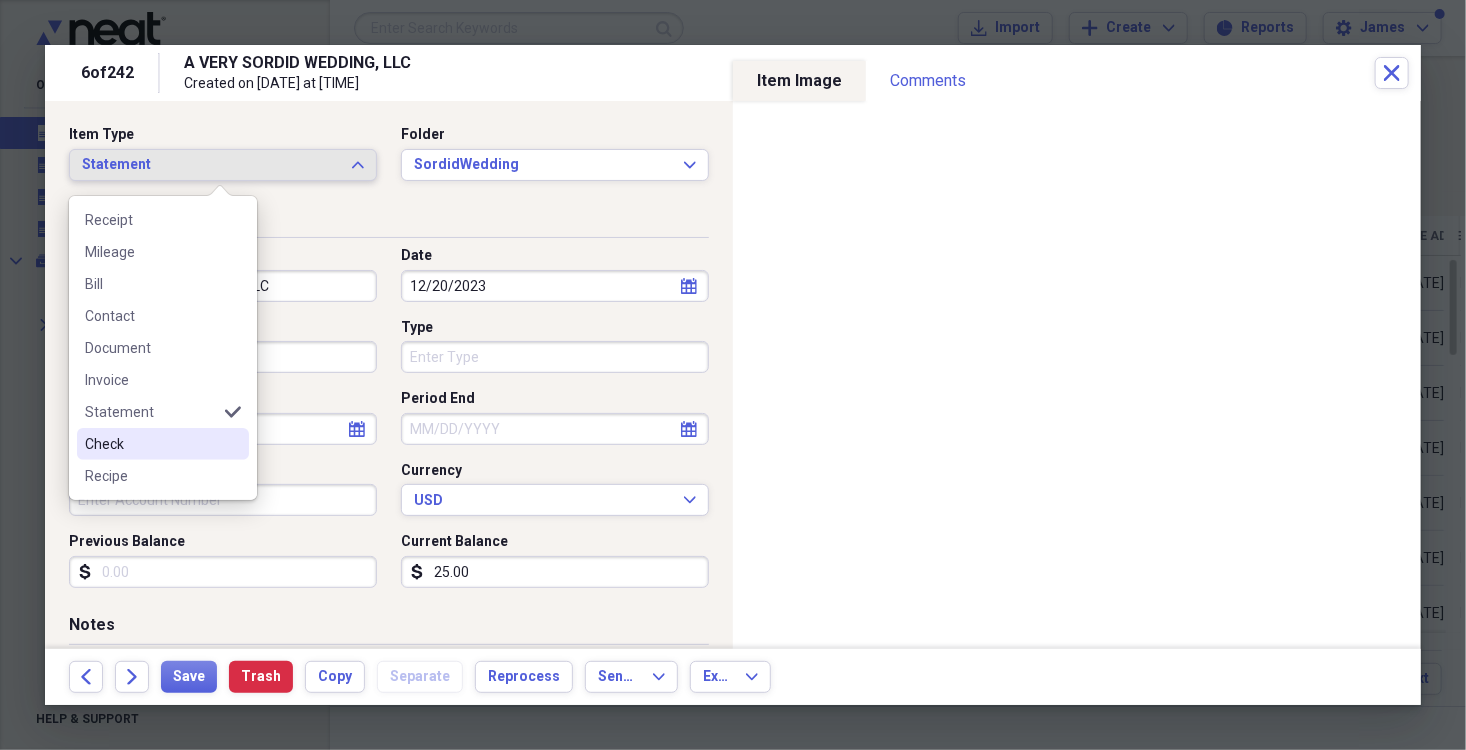 click on "Check" at bounding box center (151, 444) 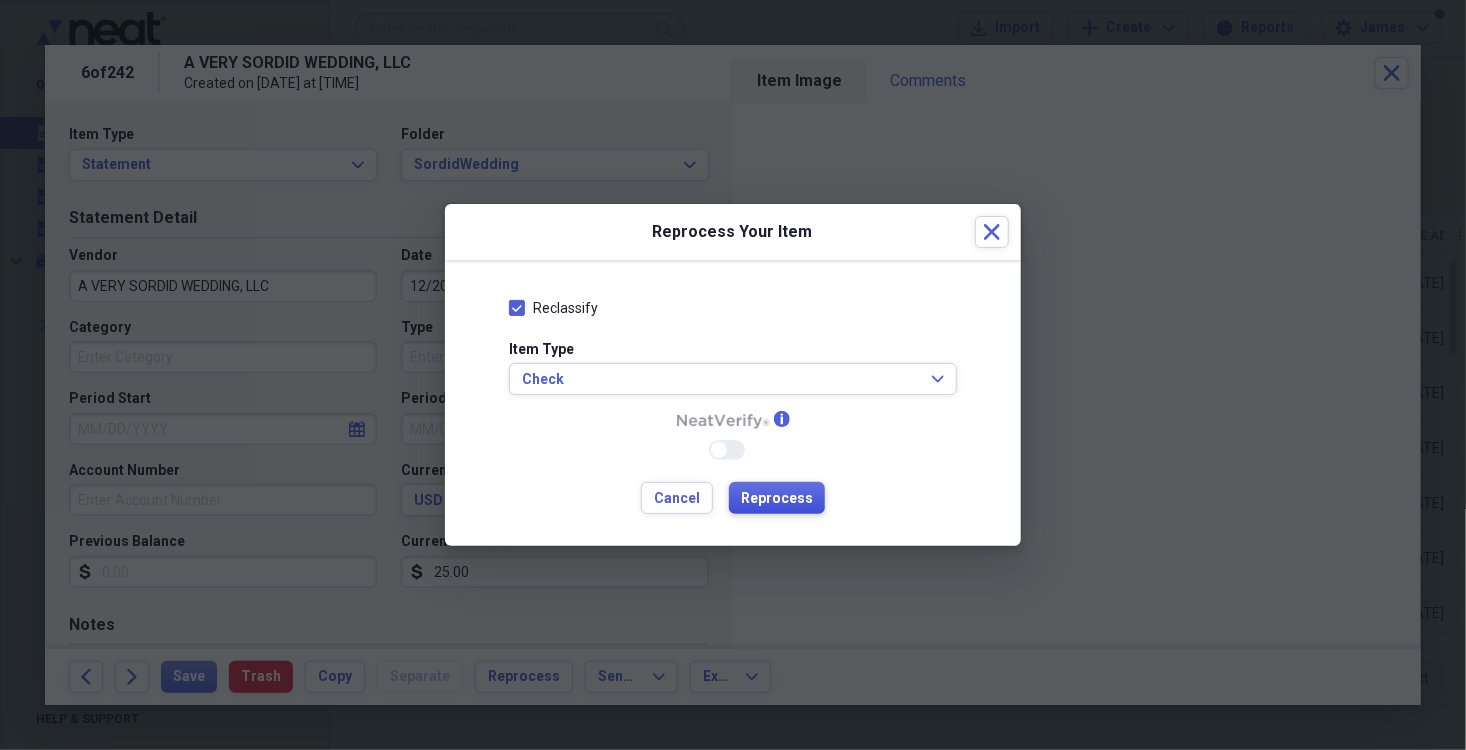 click on "Reprocess" at bounding box center [777, 499] 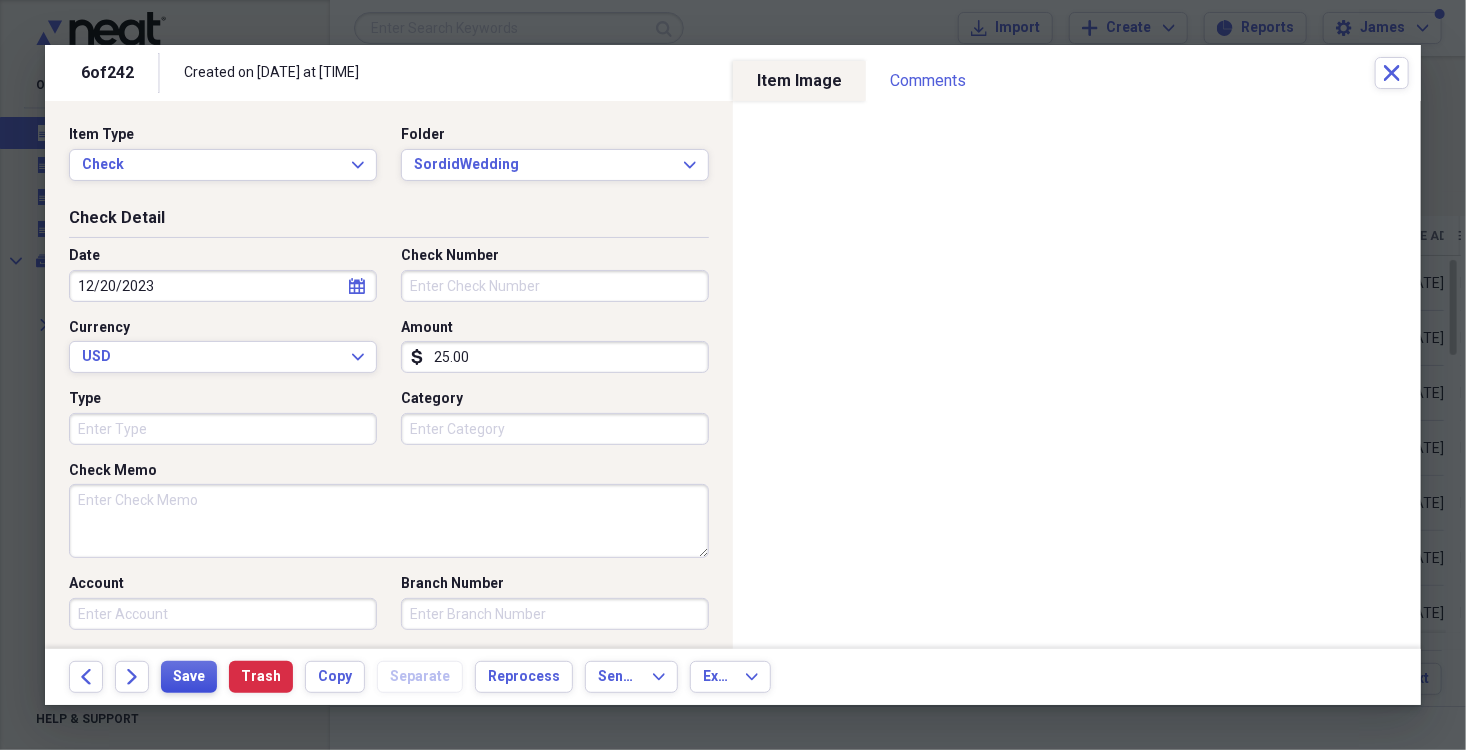 click on "Save" at bounding box center (189, 677) 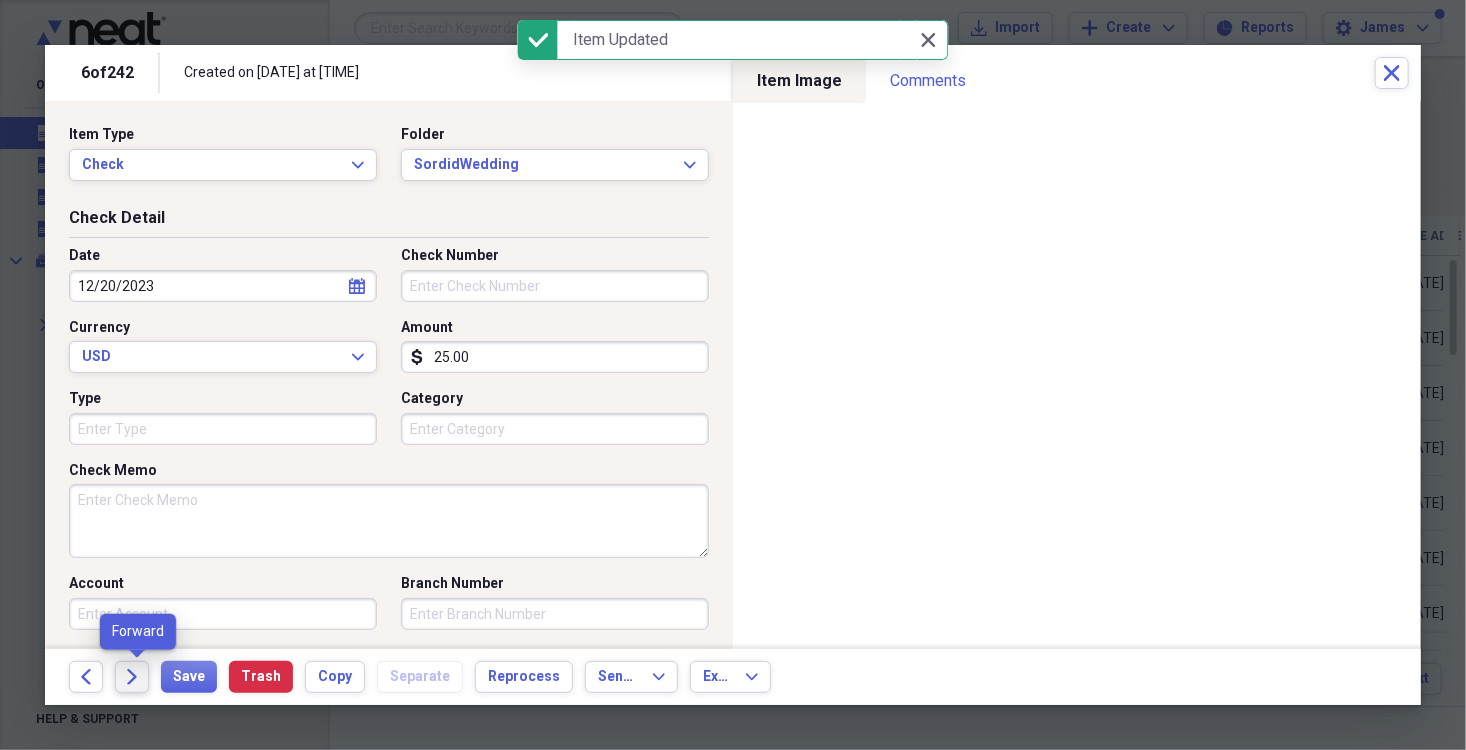 click on "Forward" 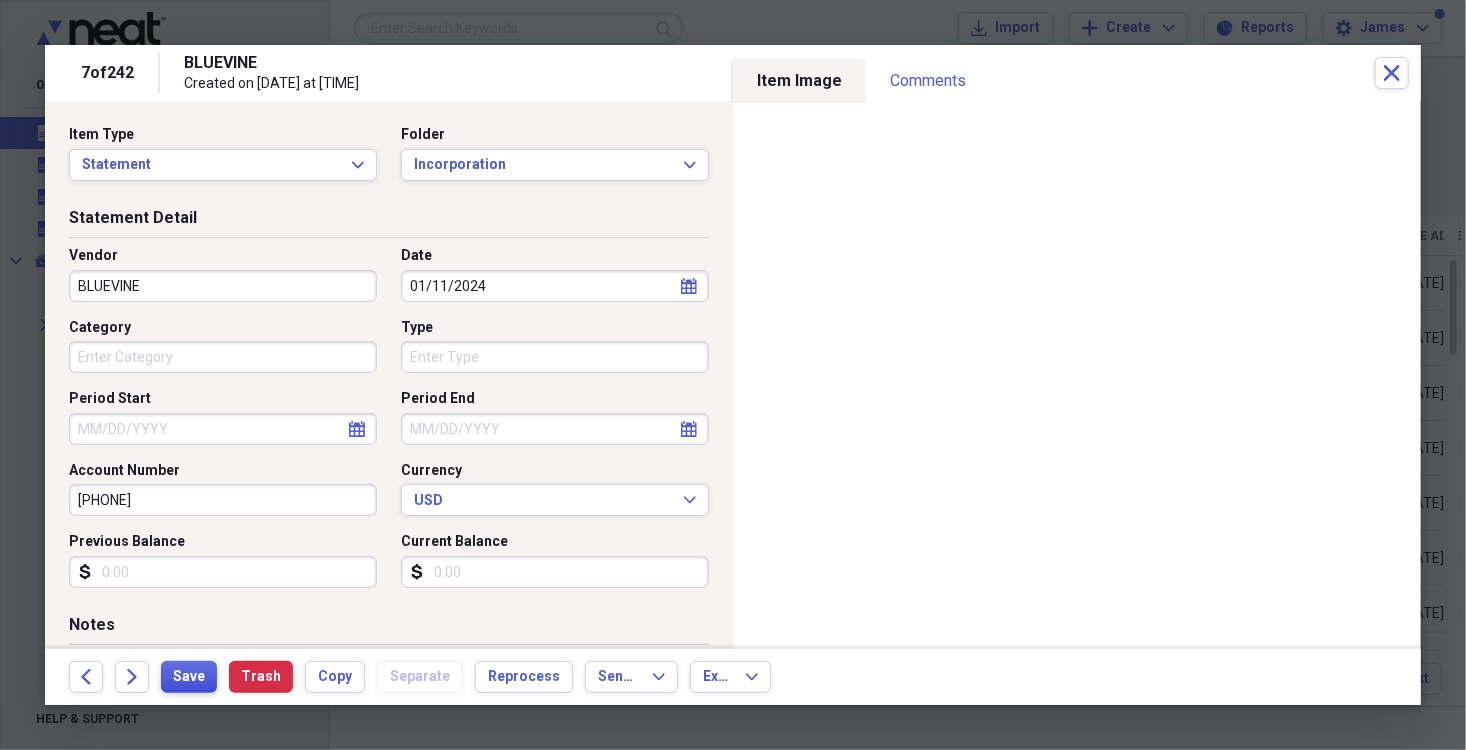 click on "Save" at bounding box center (189, 677) 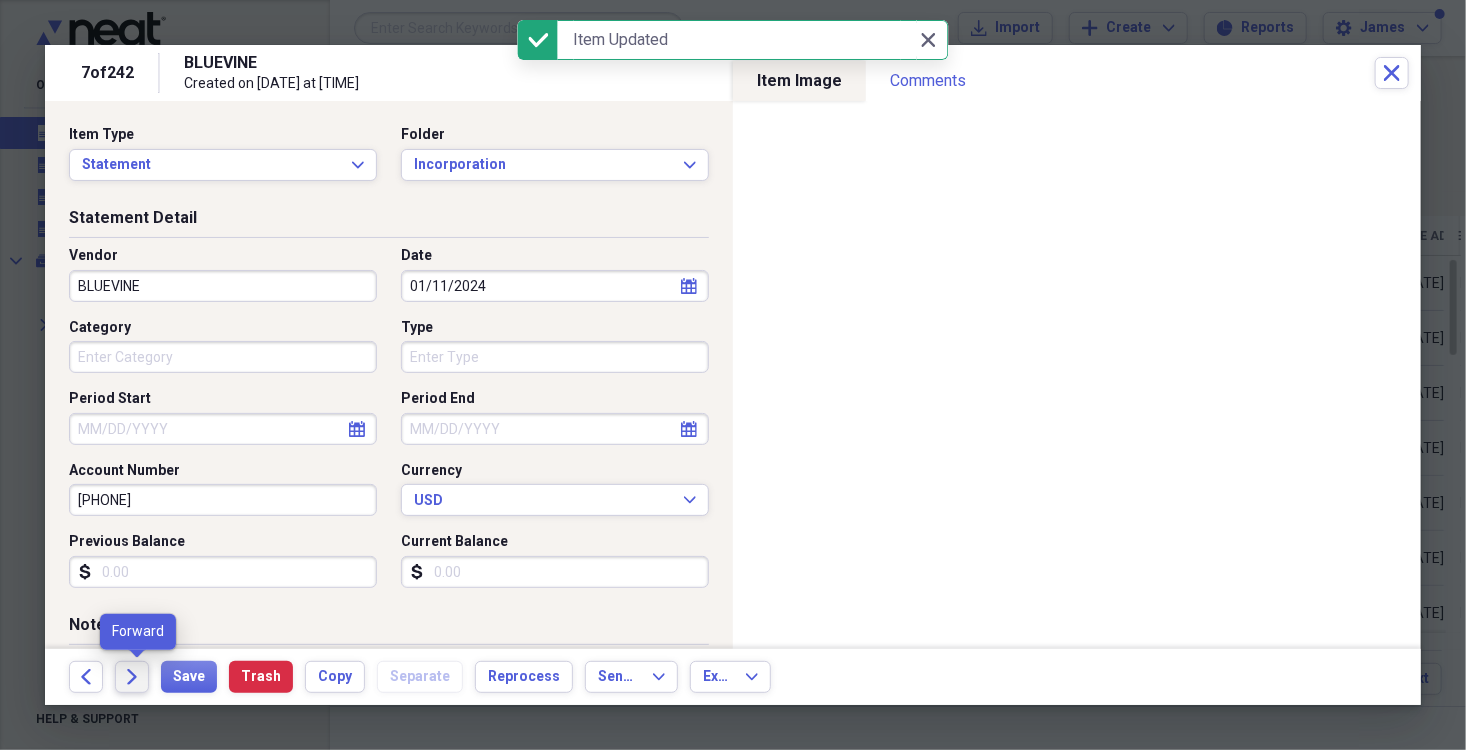 click 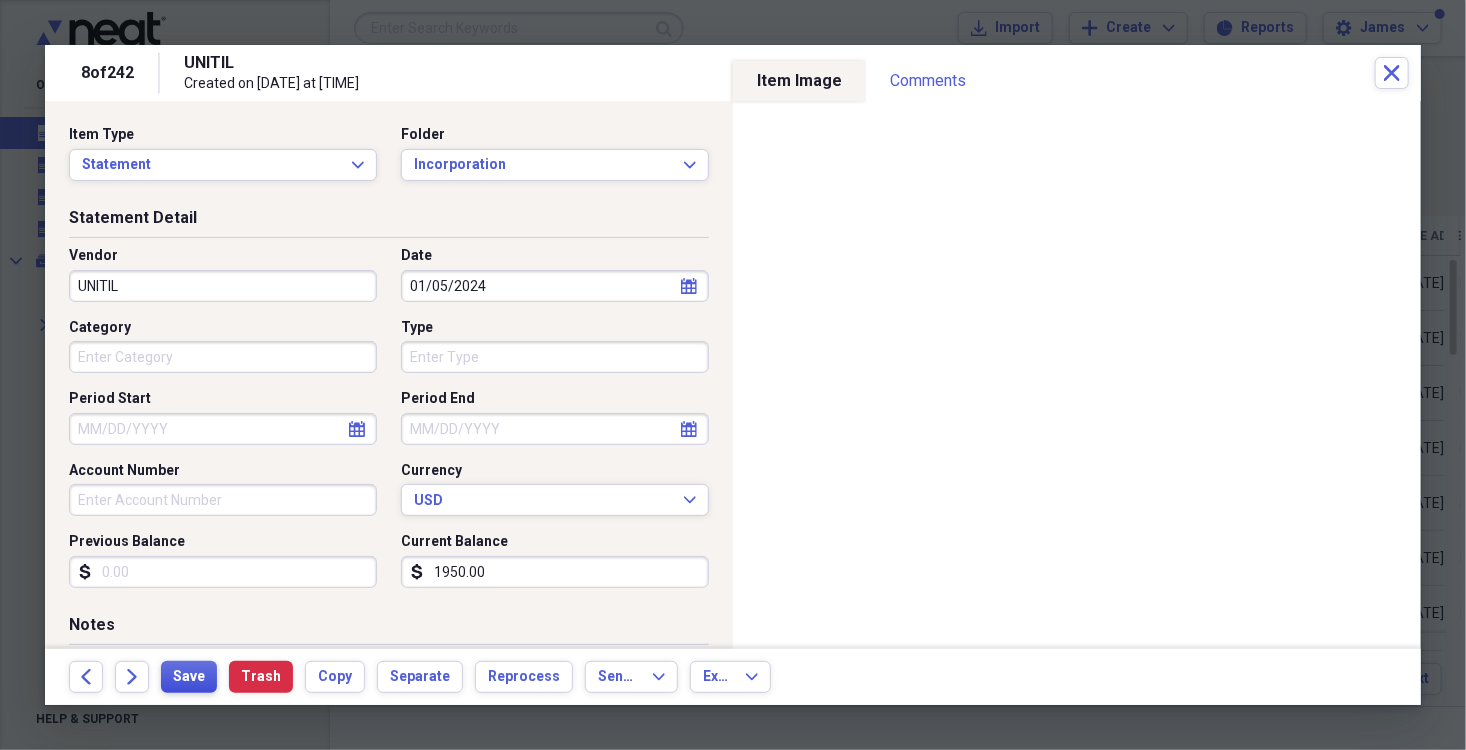 click on "Save" at bounding box center [189, 677] 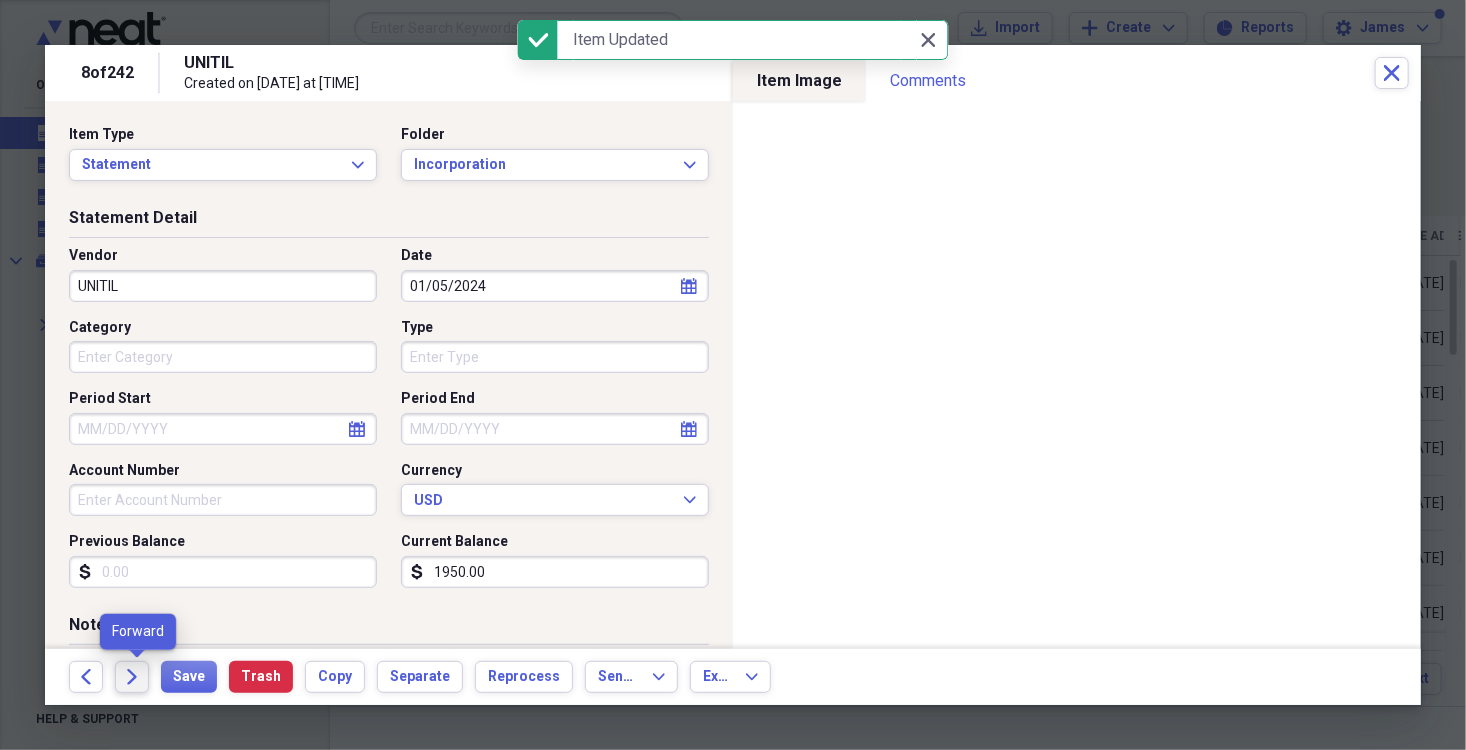 click on "Forward" 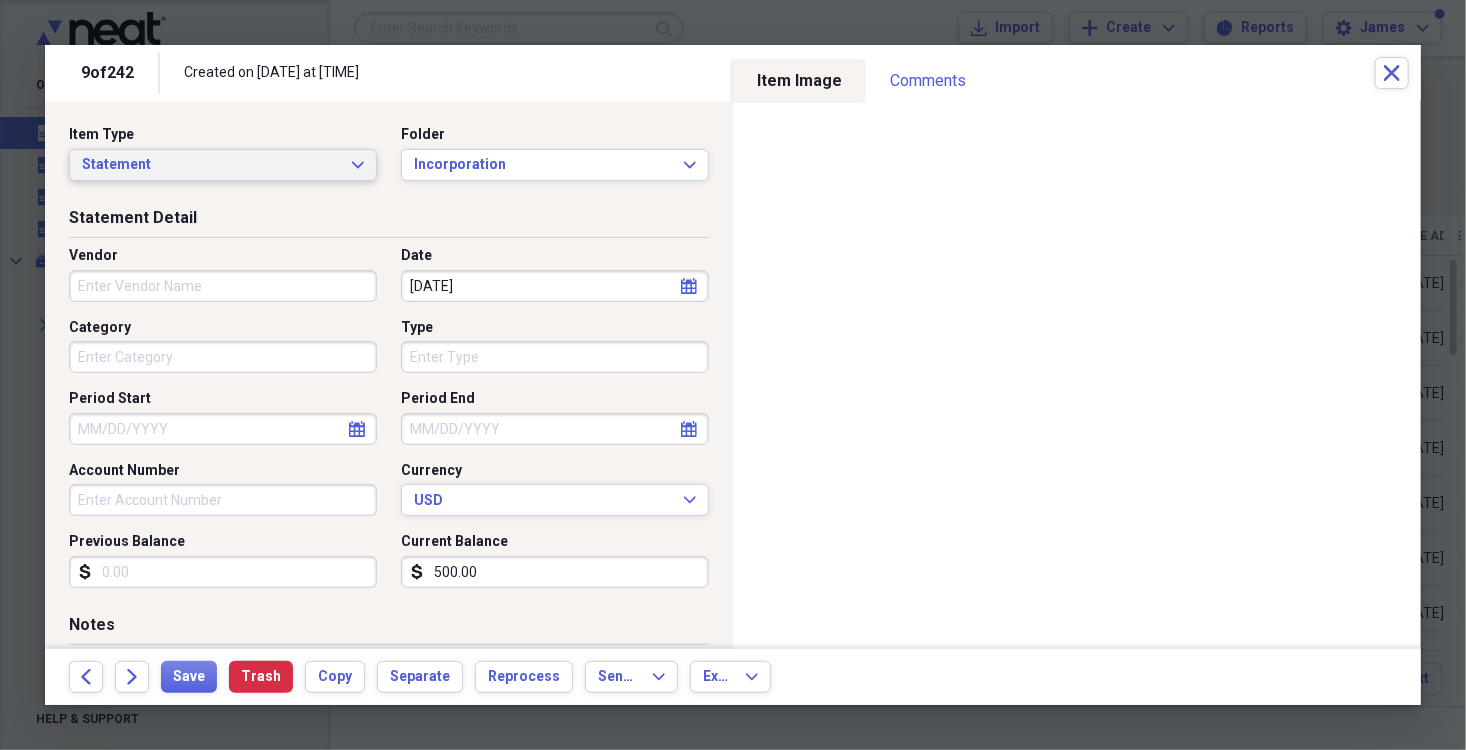 click on "Statement" at bounding box center (211, 165) 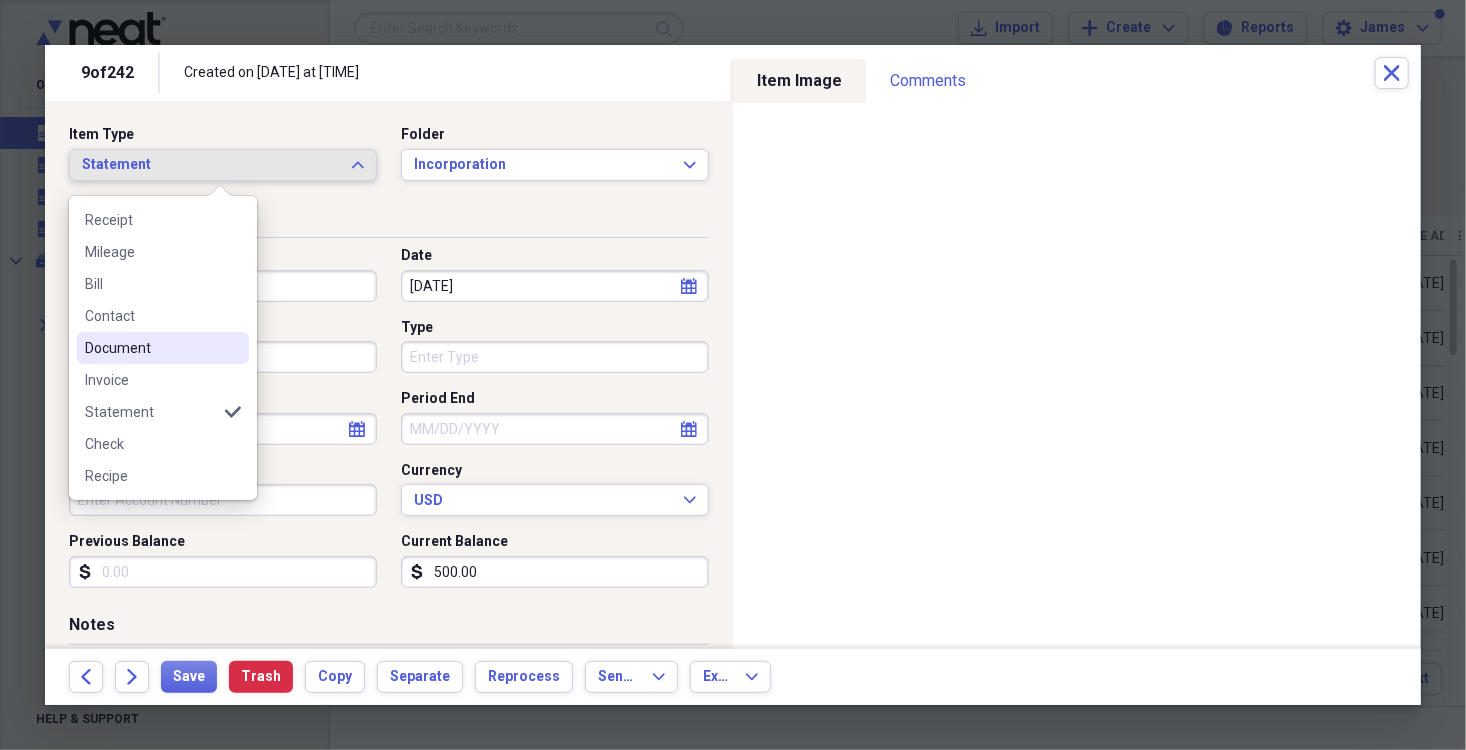 click on "Document" at bounding box center (151, 348) 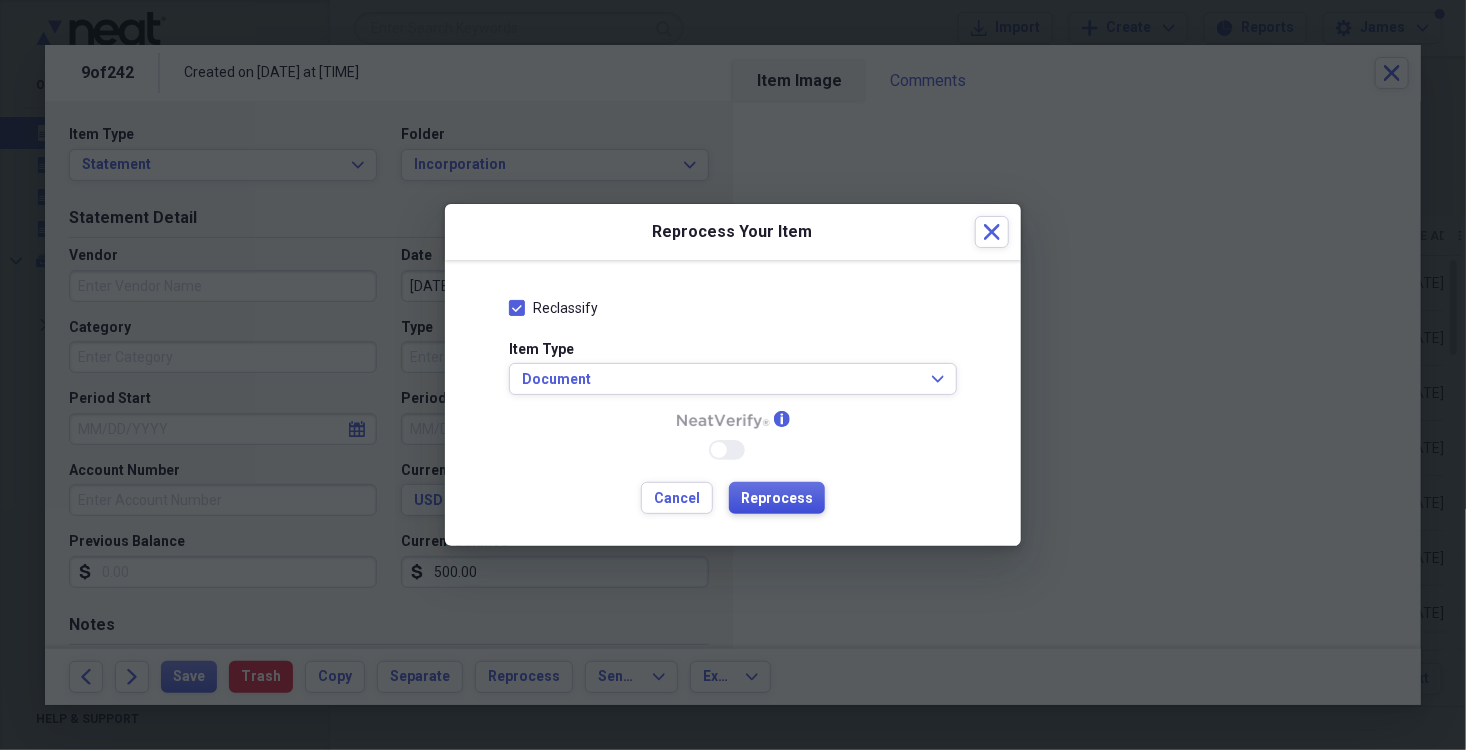 click on "Reprocess" at bounding box center [777, 499] 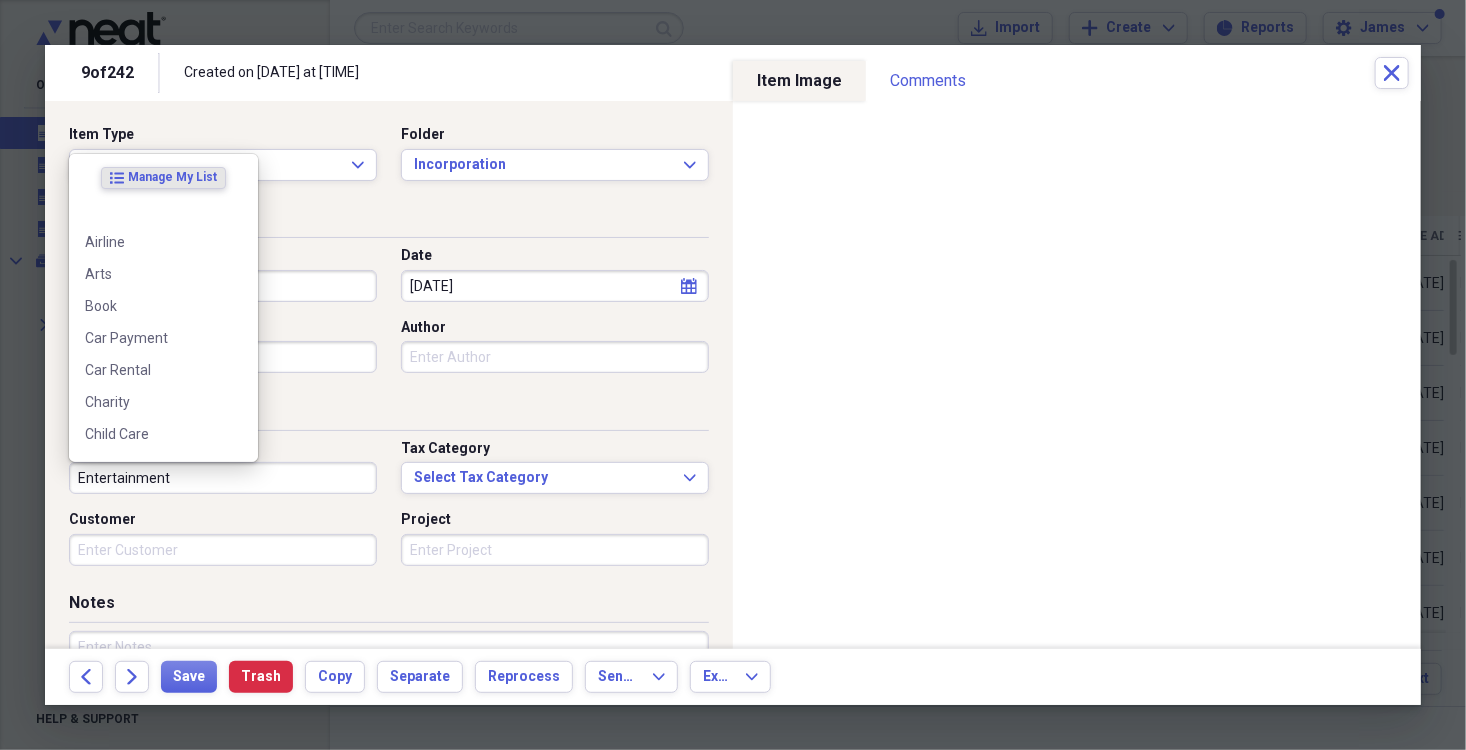 click on "Entertainment" at bounding box center [223, 478] 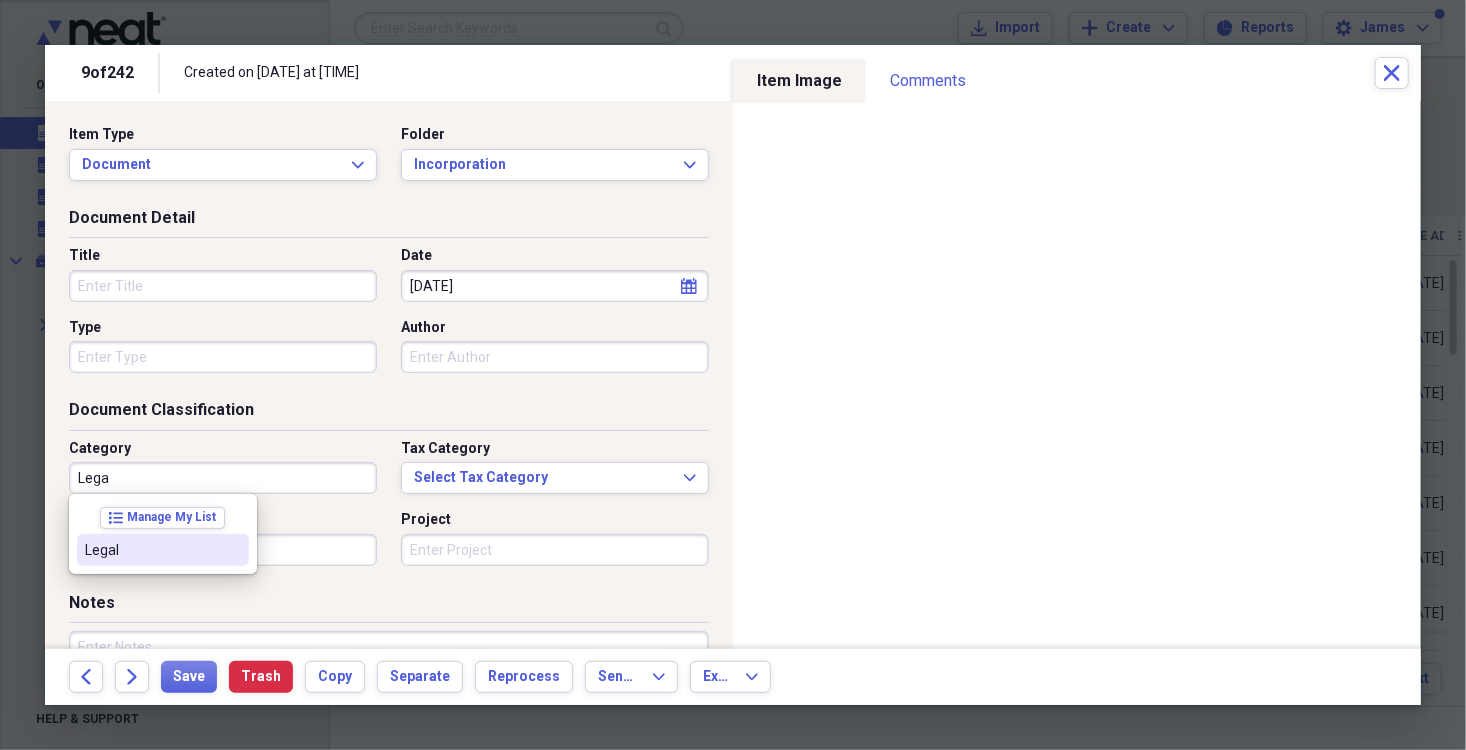 click on "Legal" at bounding box center (151, 550) 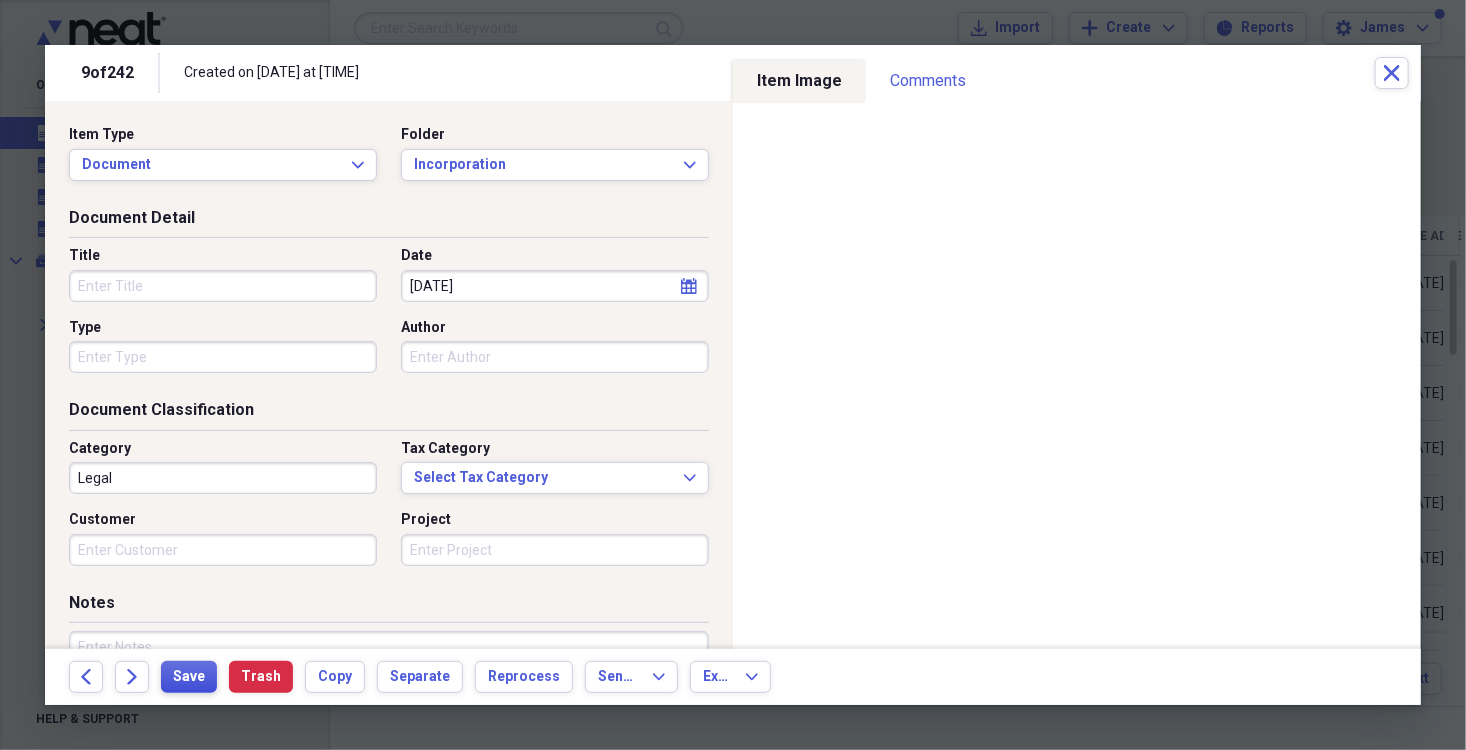 click on "Save" at bounding box center [189, 677] 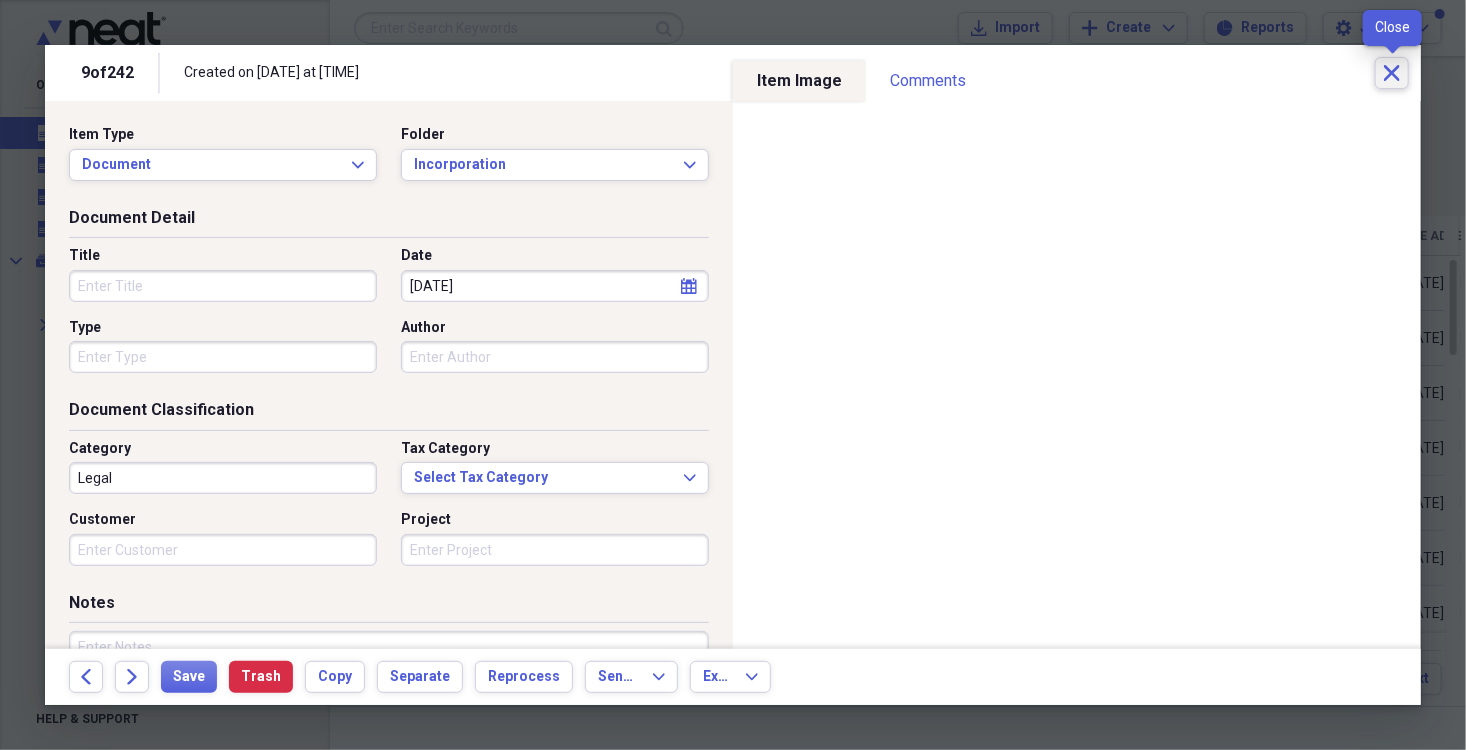 click on "Close" 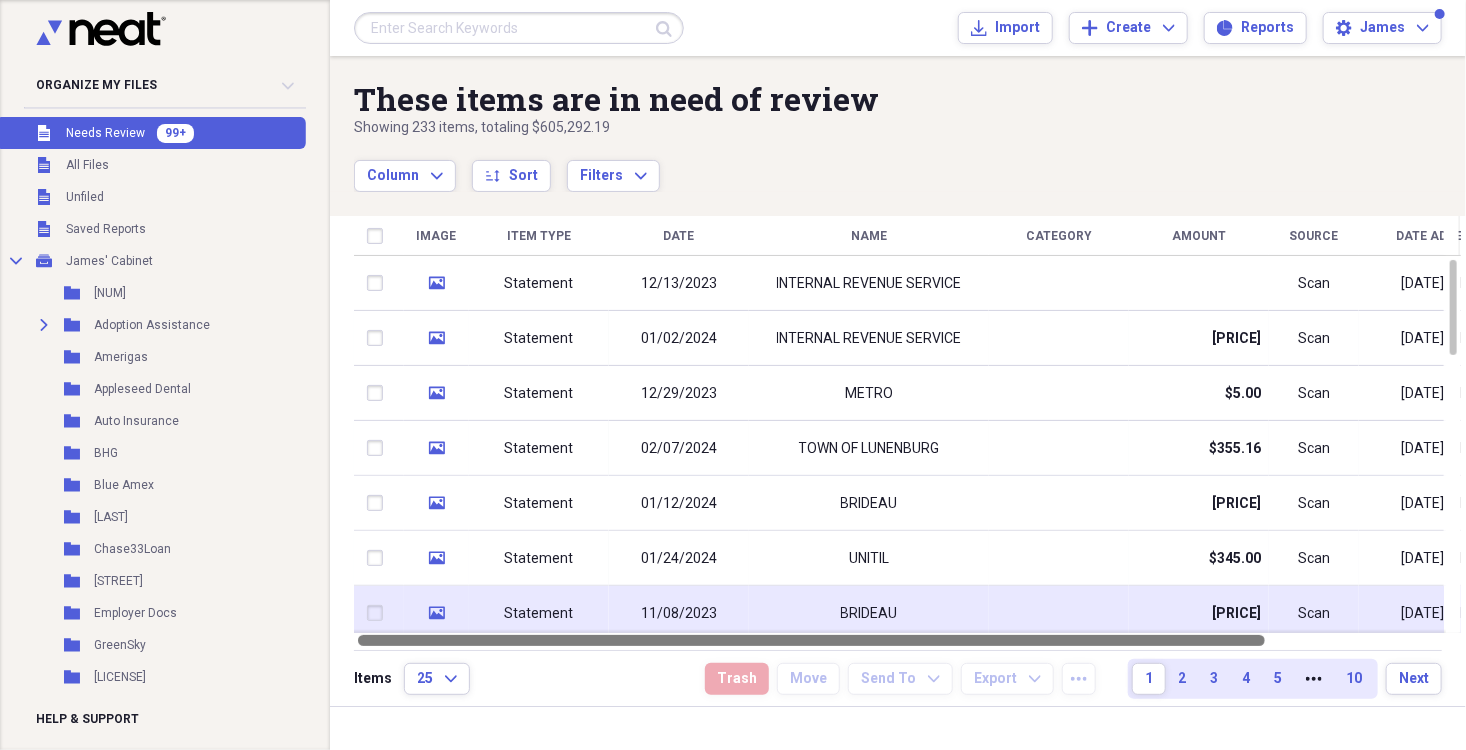 drag, startPoint x: 1130, startPoint y: 638, endPoint x: 828, endPoint y: 614, distance: 302.95215 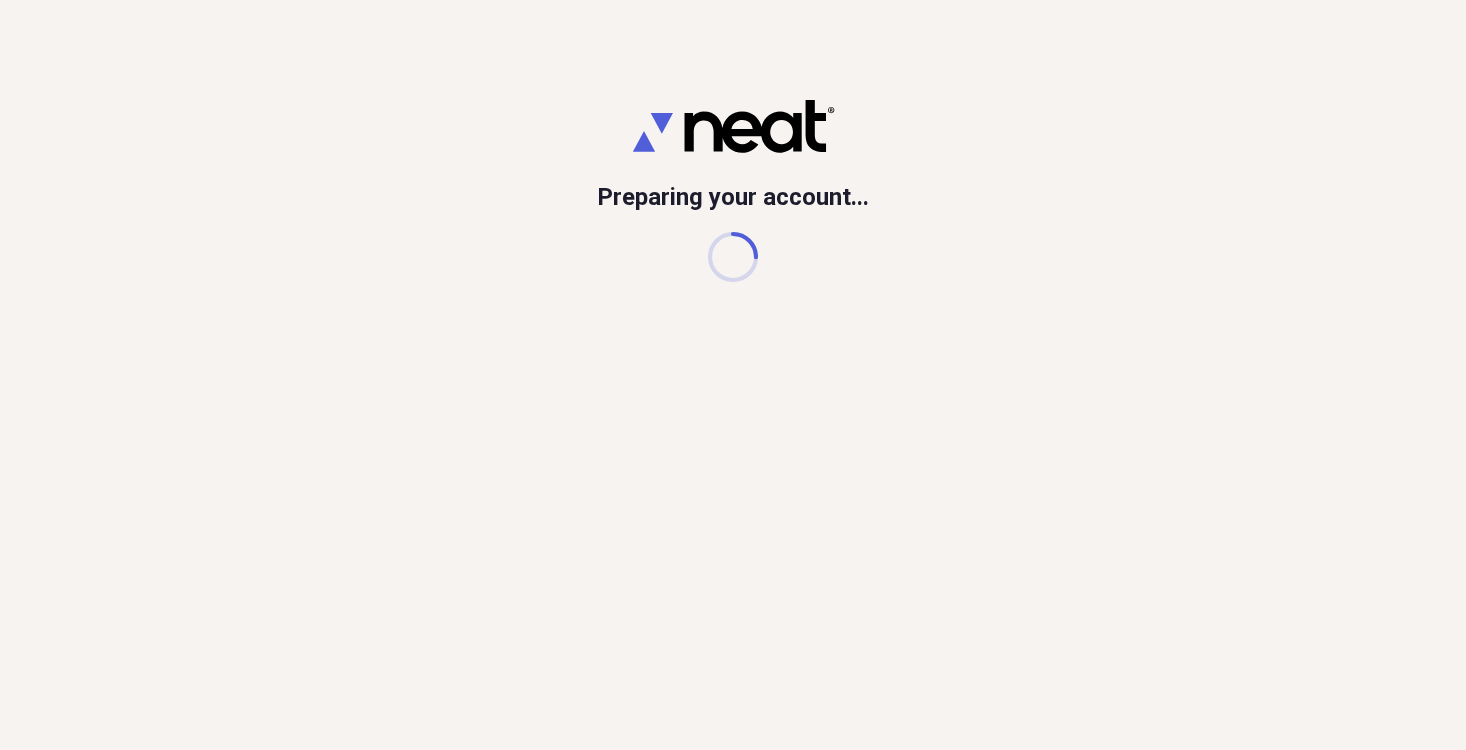 scroll, scrollTop: 0, scrollLeft: 0, axis: both 